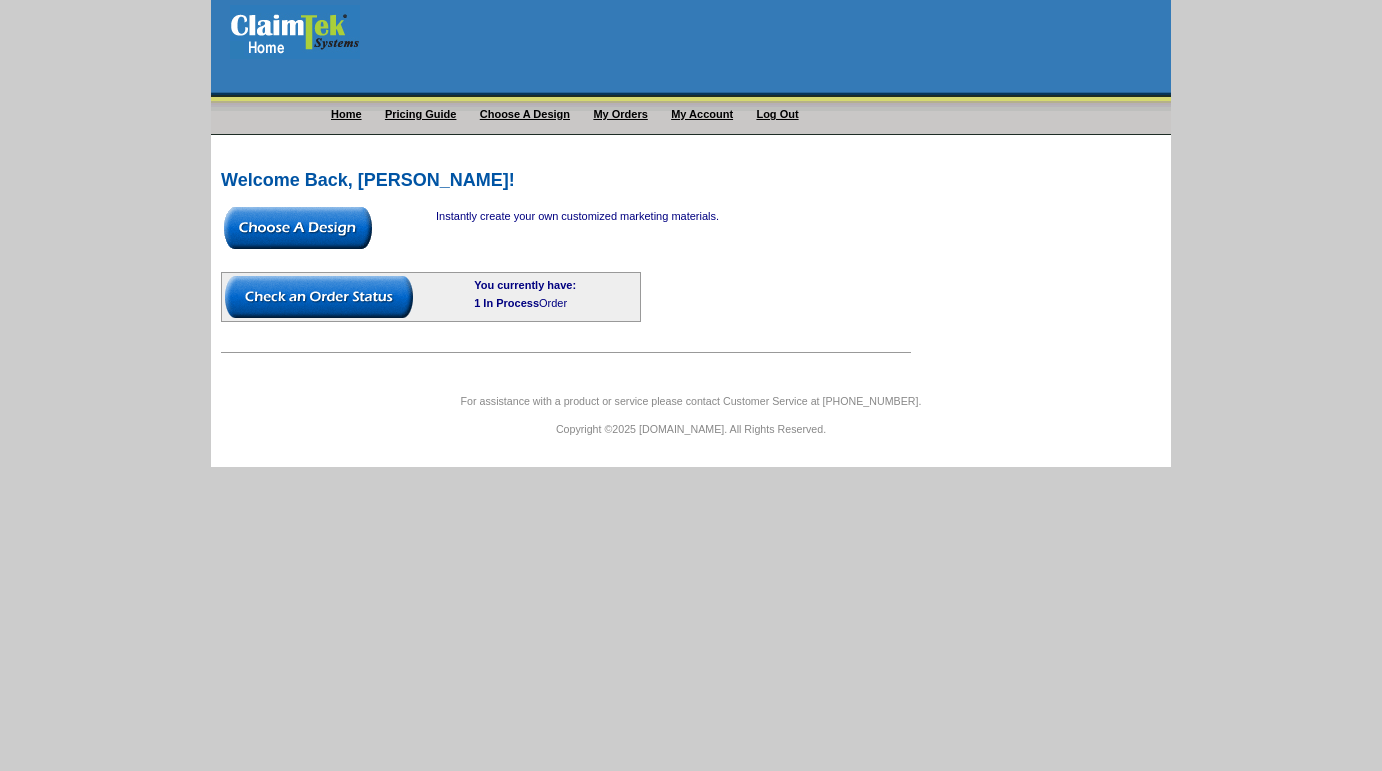 scroll, scrollTop: 0, scrollLeft: 0, axis: both 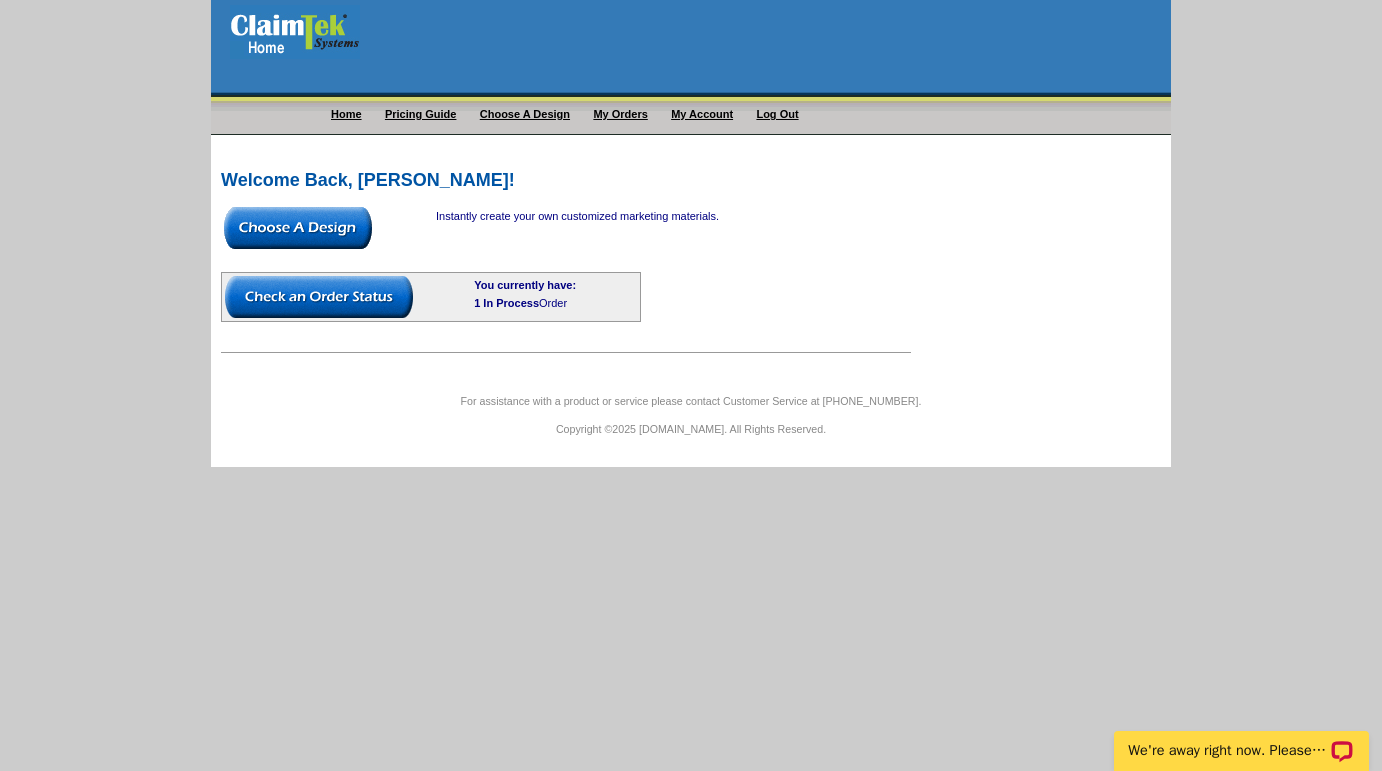 click at bounding box center (319, 297) 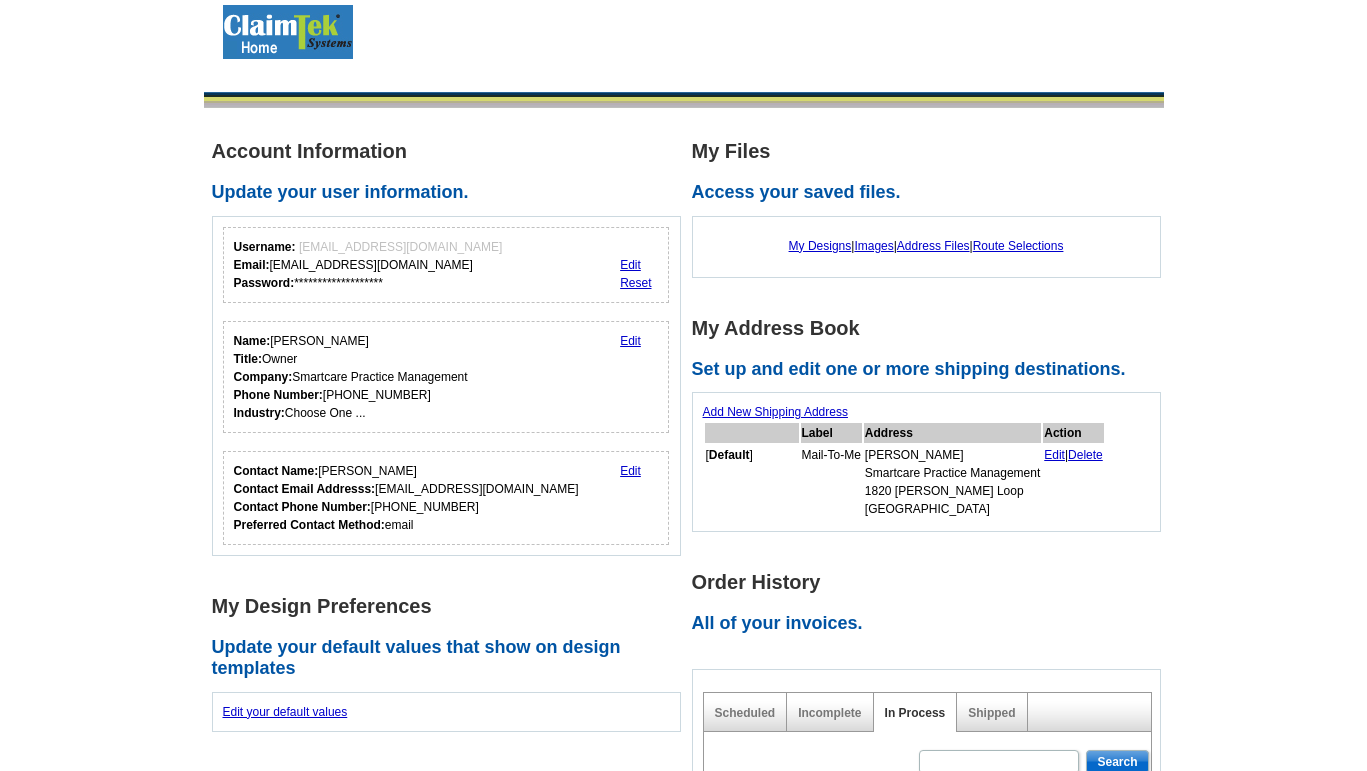 scroll, scrollTop: 0, scrollLeft: 0, axis: both 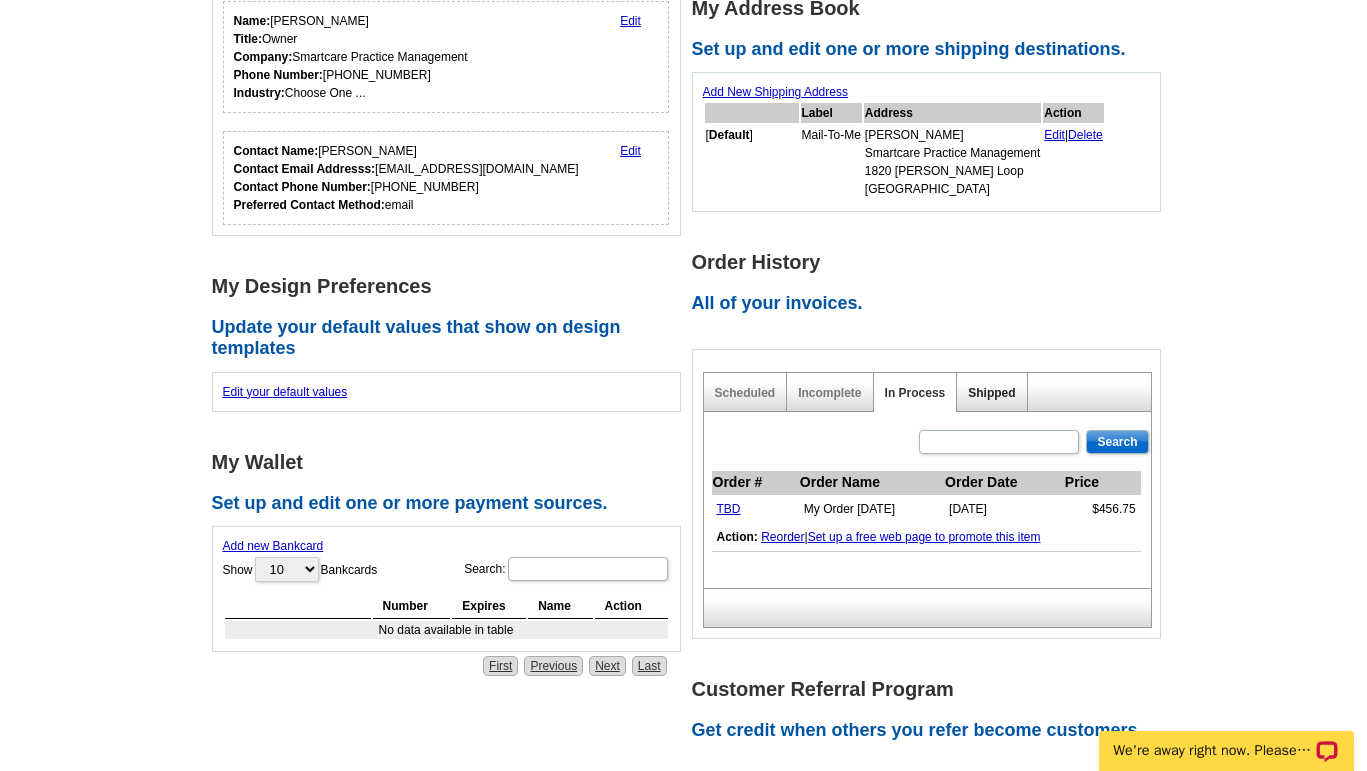 click on "Shipped" at bounding box center [991, 393] 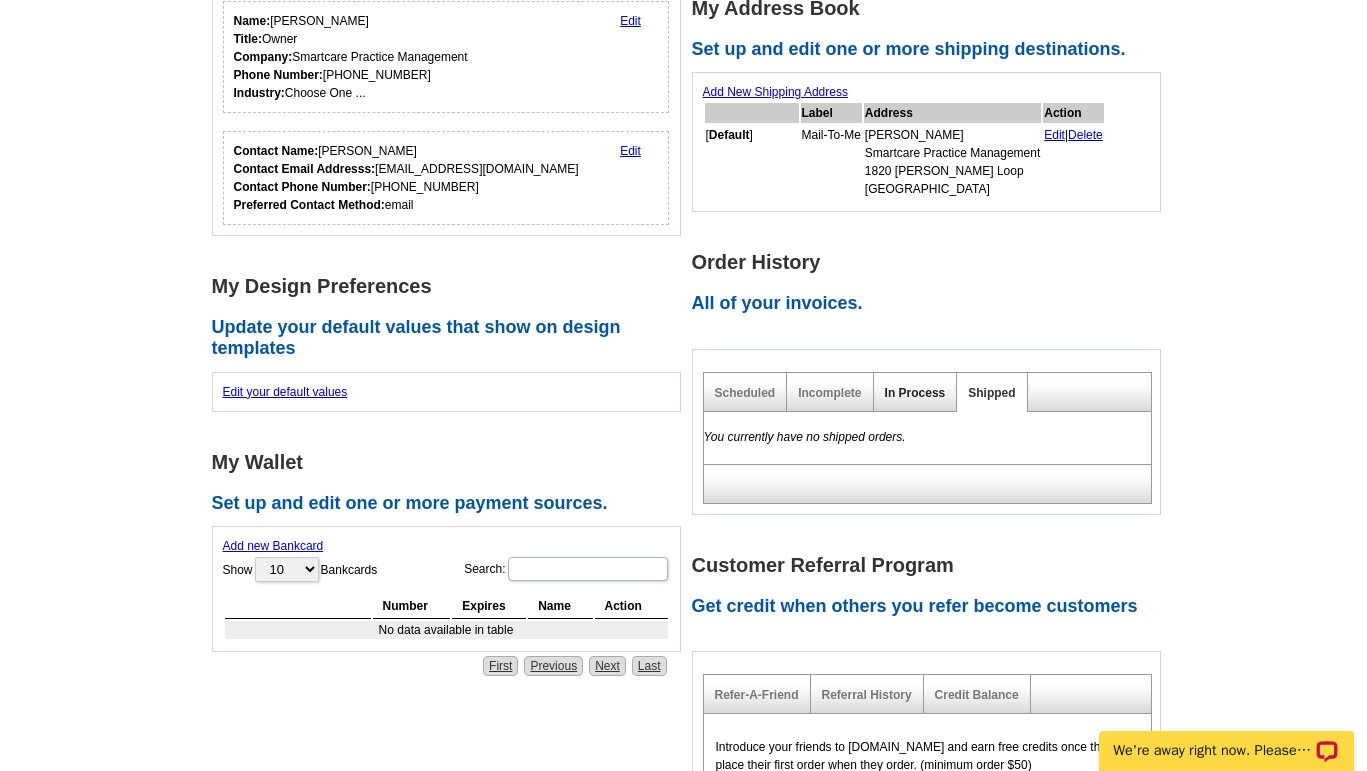 click on "In Process" at bounding box center (915, 393) 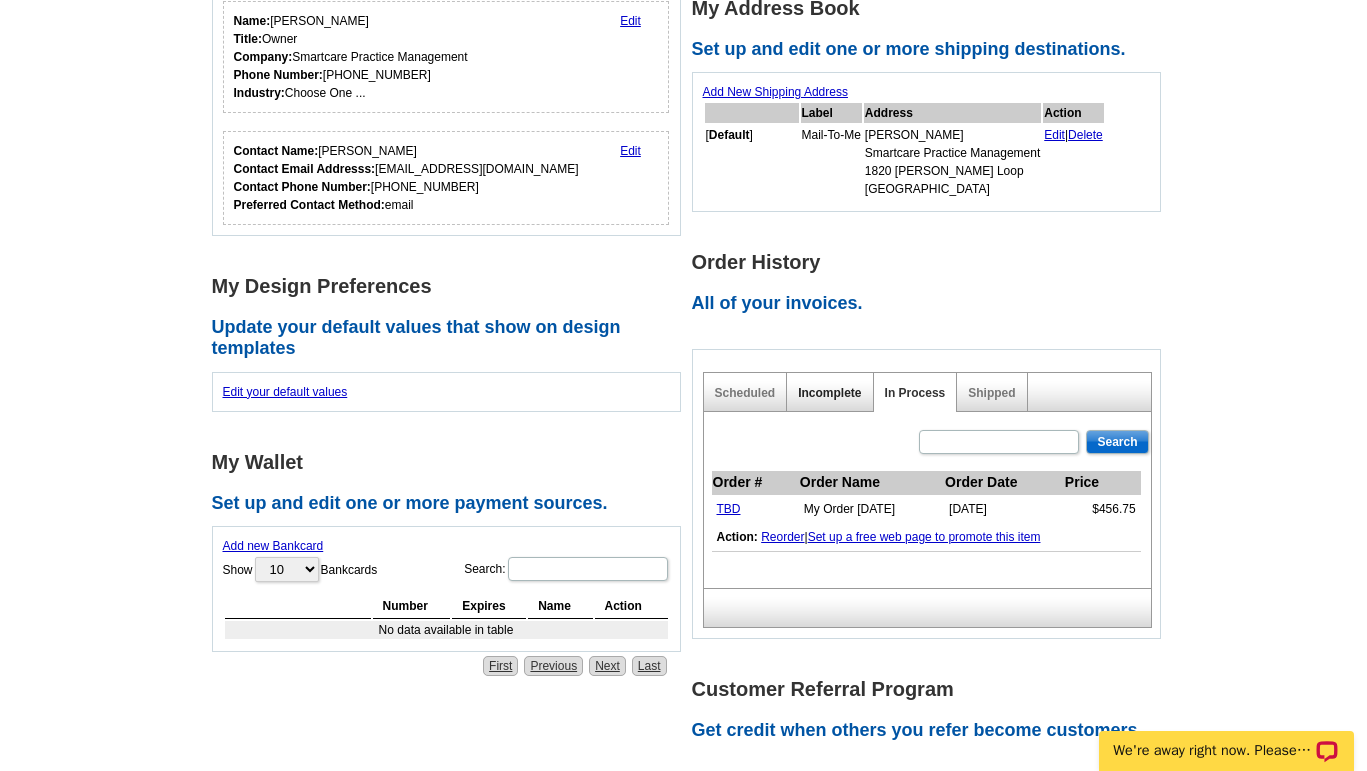 click on "Incomplete" at bounding box center (829, 393) 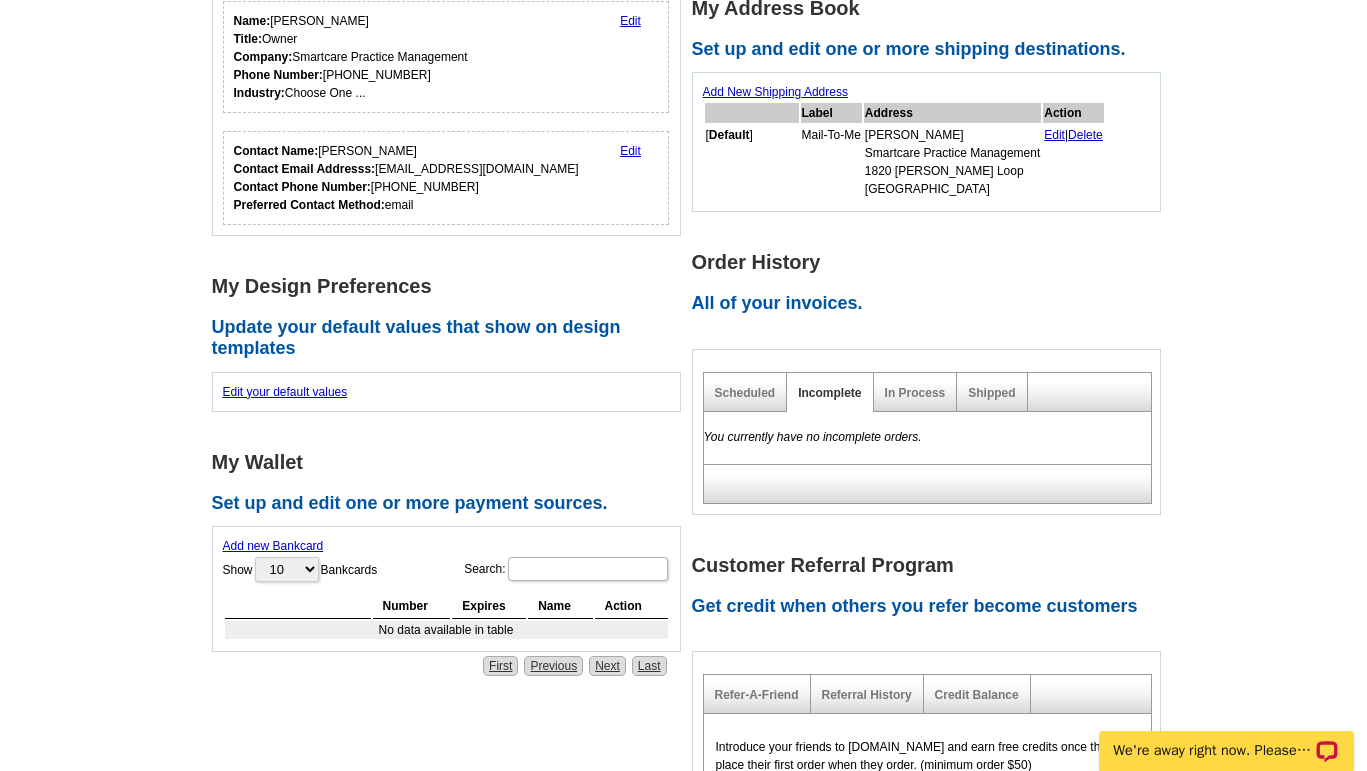 click on "Scheduled" at bounding box center (746, 392) 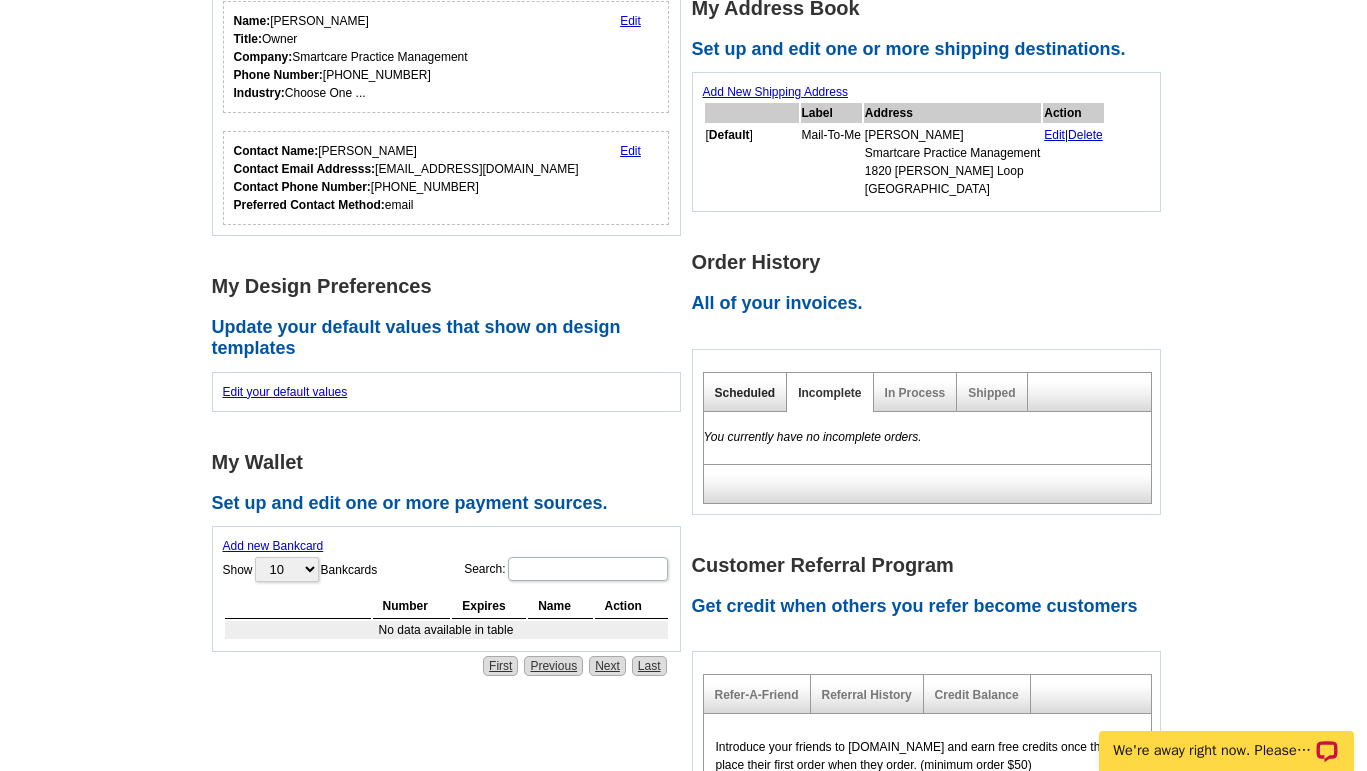 click on "Scheduled" at bounding box center [745, 393] 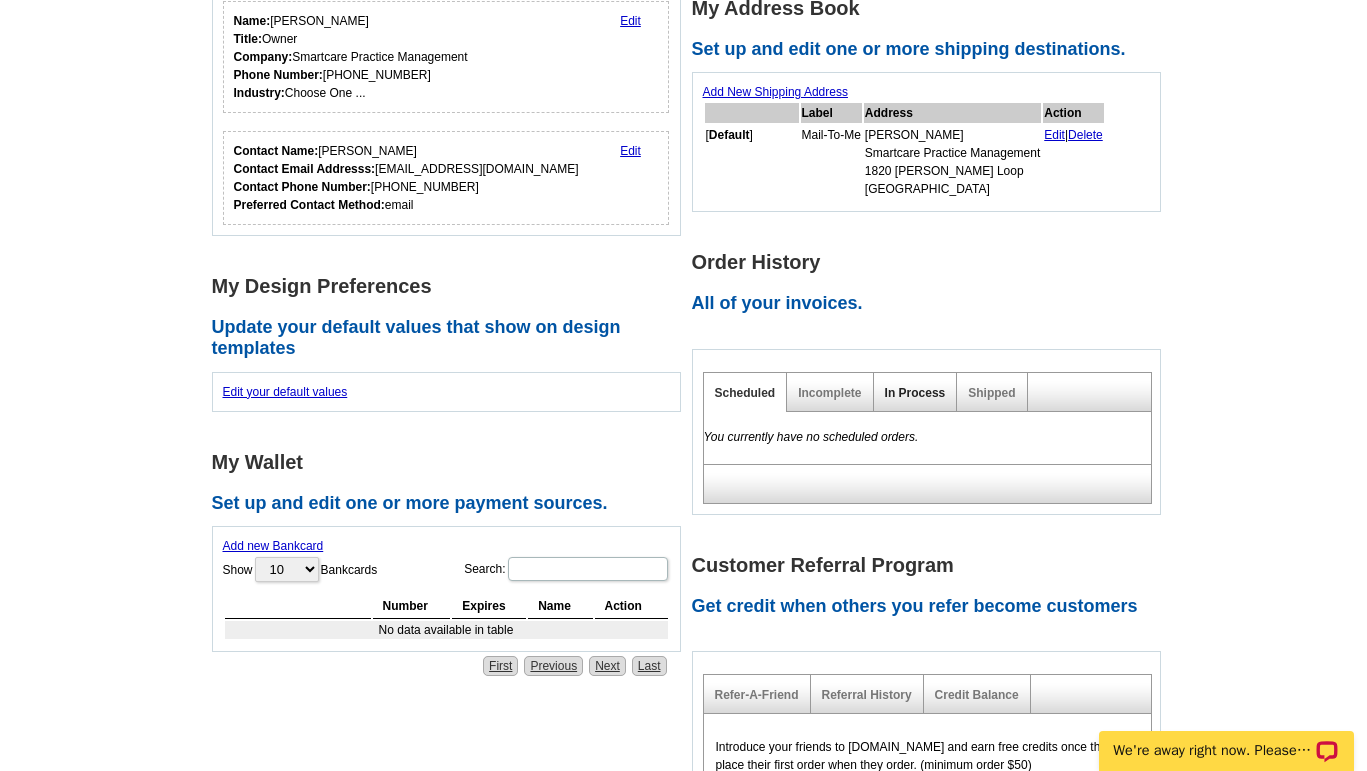 click on "In Process" at bounding box center (915, 393) 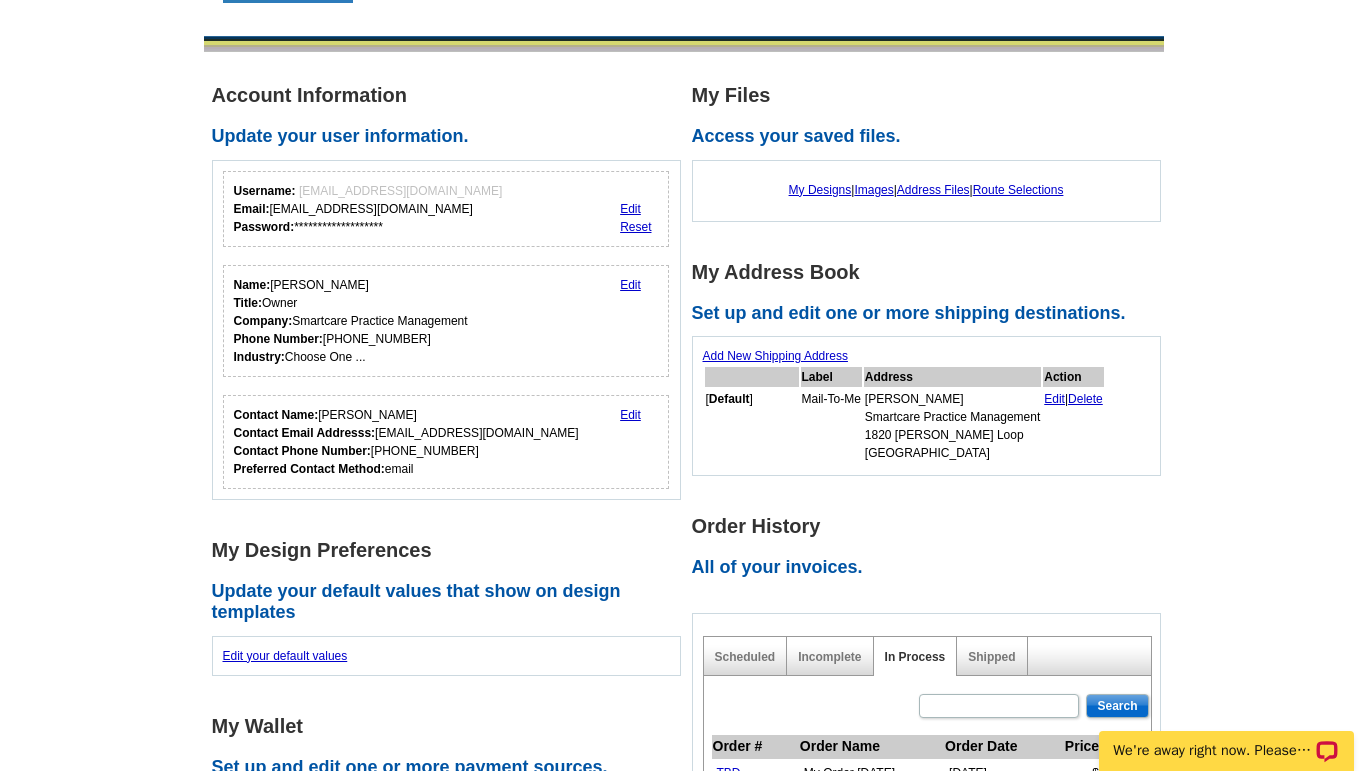 scroll, scrollTop: 0, scrollLeft: 0, axis: both 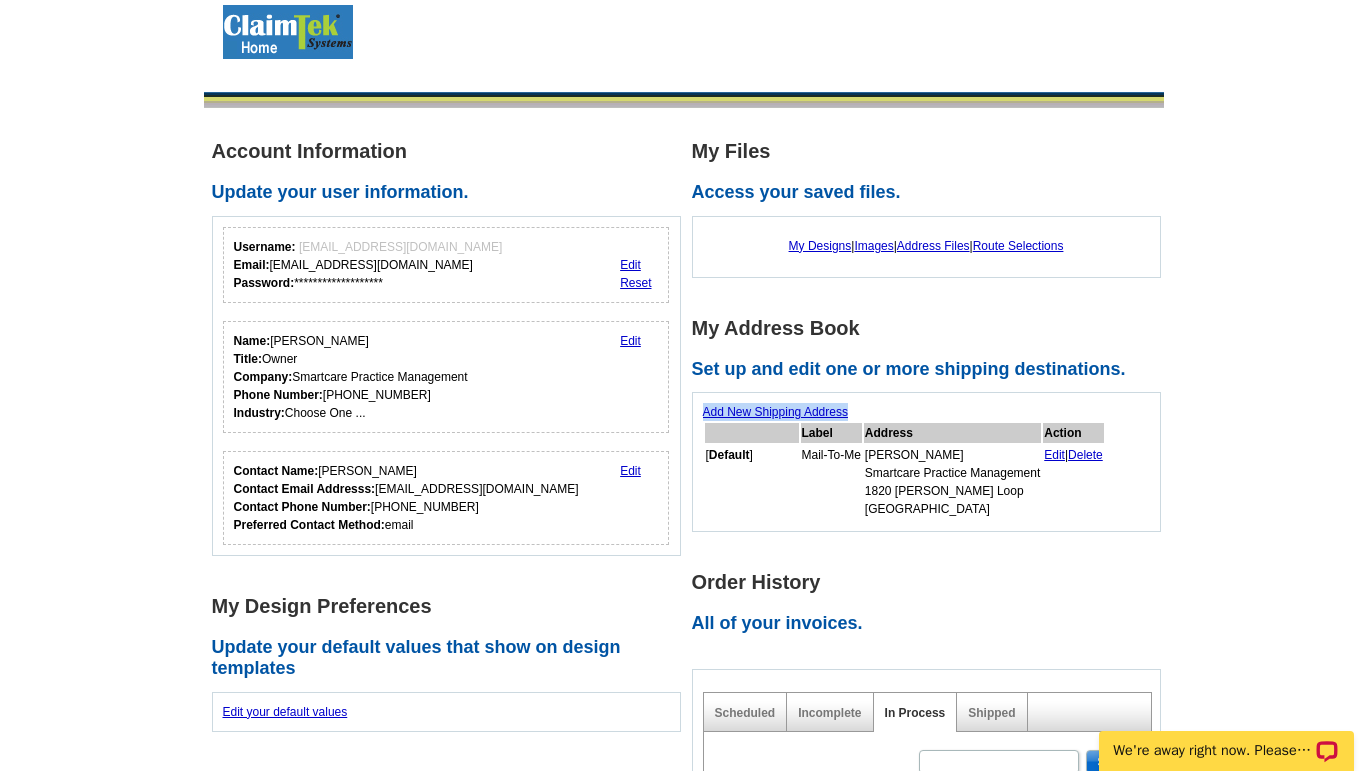 drag, startPoint x: 857, startPoint y: 409, endPoint x: 703, endPoint y: 413, distance: 154.05194 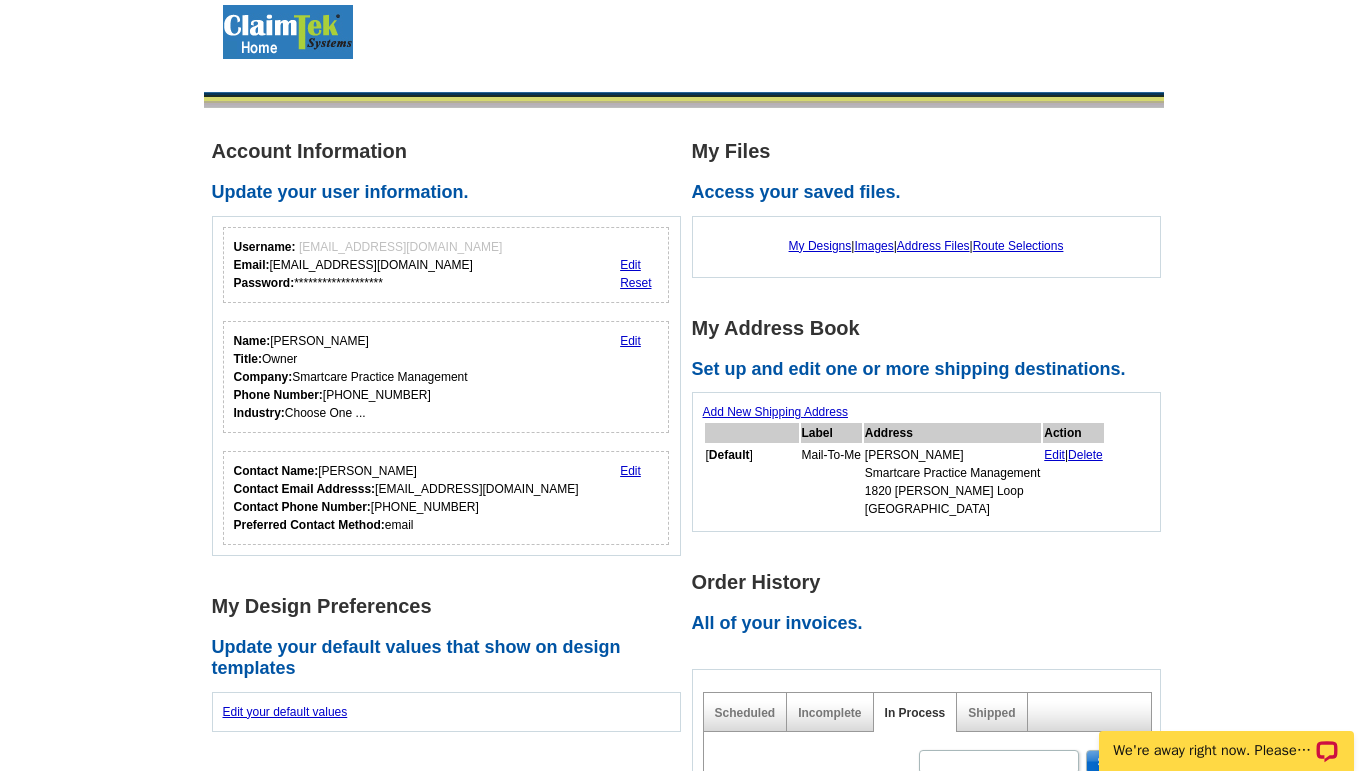 click on "Set up and edit one or more shipping destinations." at bounding box center (932, 370) 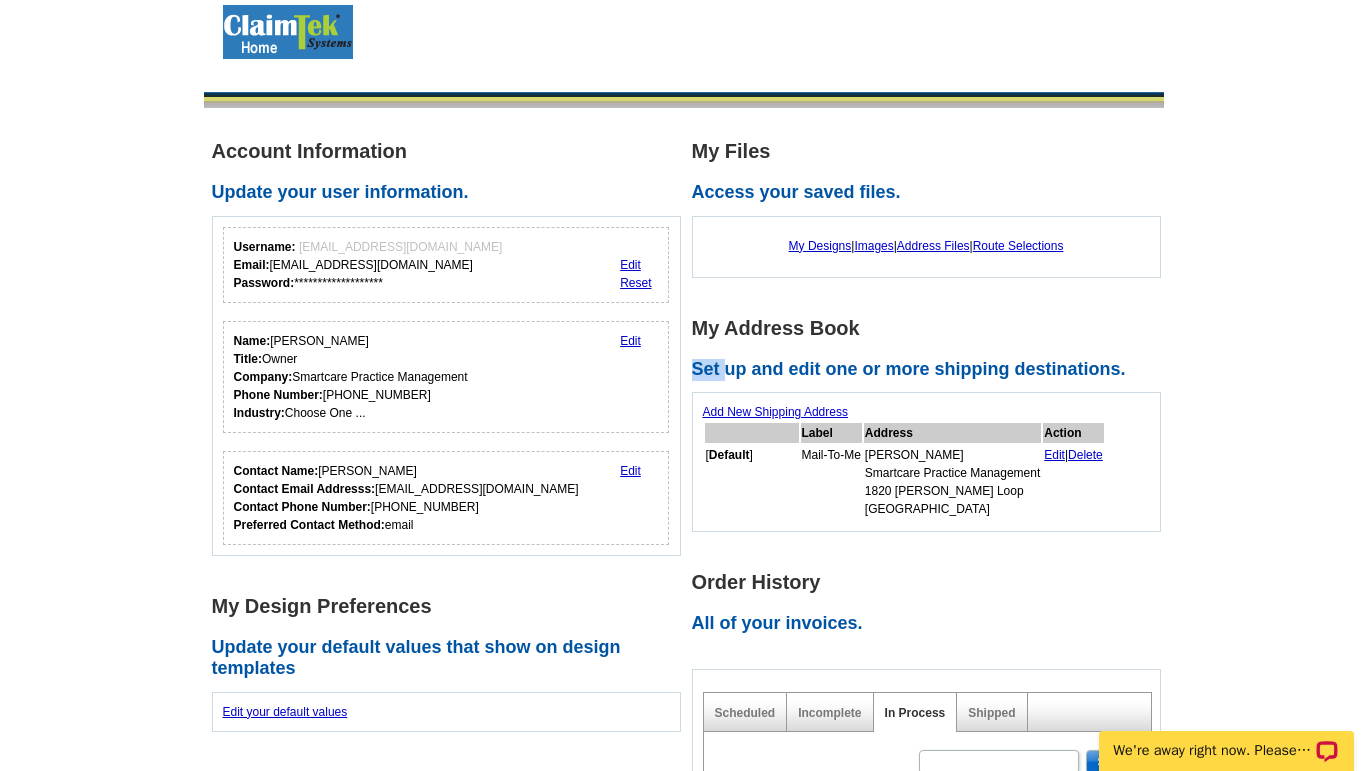 click on "Set up and edit one or more shipping destinations." at bounding box center [932, 370] 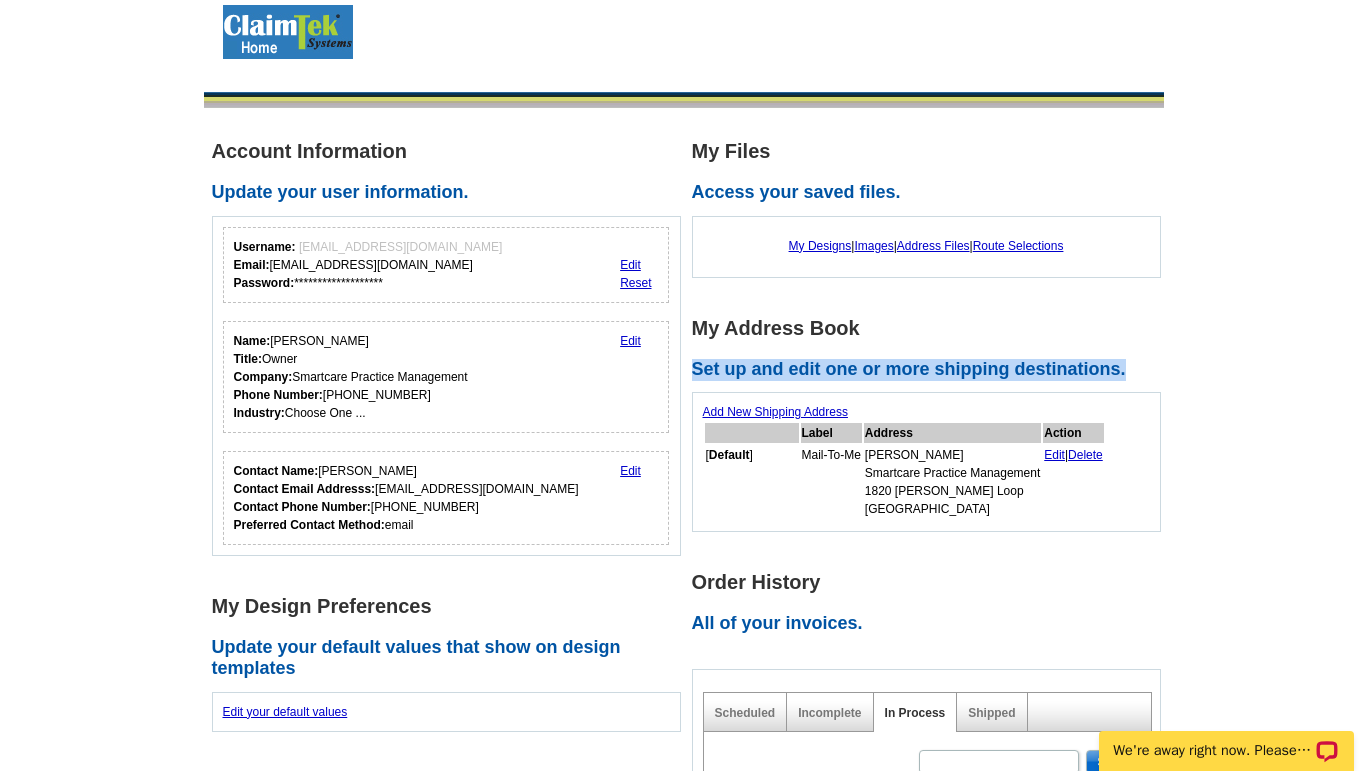 click on "Set up and edit one or more shipping destinations." at bounding box center [932, 370] 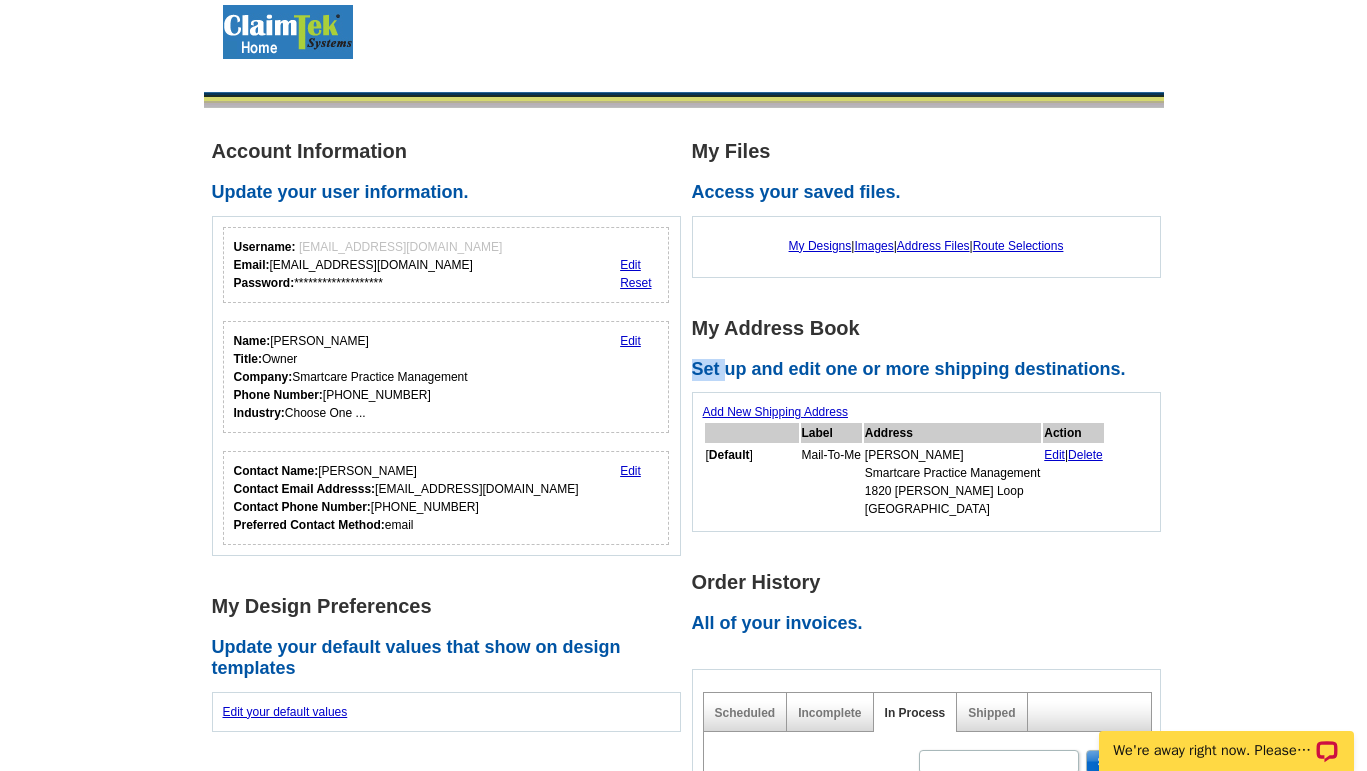 click on "Set up and edit one or more shipping destinations." at bounding box center [932, 370] 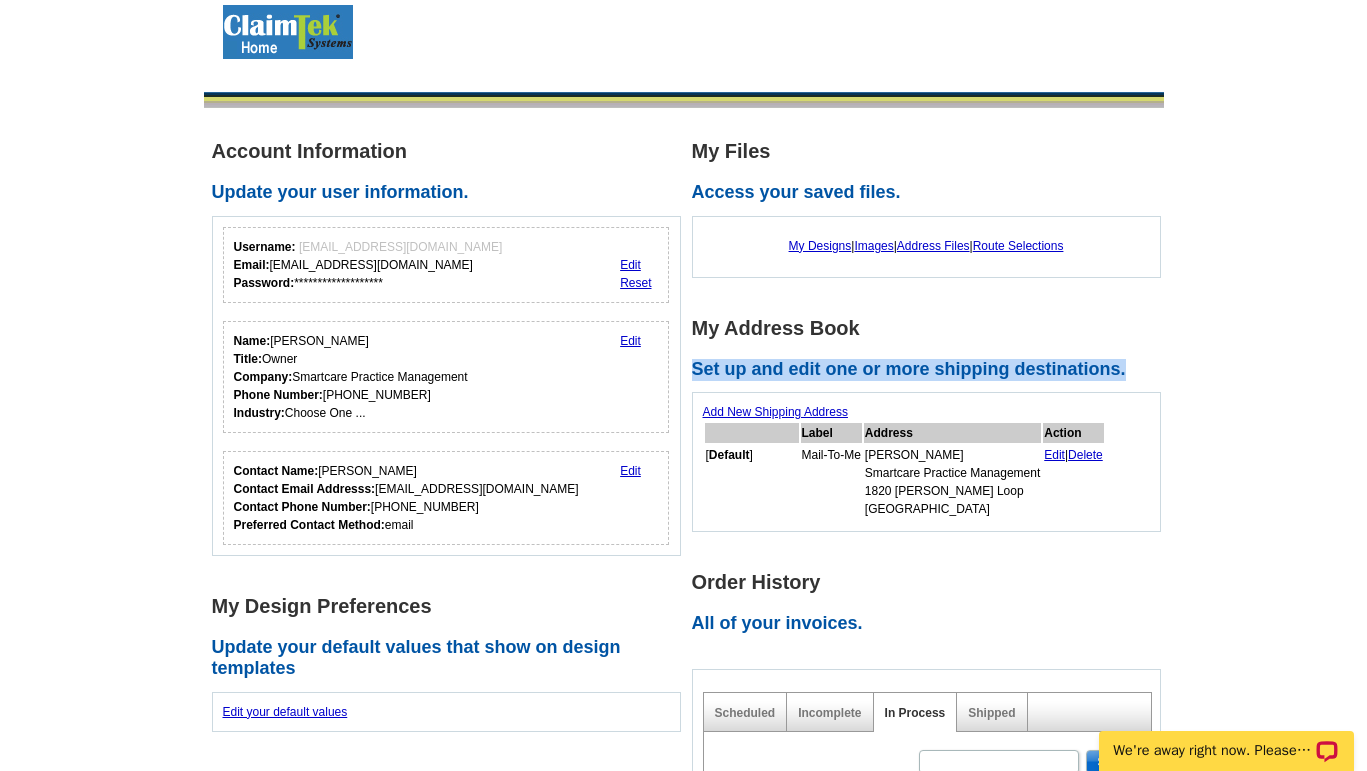 click on "Set up and edit one or more shipping destinations." at bounding box center [932, 370] 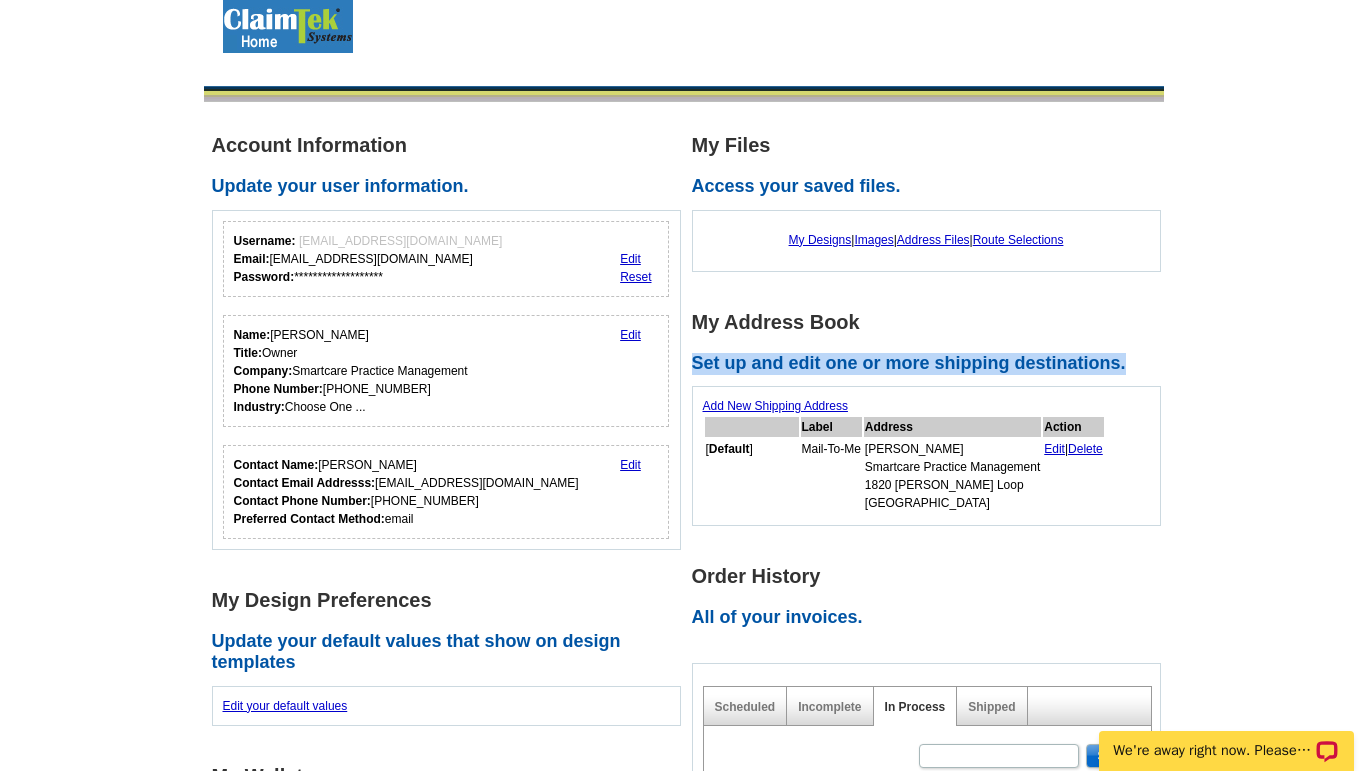 scroll, scrollTop: 0, scrollLeft: 0, axis: both 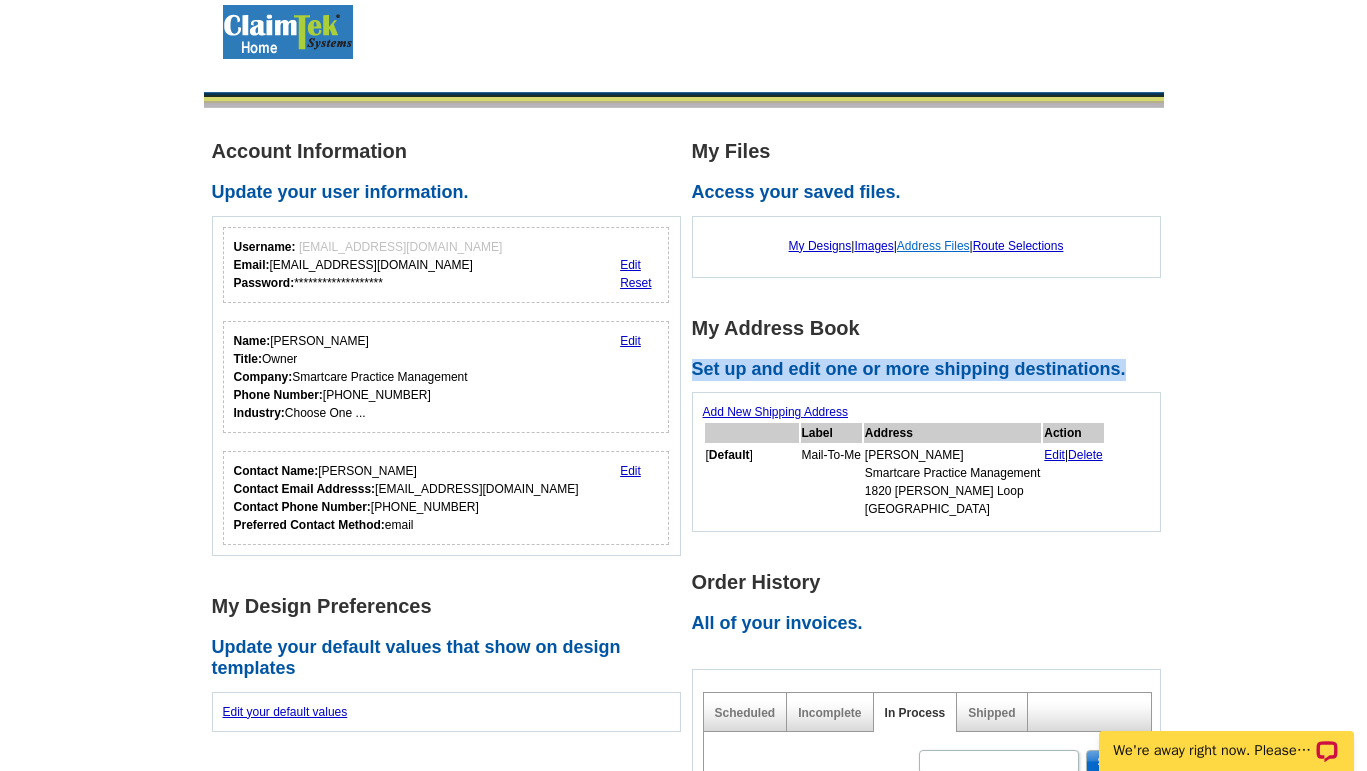 click on "Address Files" at bounding box center (933, 246) 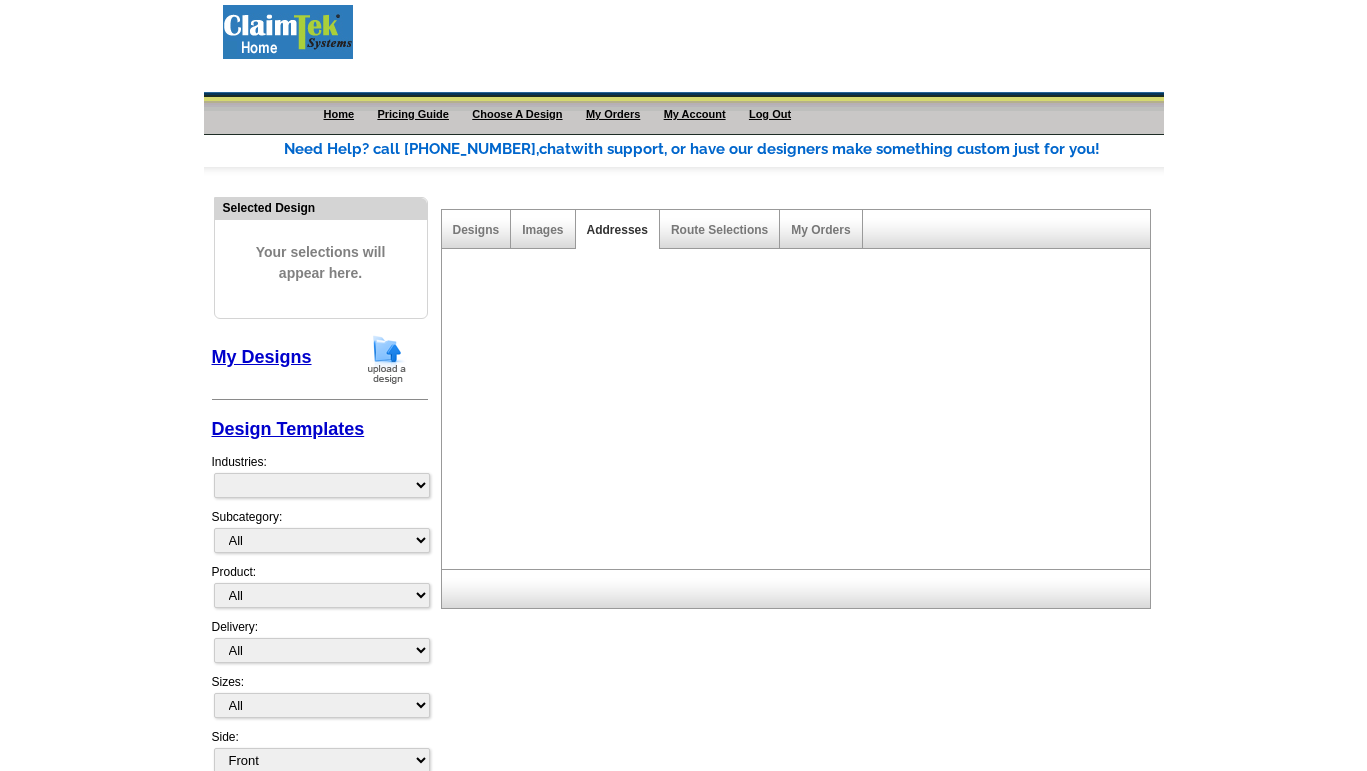 scroll, scrollTop: 0, scrollLeft: 0, axis: both 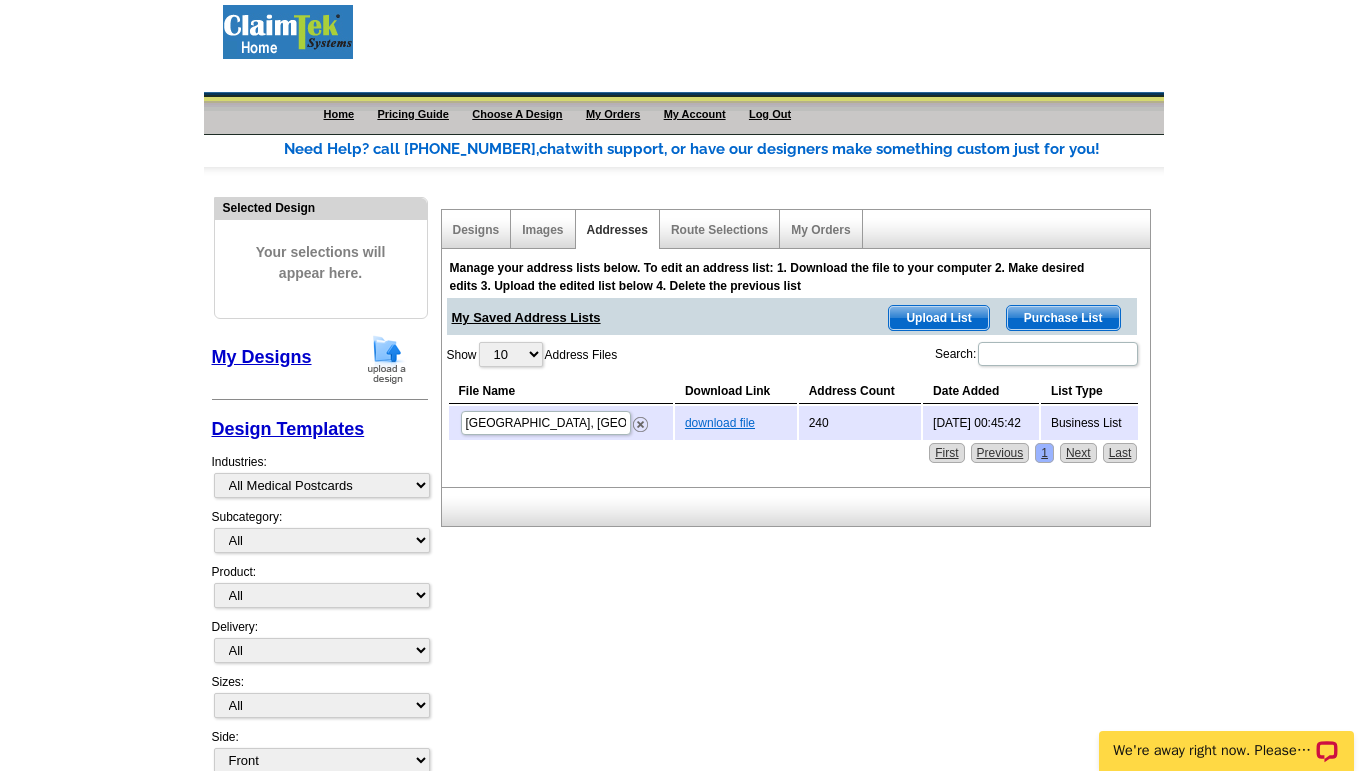 click on "download file" at bounding box center (720, 423) 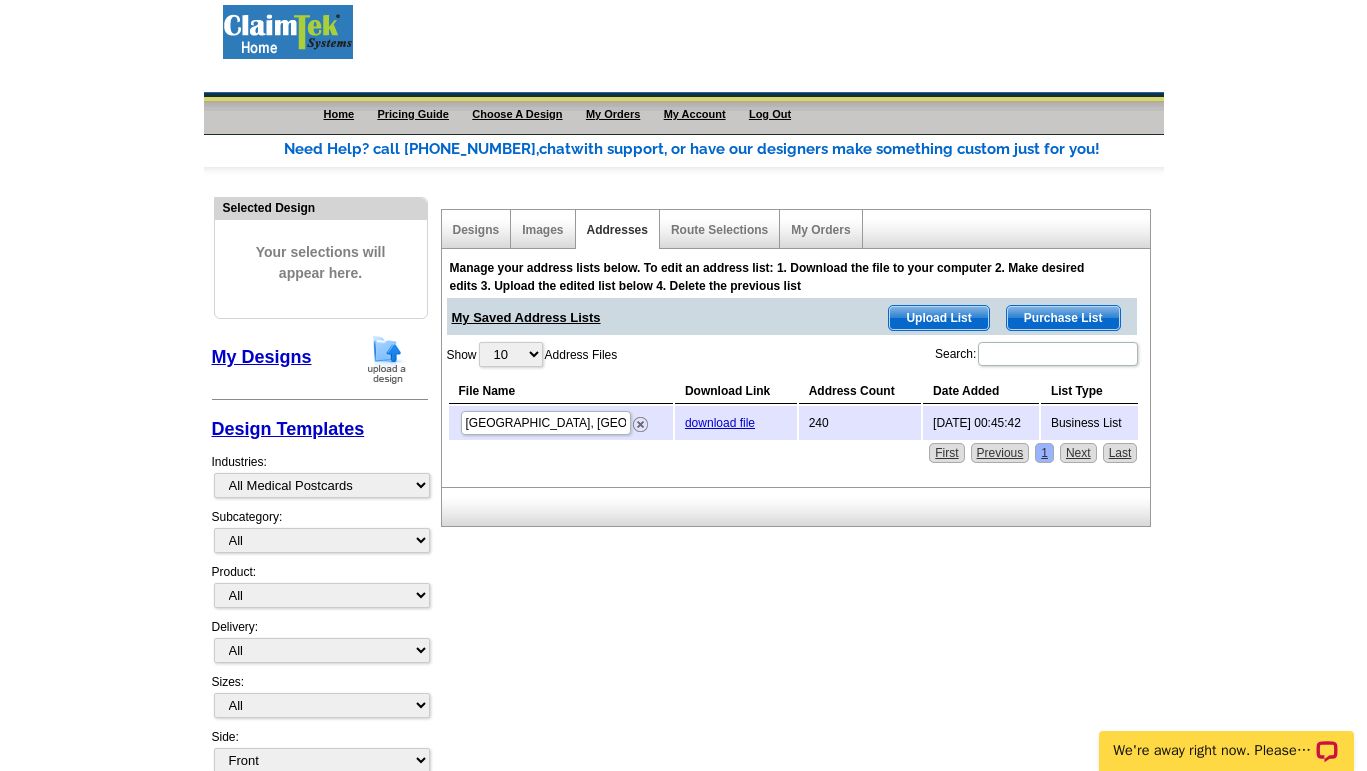 click on "Need Help? call 800-260-5887,  chat  with support, or have our designers make something custom just for you!
Got it, no need for the selection guide next time.
Show Results
Selected Design
Your selections will appear here.
My Designs
Design Templates
Industries:
Custom Templates All Medical Postcards Collection Services Digital Scanning Service EMR/EHR - Electronic Health Records Electronic Fund Transfer Free! Med Office Practice Management Software Medical Billing Services Purchase Med Office Software" at bounding box center (683, 667) 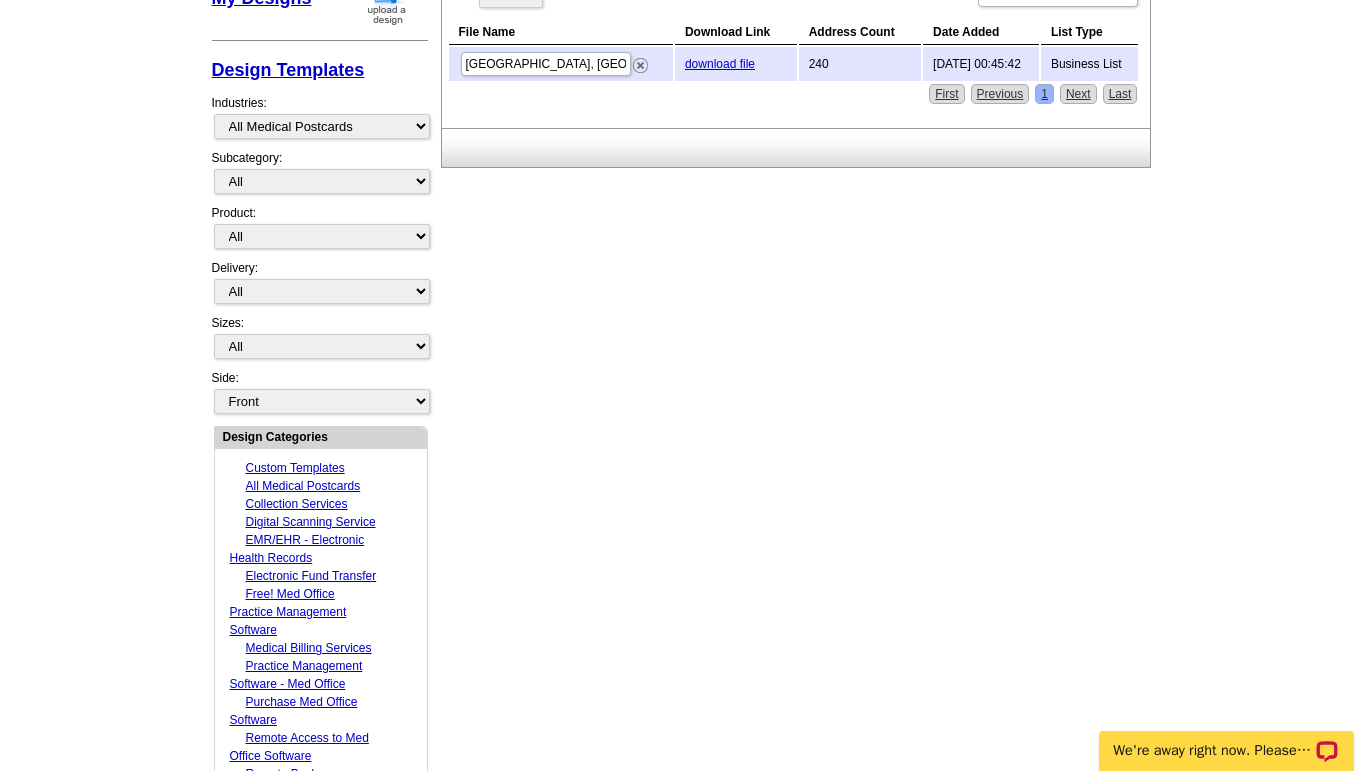 scroll, scrollTop: 360, scrollLeft: 0, axis: vertical 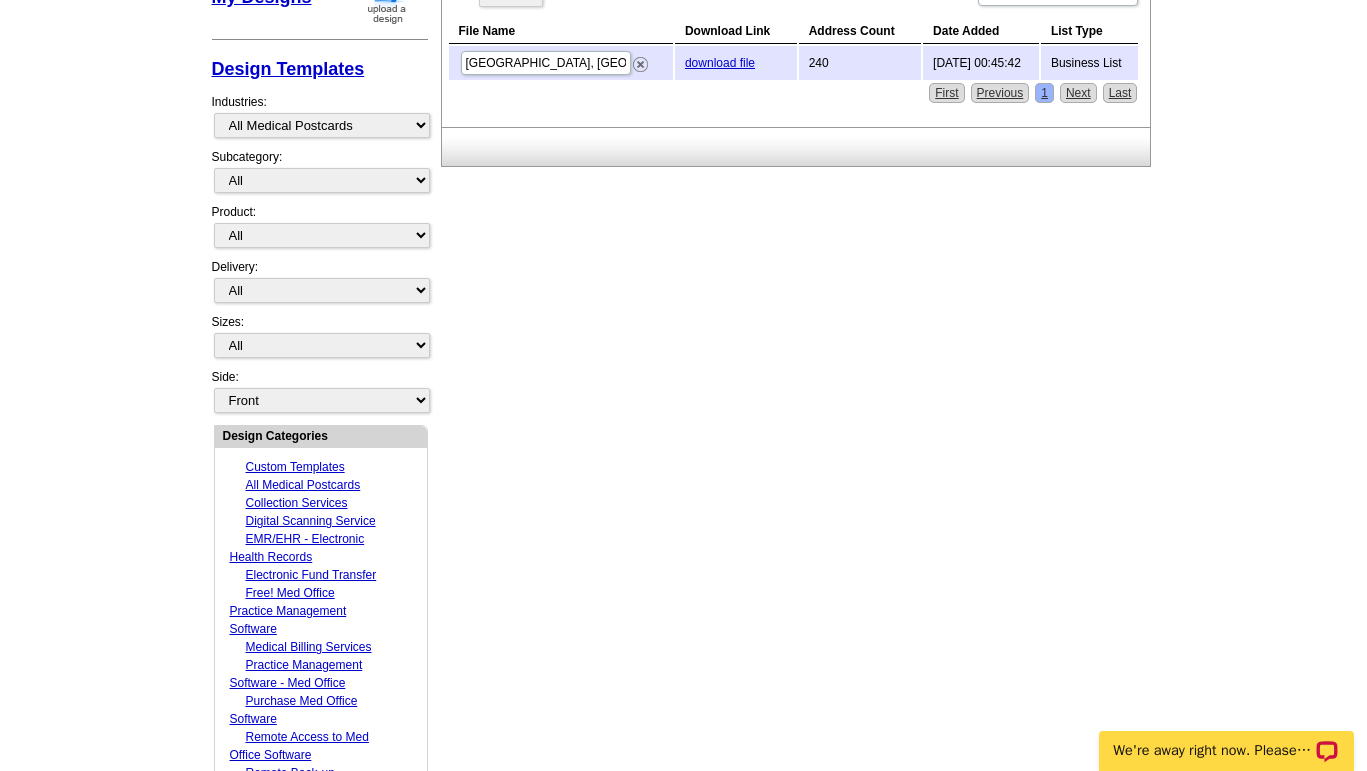 click on "Medical Billing Services" at bounding box center (309, 647) 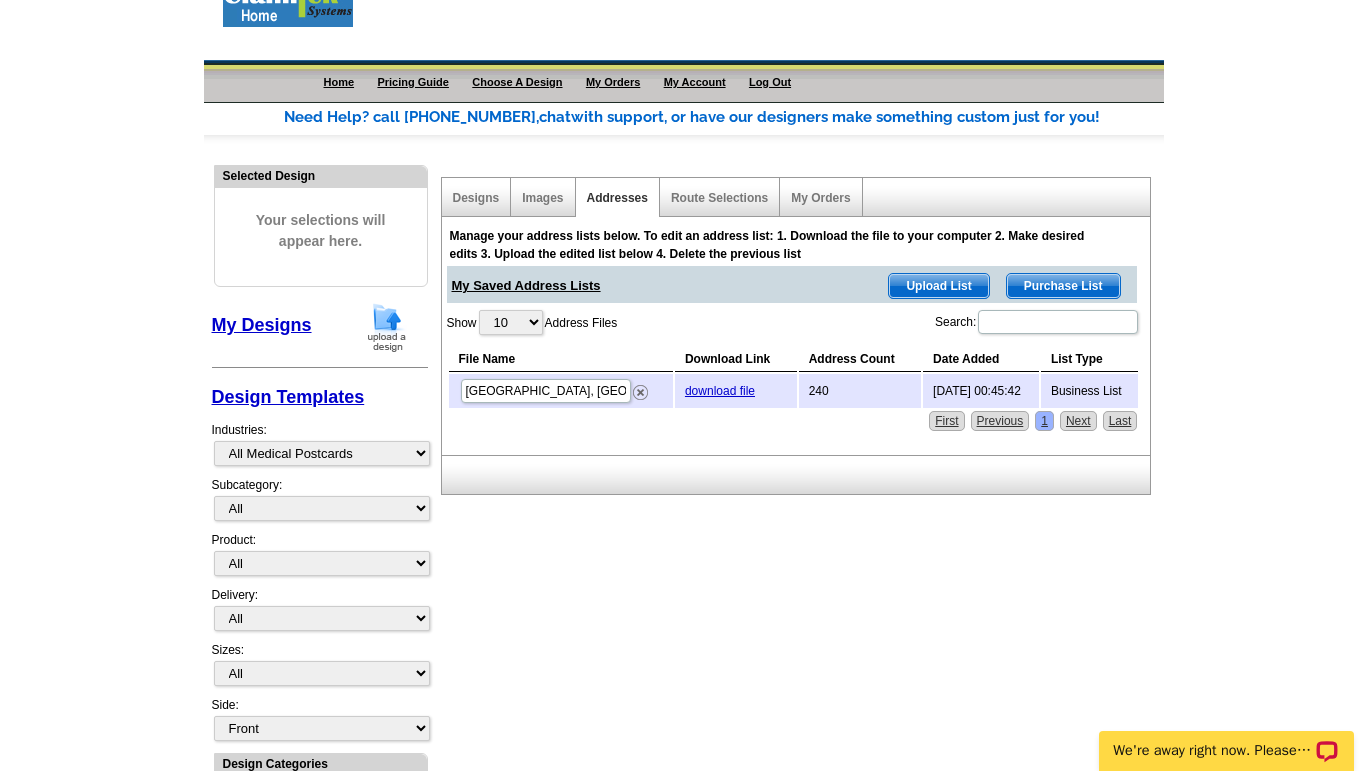 scroll, scrollTop: 0, scrollLeft: 0, axis: both 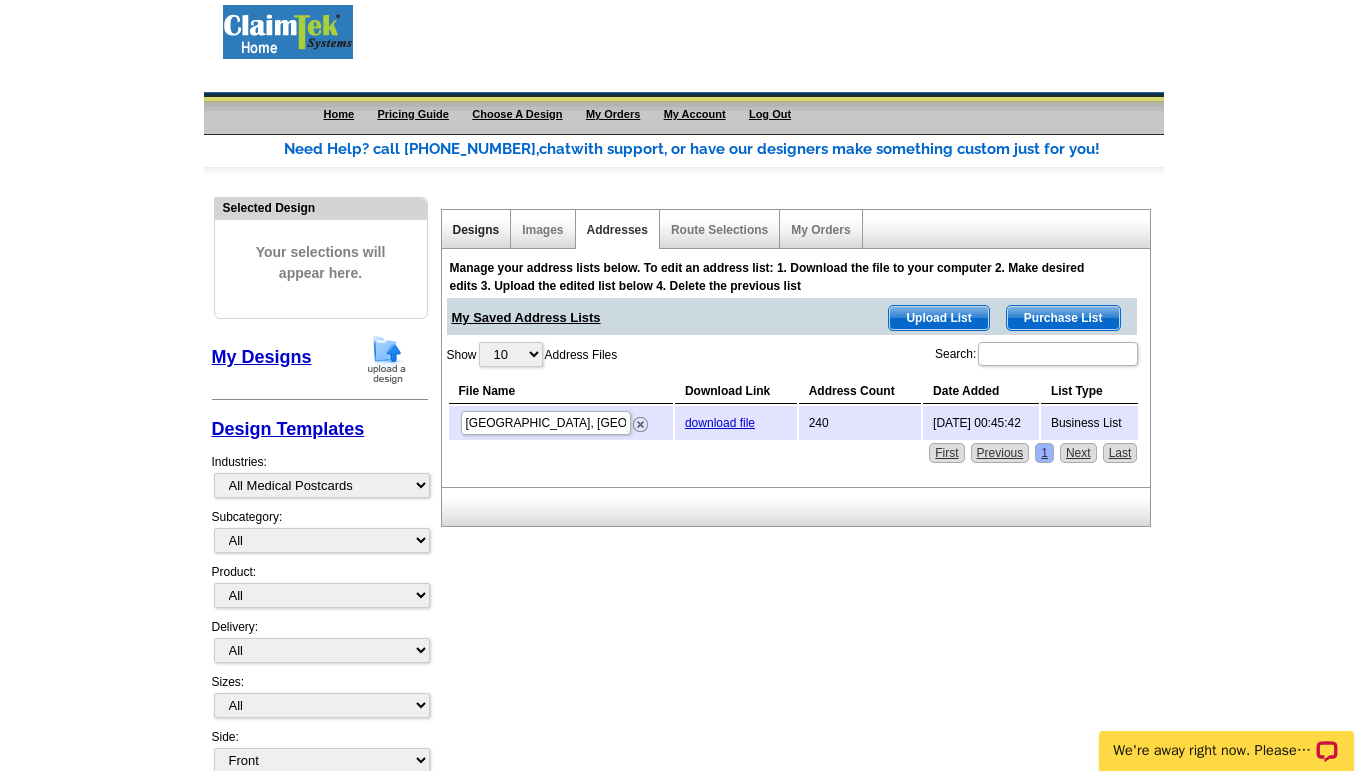 click on "Designs" at bounding box center (476, 230) 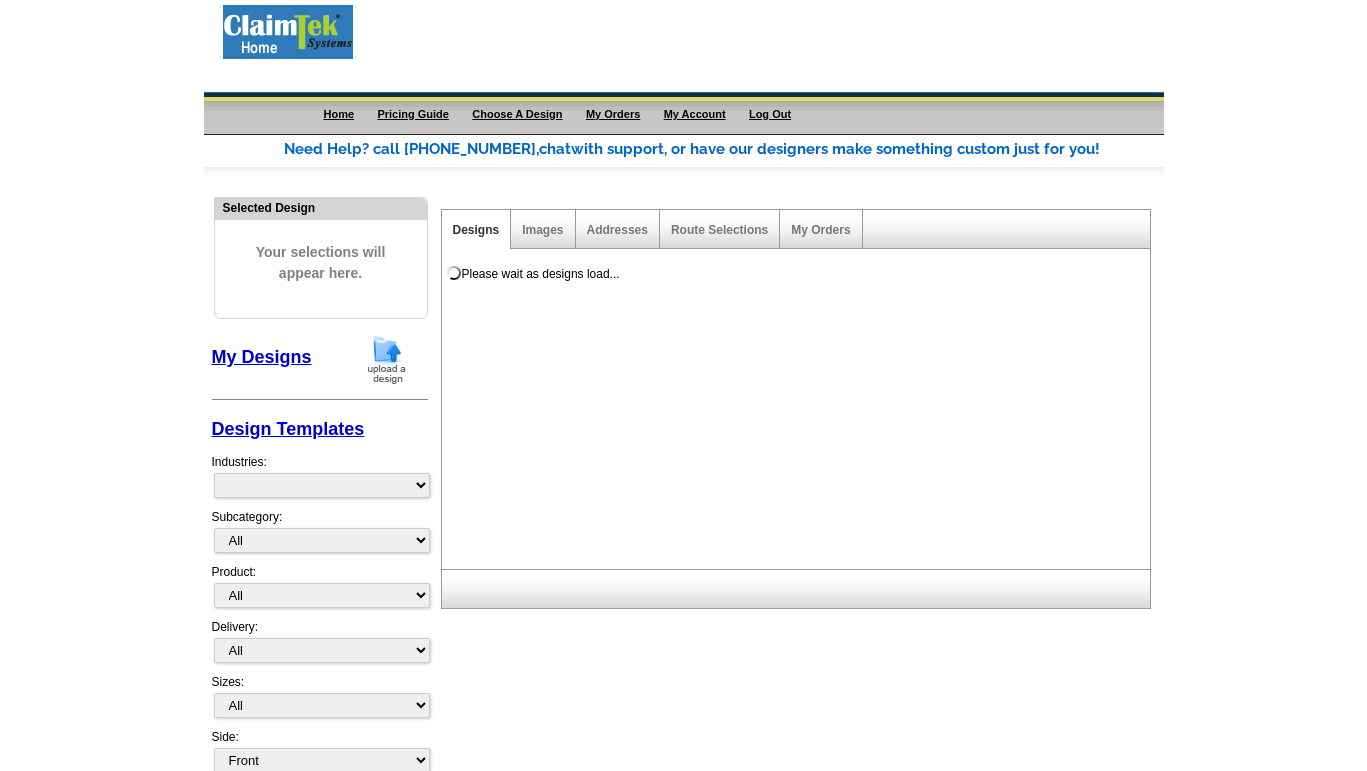 scroll, scrollTop: 0, scrollLeft: 0, axis: both 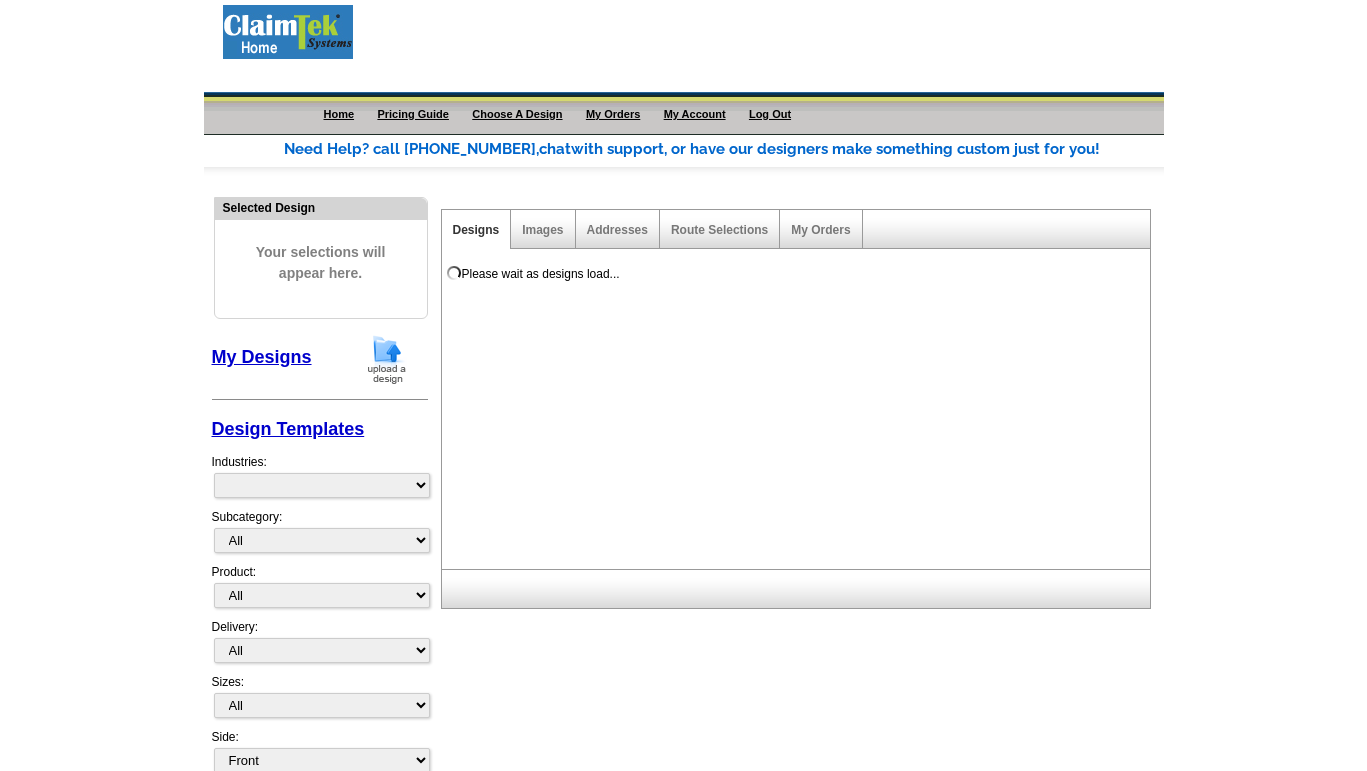 select on "1058" 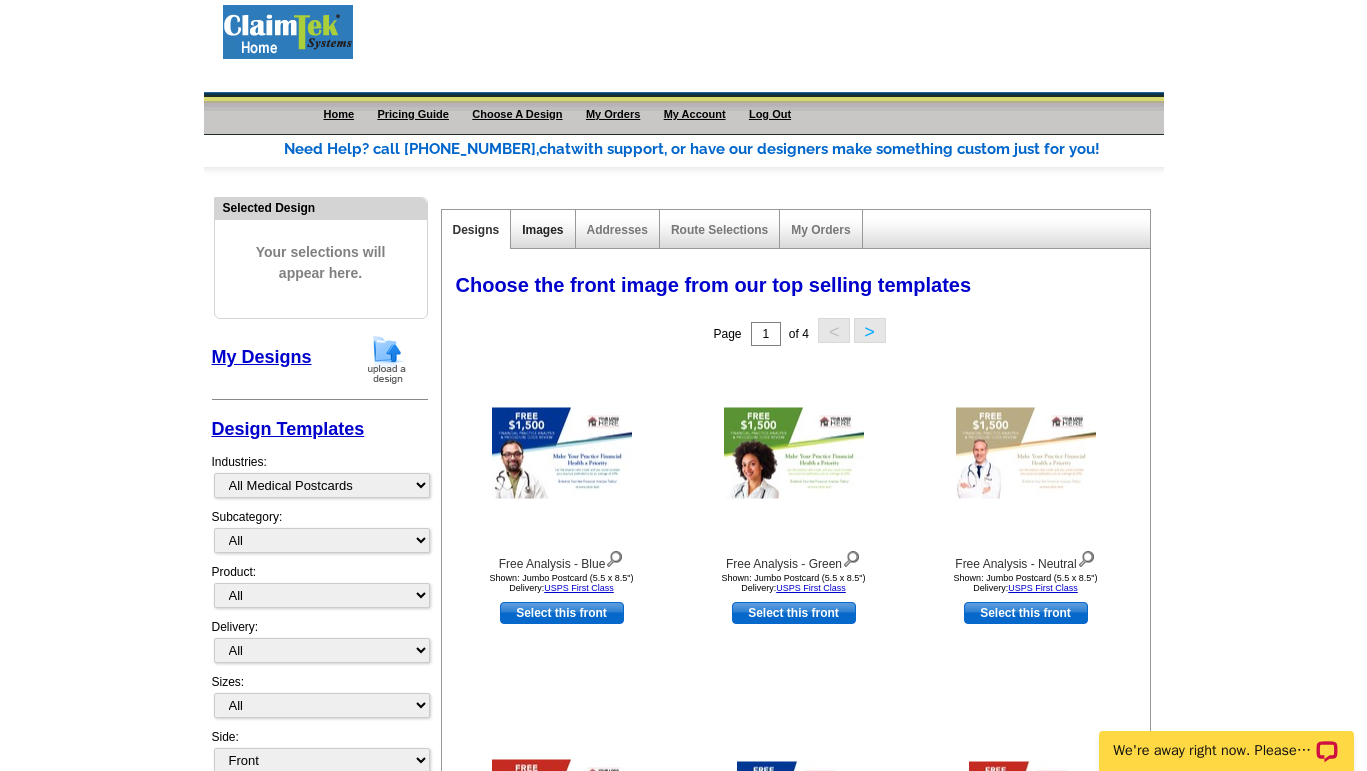 scroll, scrollTop: 0, scrollLeft: 0, axis: both 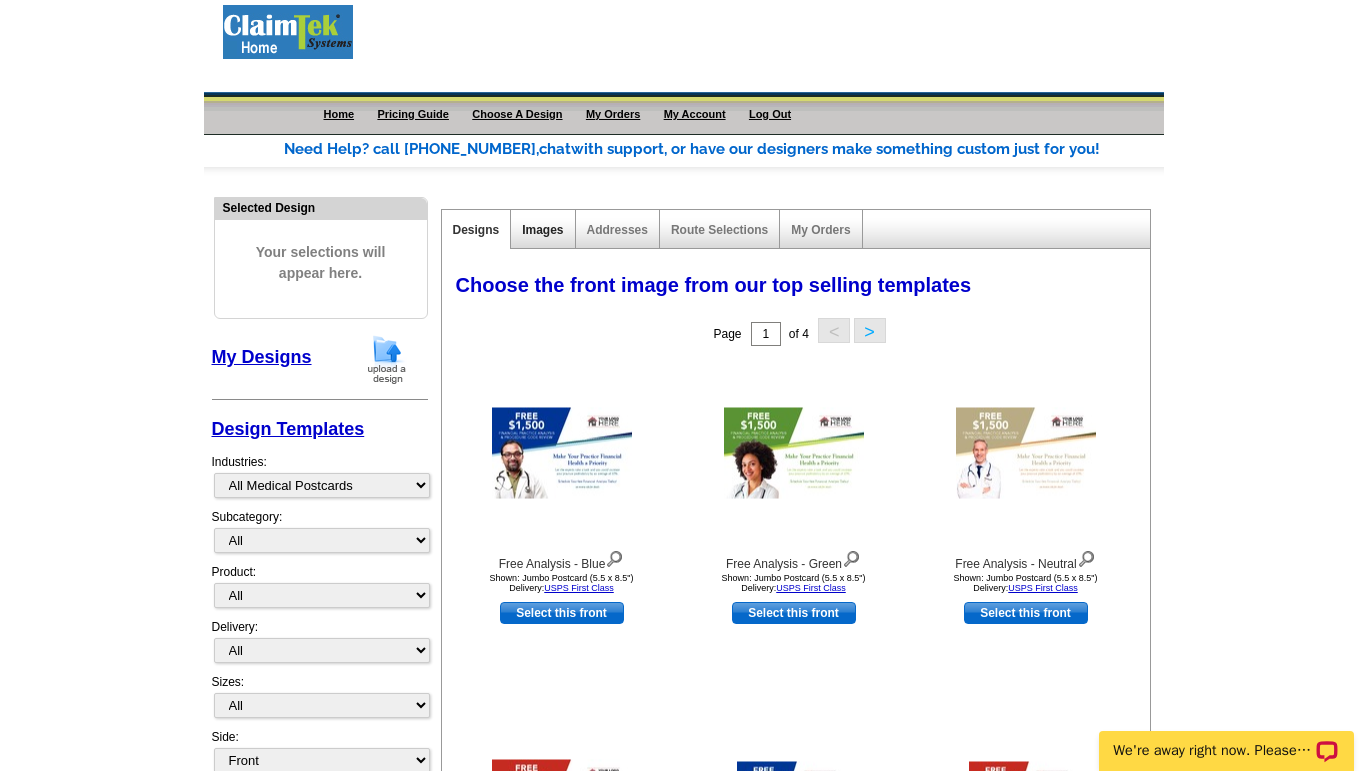 click on "Images" at bounding box center (542, 230) 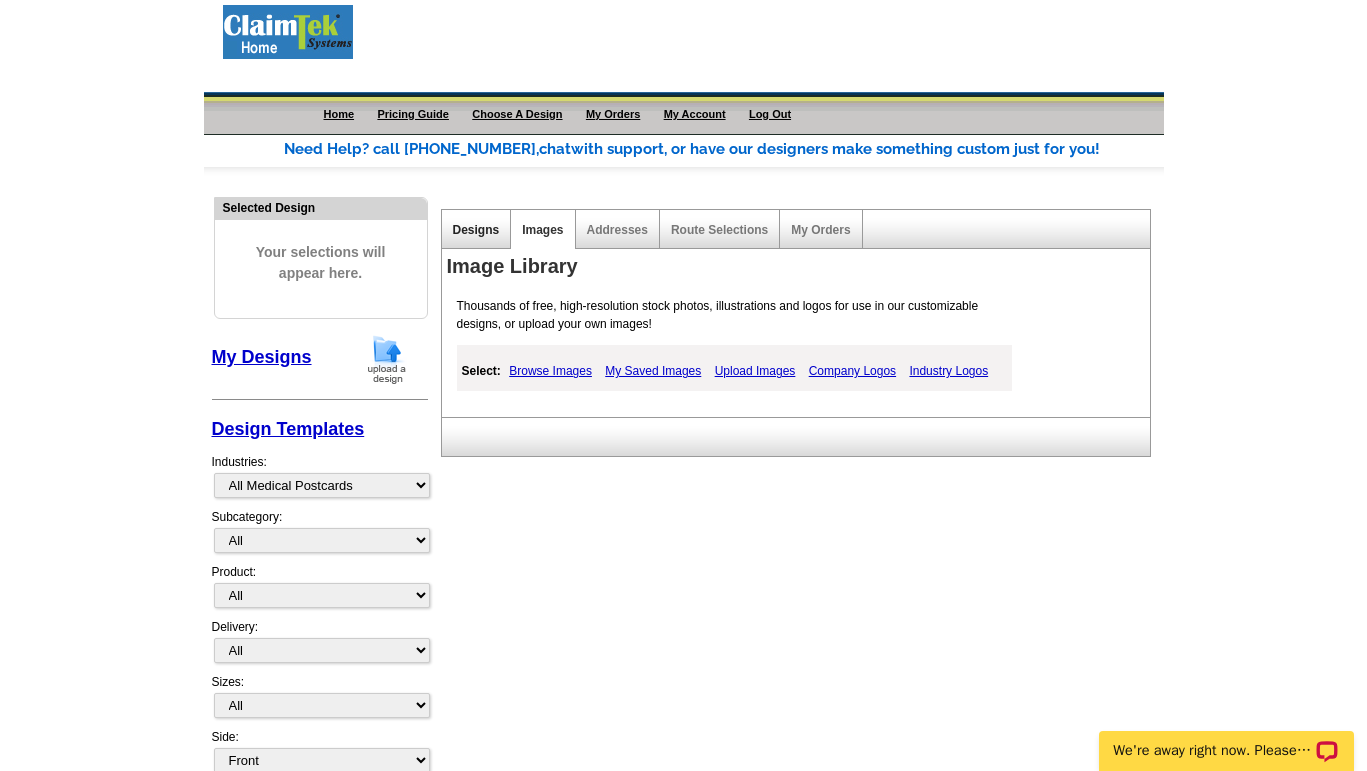 click on "Designs" at bounding box center [476, 230] 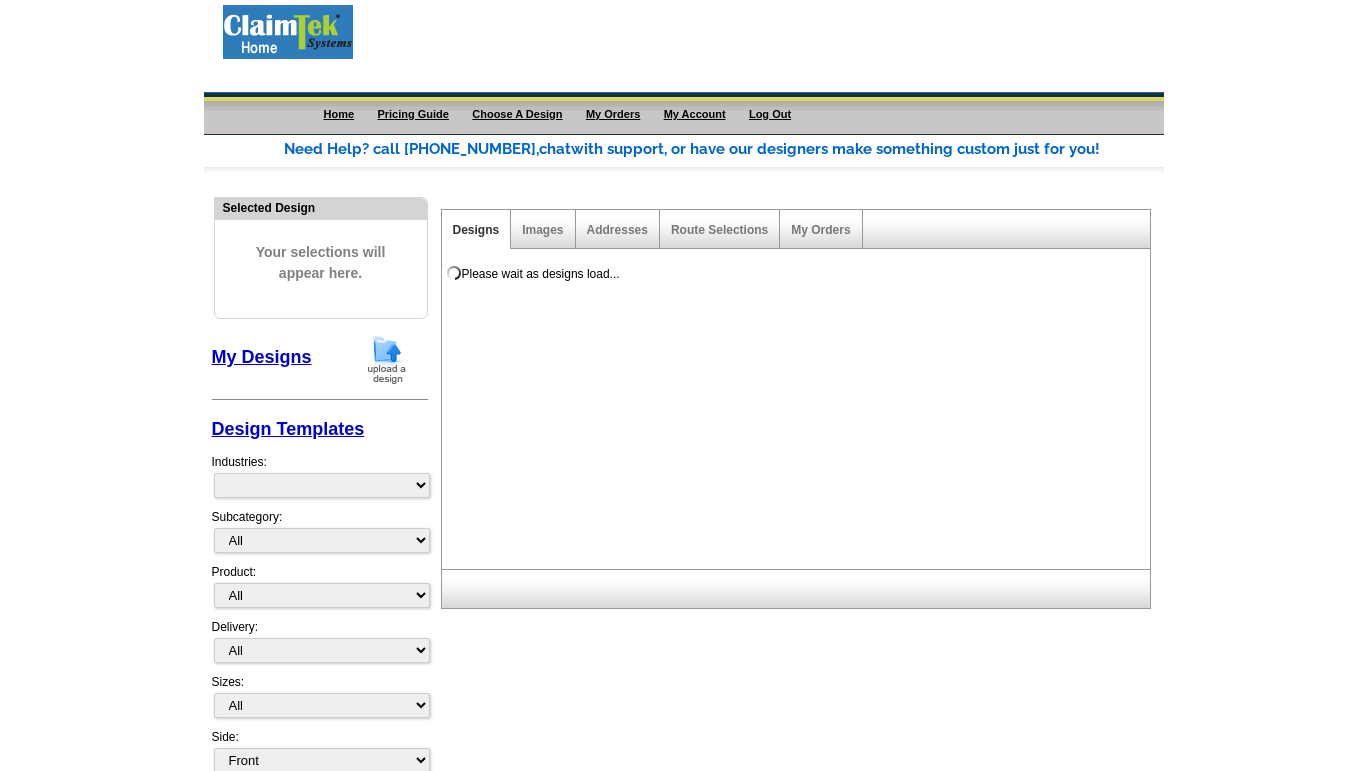 scroll, scrollTop: 40, scrollLeft: 0, axis: vertical 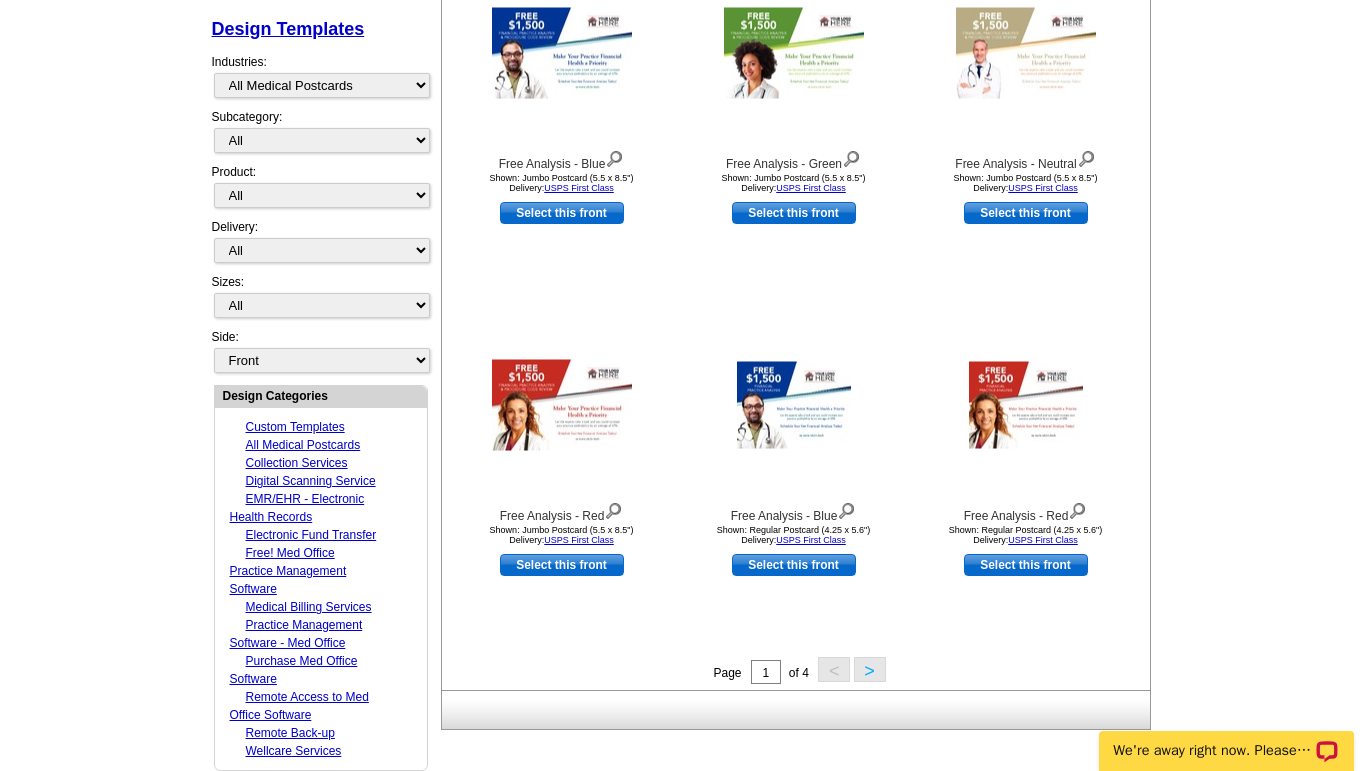 click on ">" at bounding box center [870, 669] 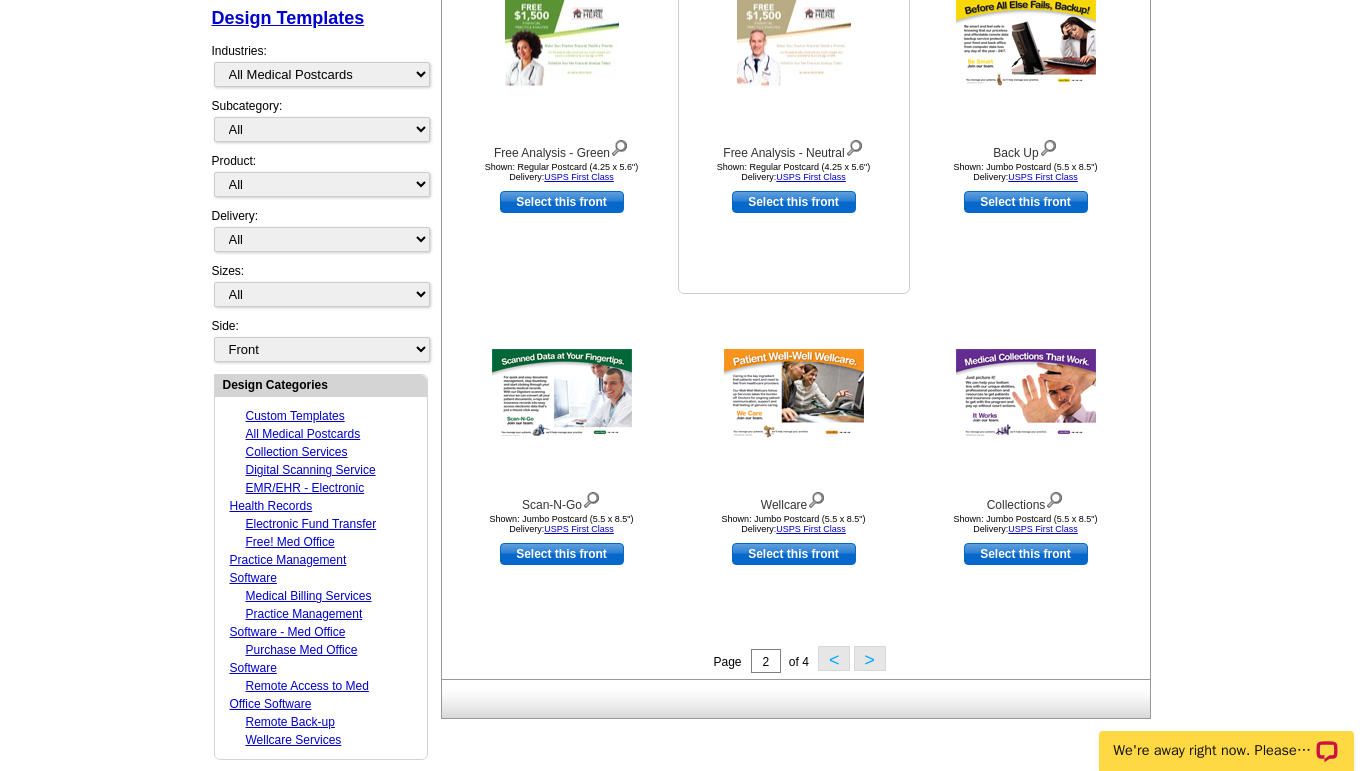 scroll, scrollTop: 421, scrollLeft: 0, axis: vertical 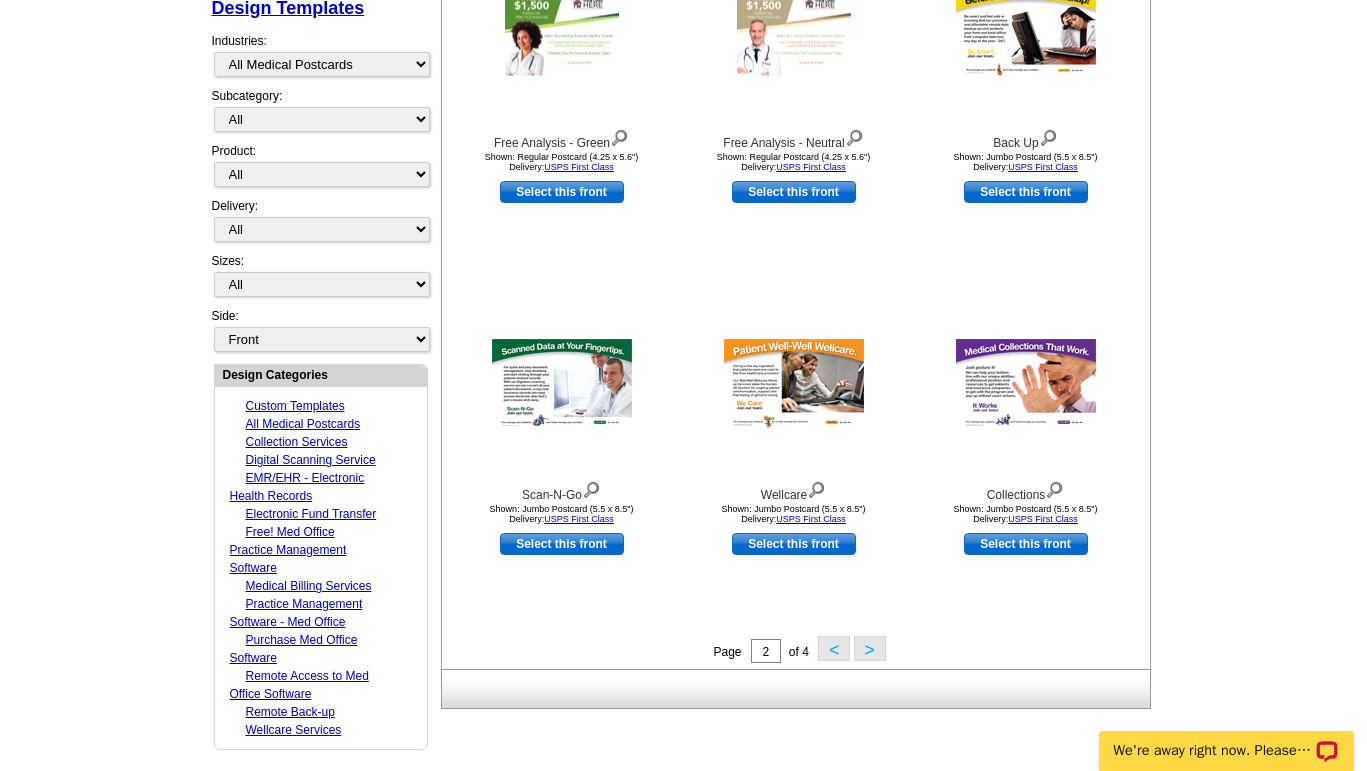 click on ">" at bounding box center [870, 648] 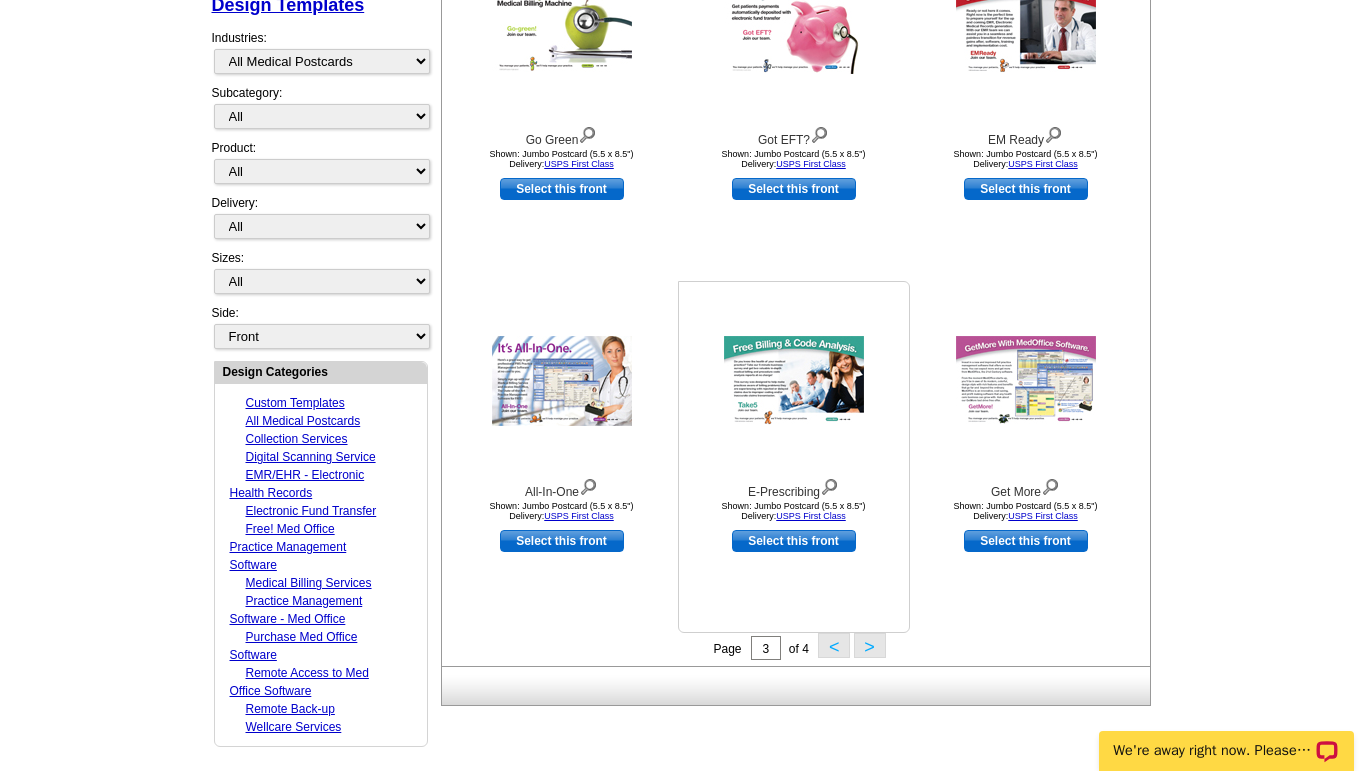 scroll, scrollTop: 421, scrollLeft: 0, axis: vertical 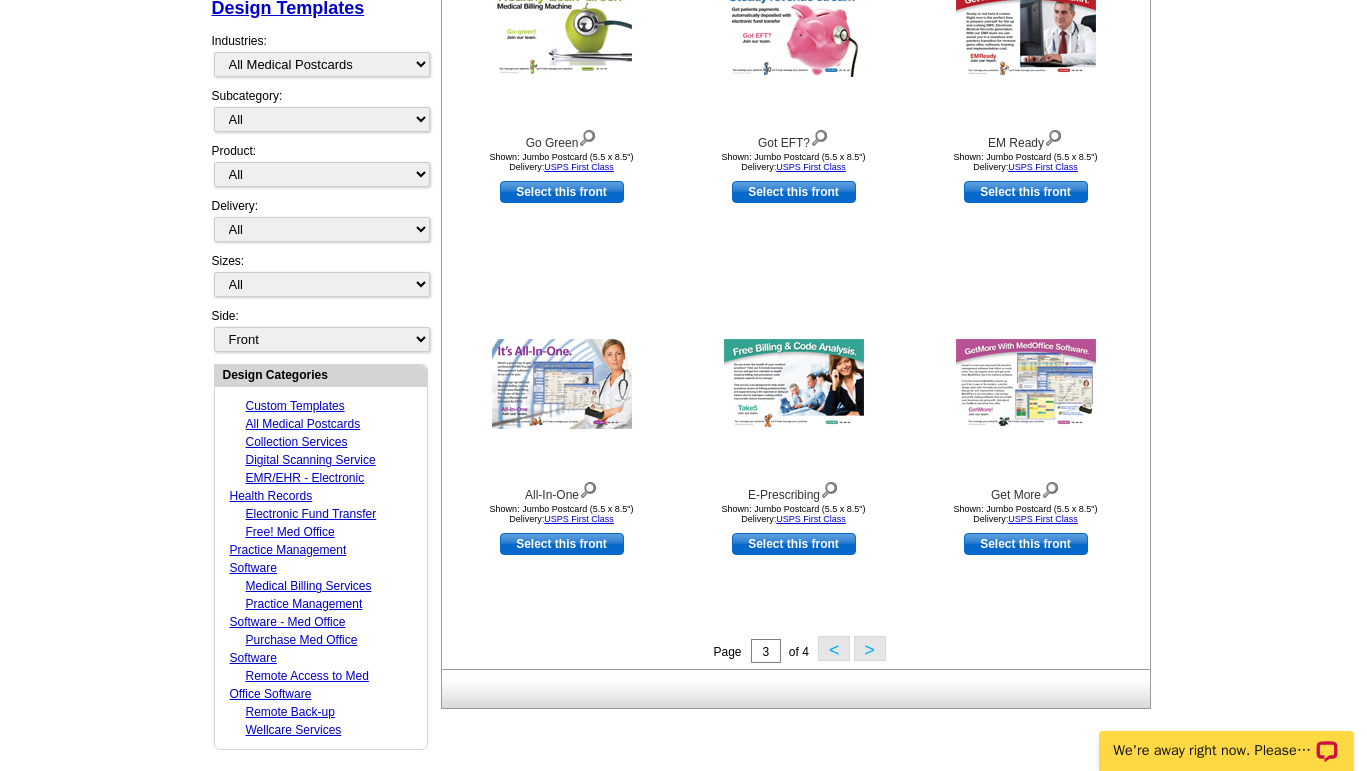 click on ">" at bounding box center [870, 648] 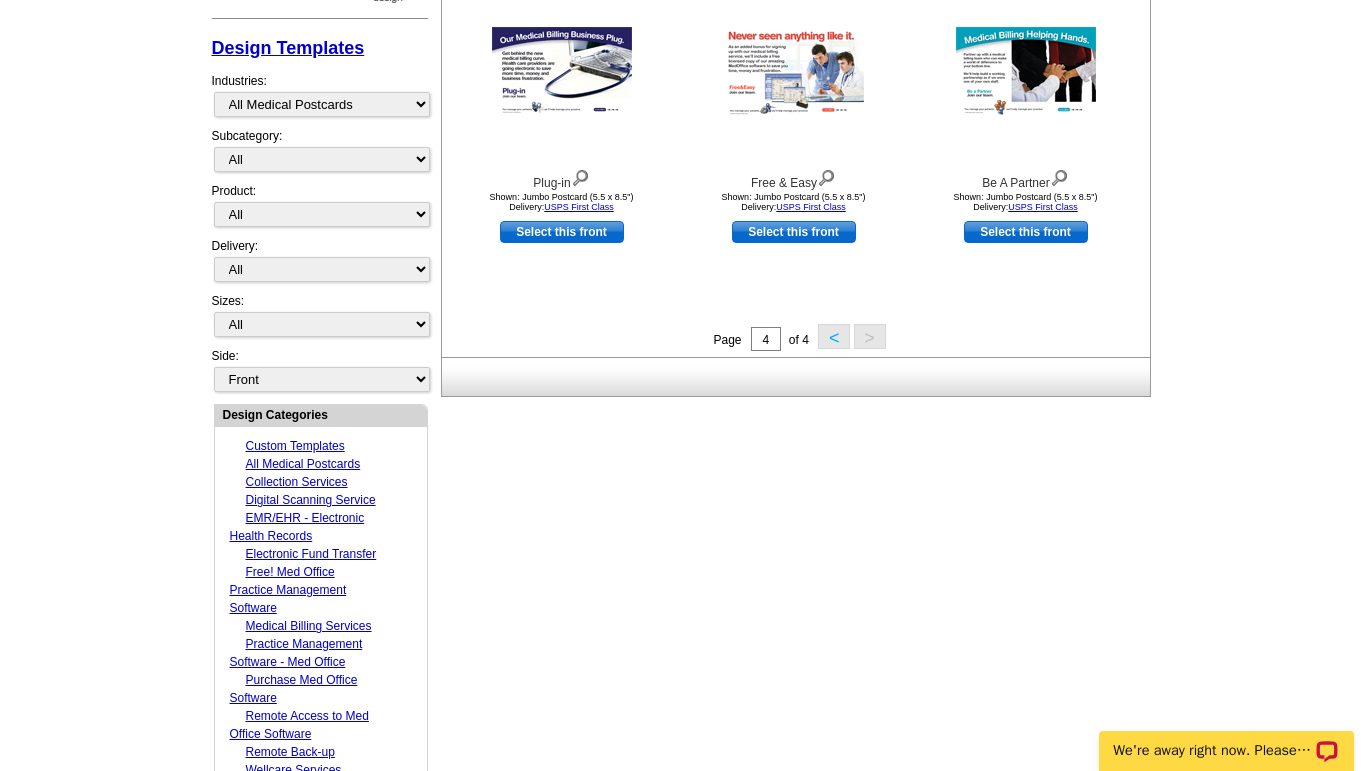 scroll, scrollTop: 421, scrollLeft: 0, axis: vertical 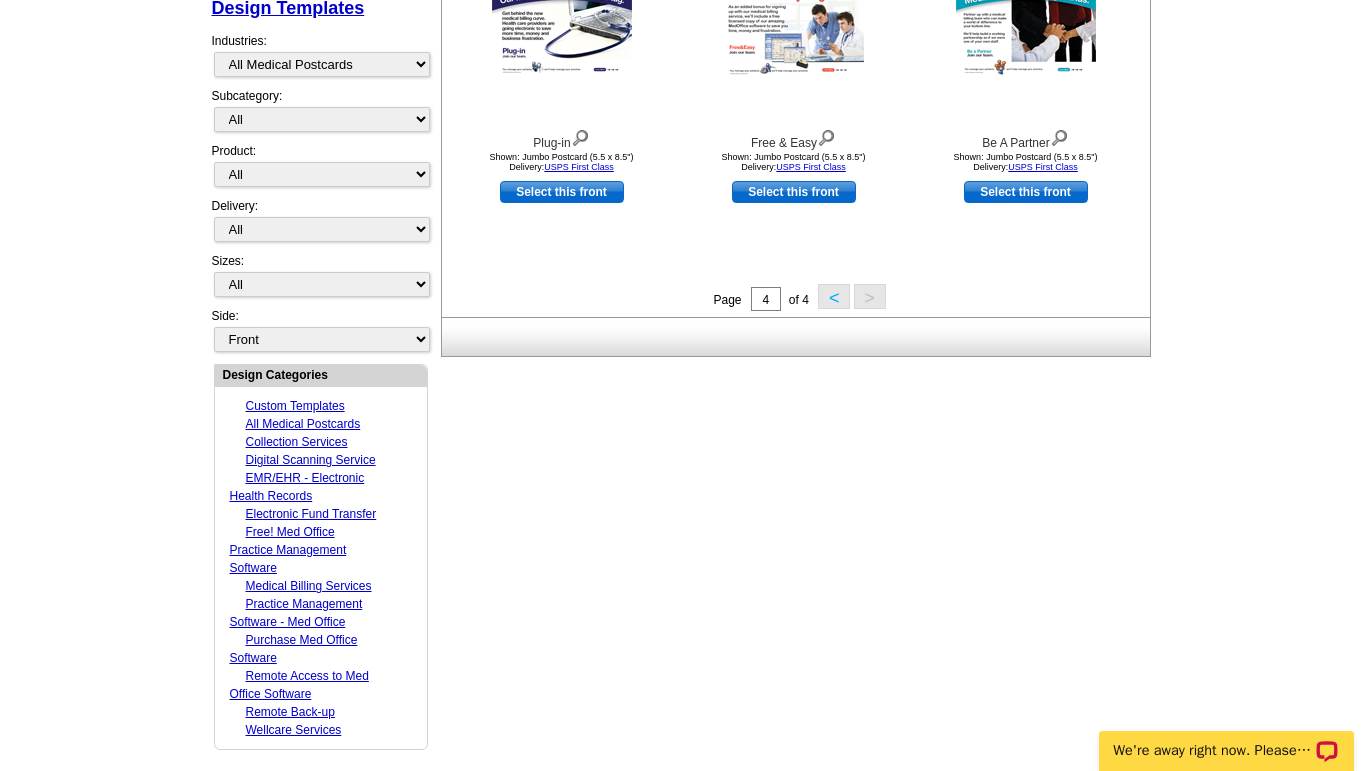 click on "Medical Billing Services" at bounding box center (309, 586) 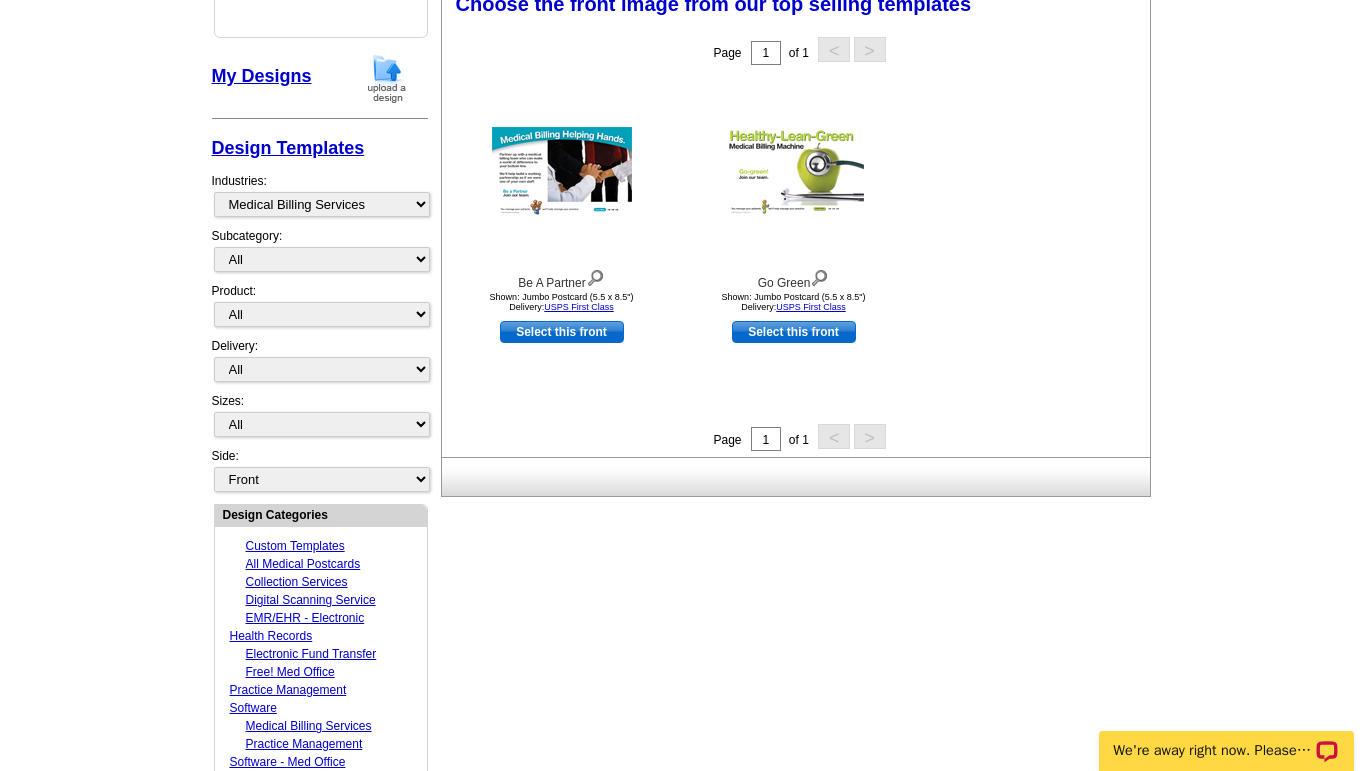 scroll, scrollTop: 261, scrollLeft: 0, axis: vertical 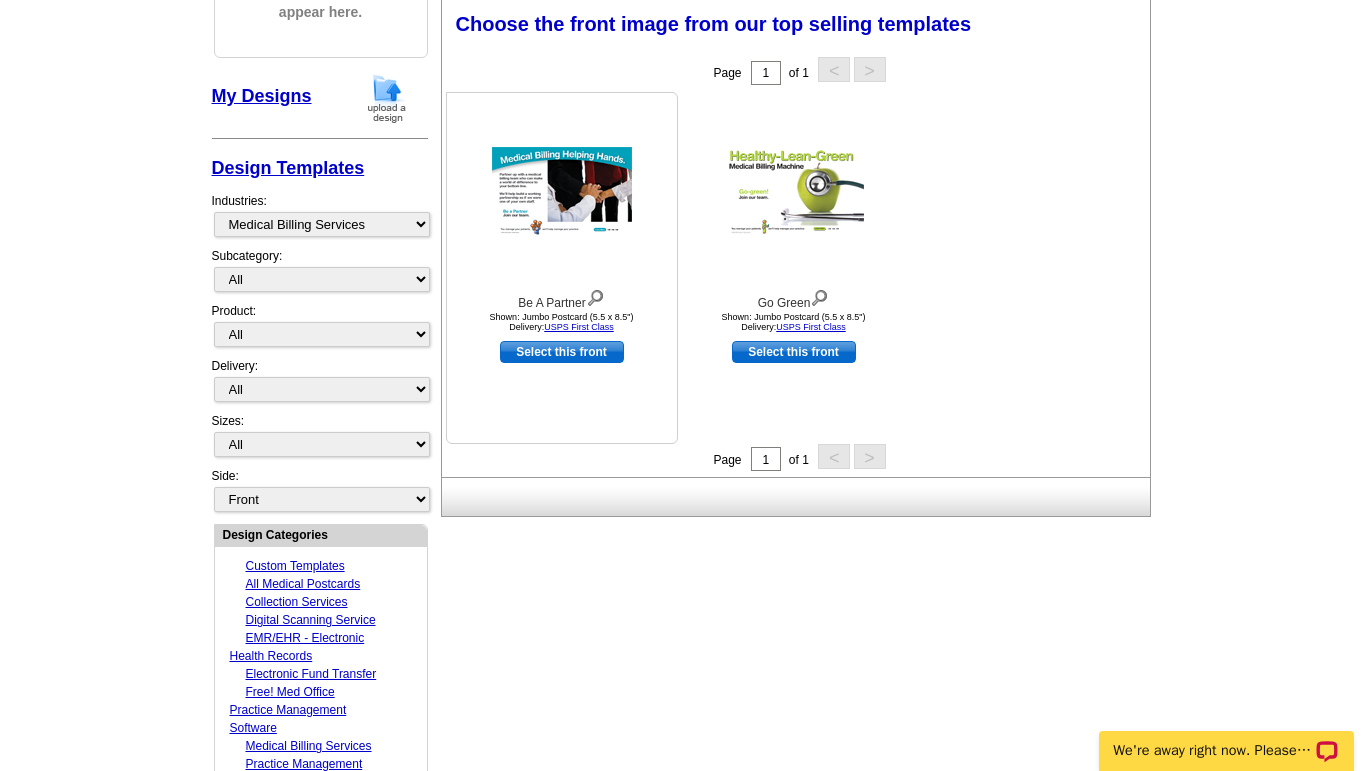 click at bounding box center [562, 192] 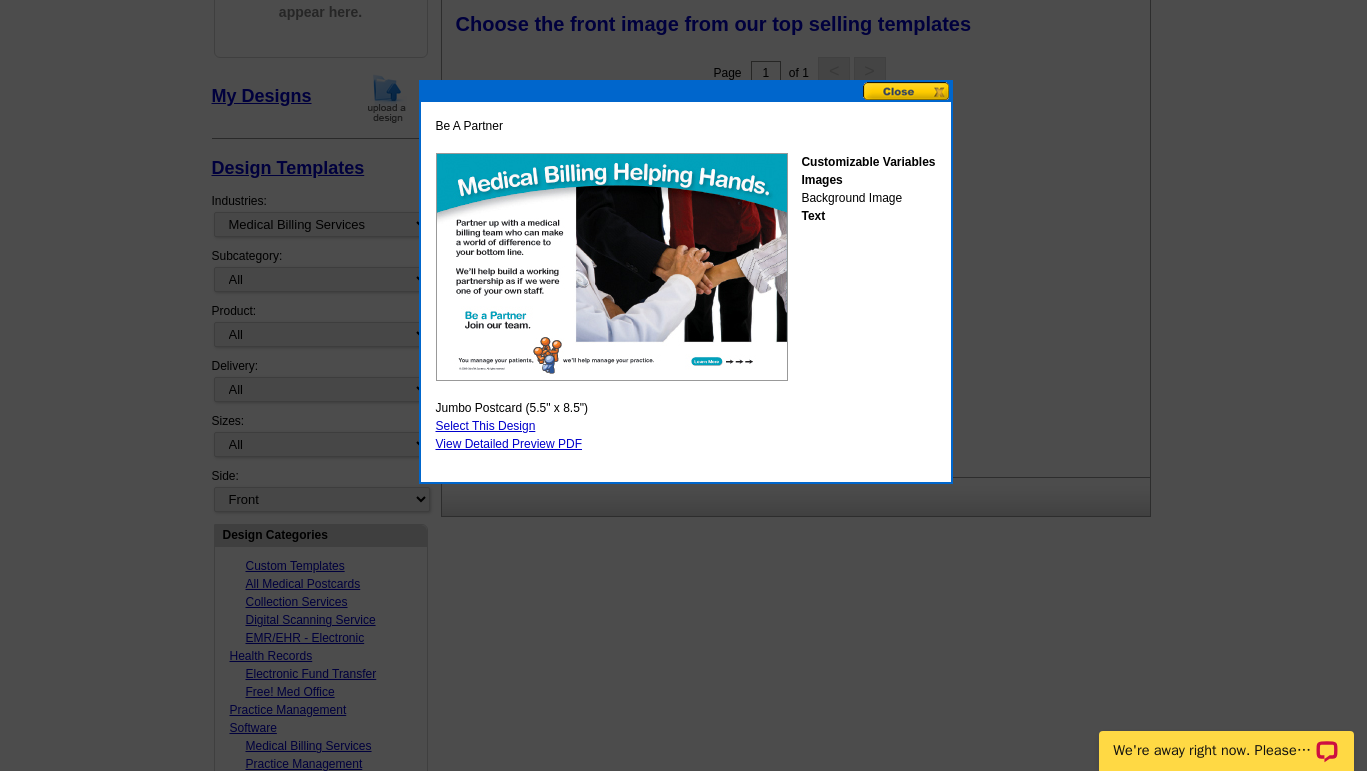 click on "Select This Design" at bounding box center [486, 426] 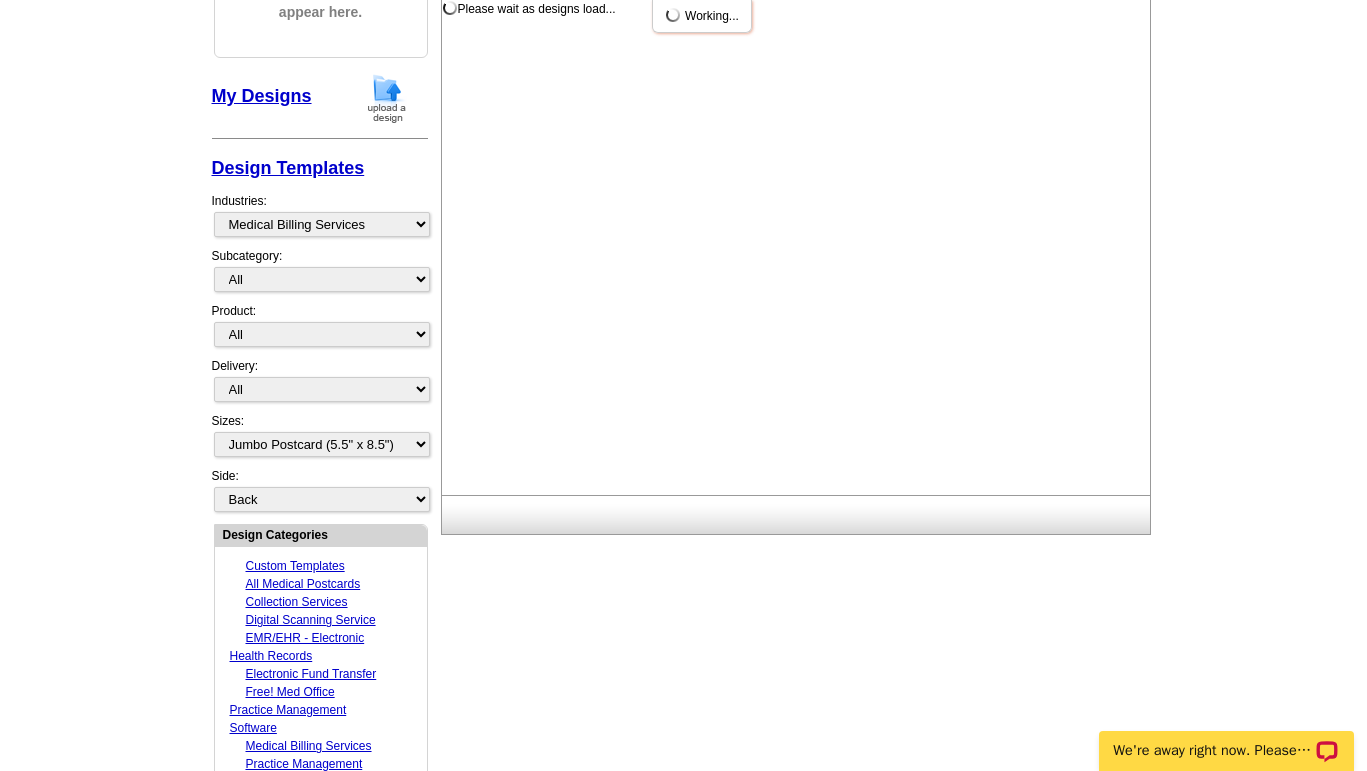 scroll, scrollTop: 0, scrollLeft: 0, axis: both 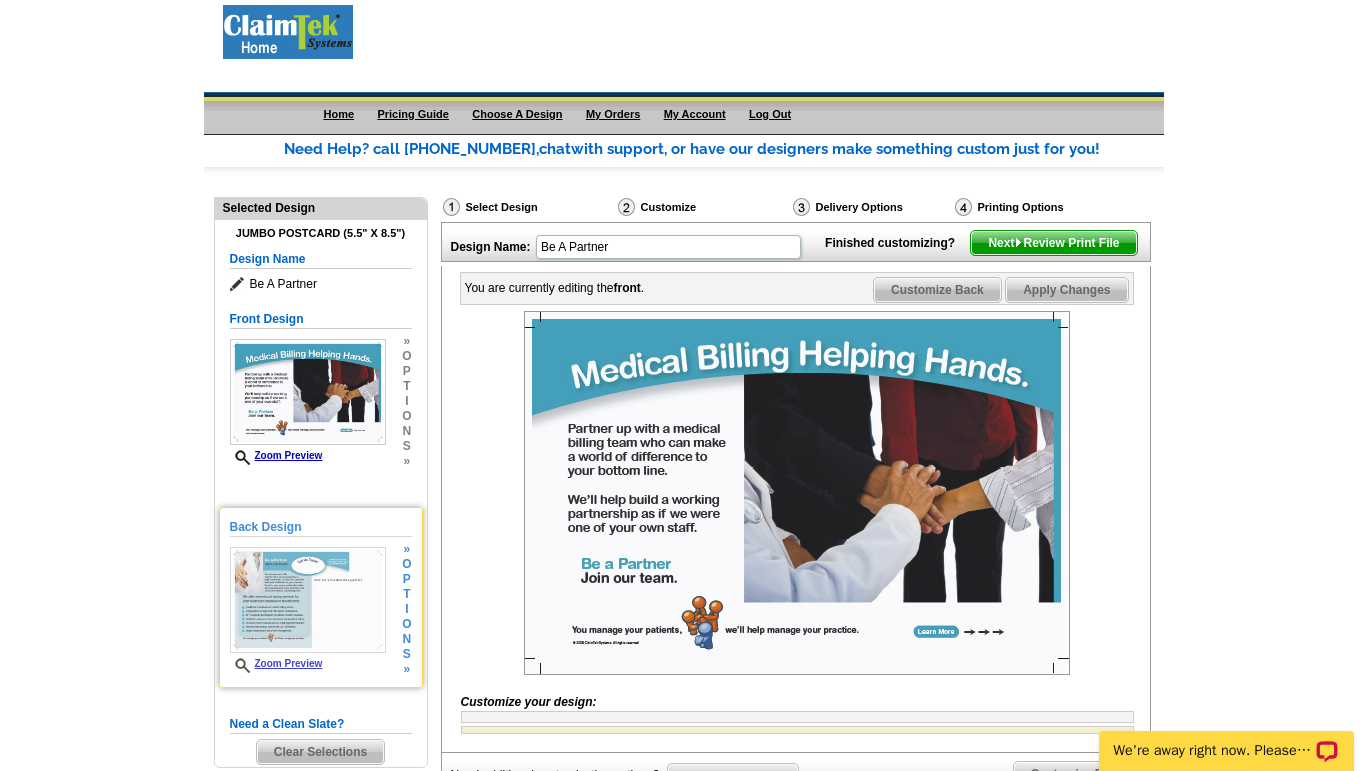 click at bounding box center [308, 600] 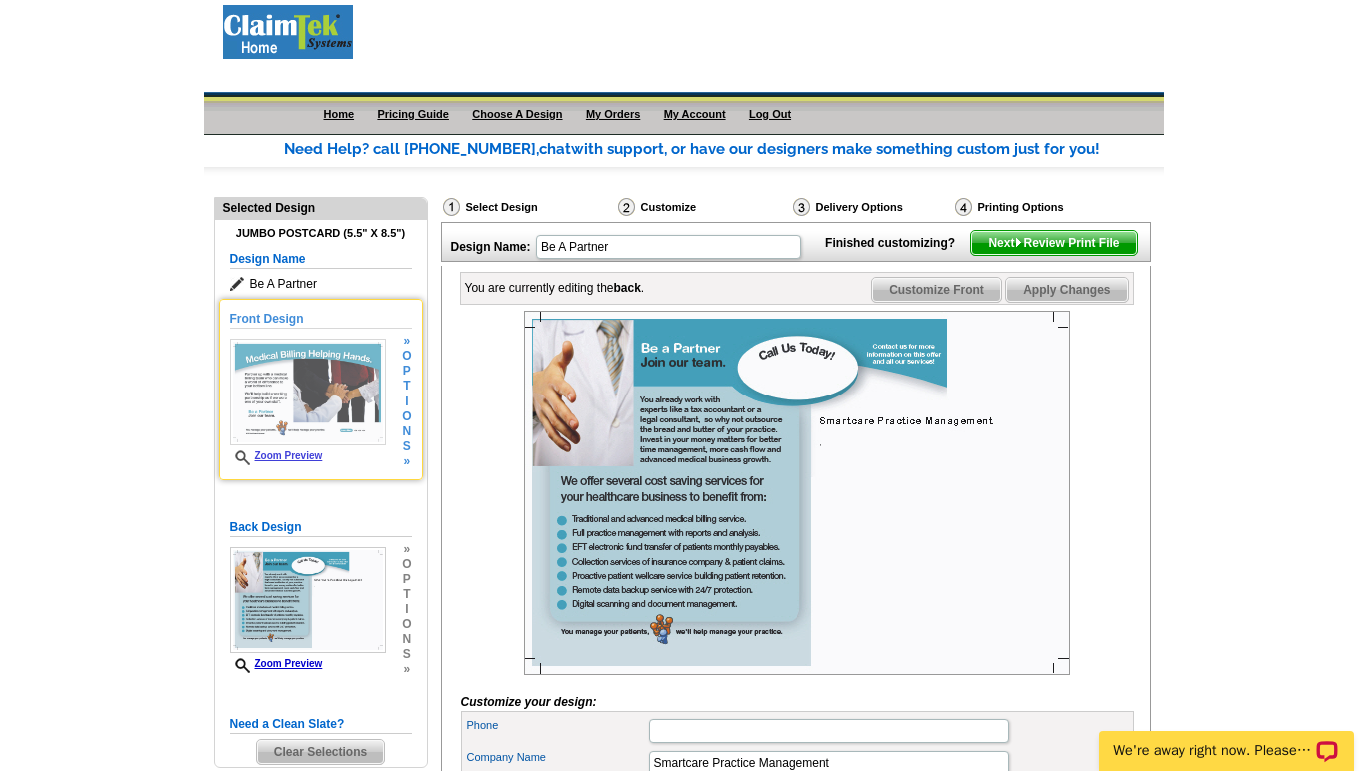 click at bounding box center [308, 392] 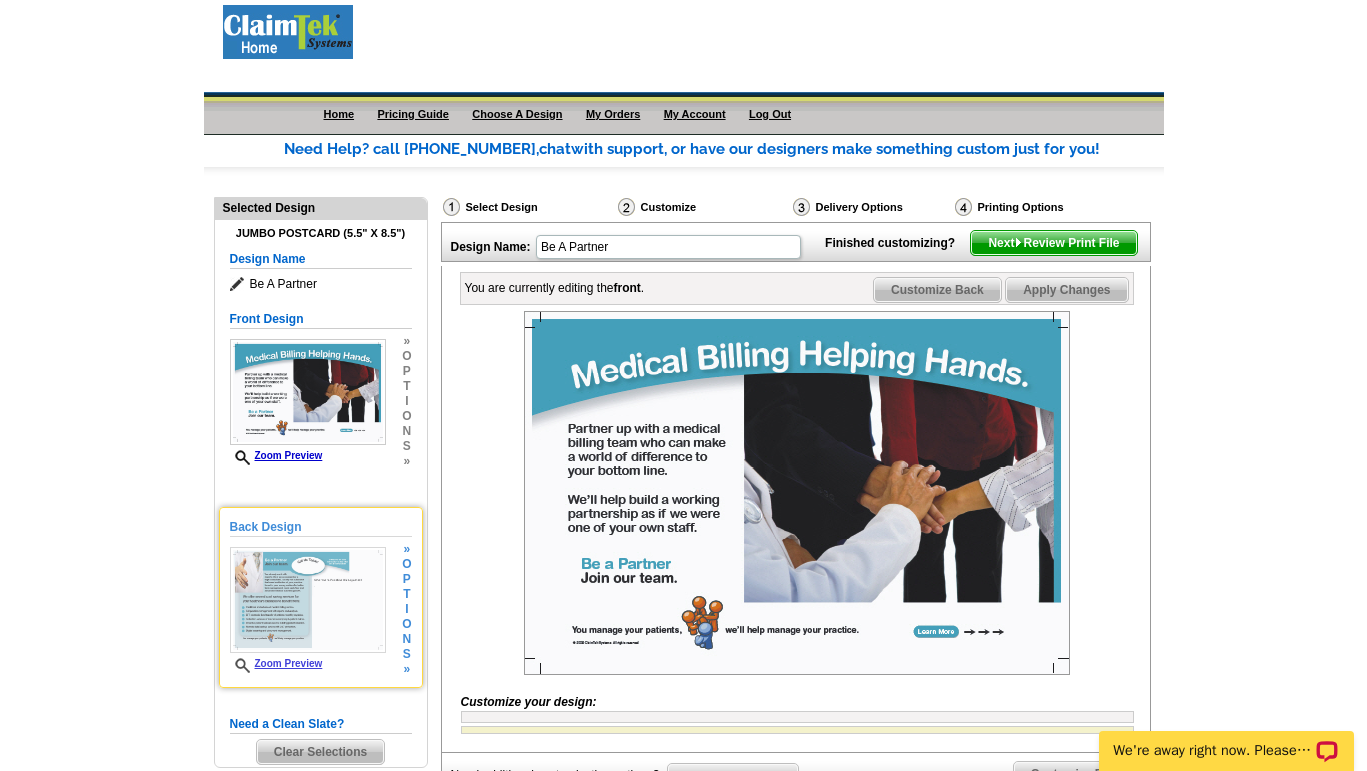 click at bounding box center (308, 600) 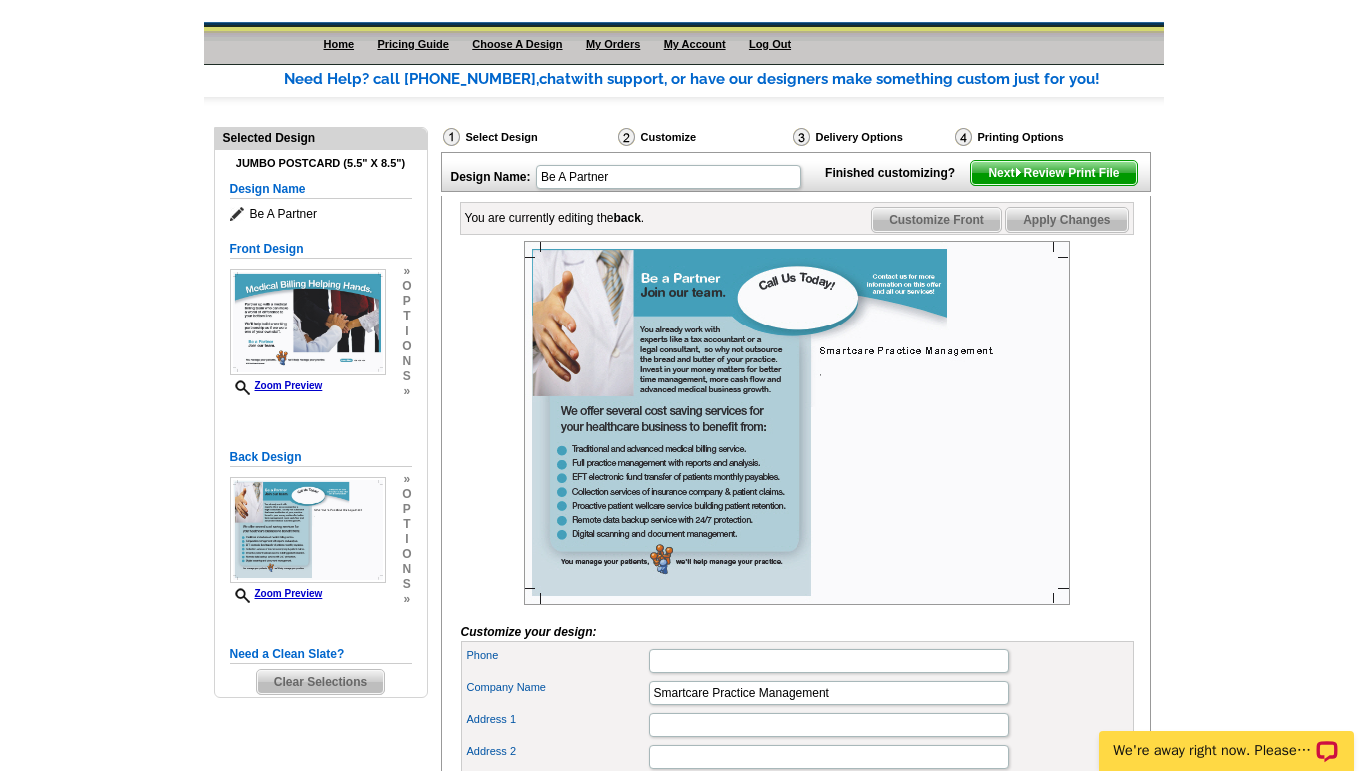 scroll, scrollTop: 114, scrollLeft: 0, axis: vertical 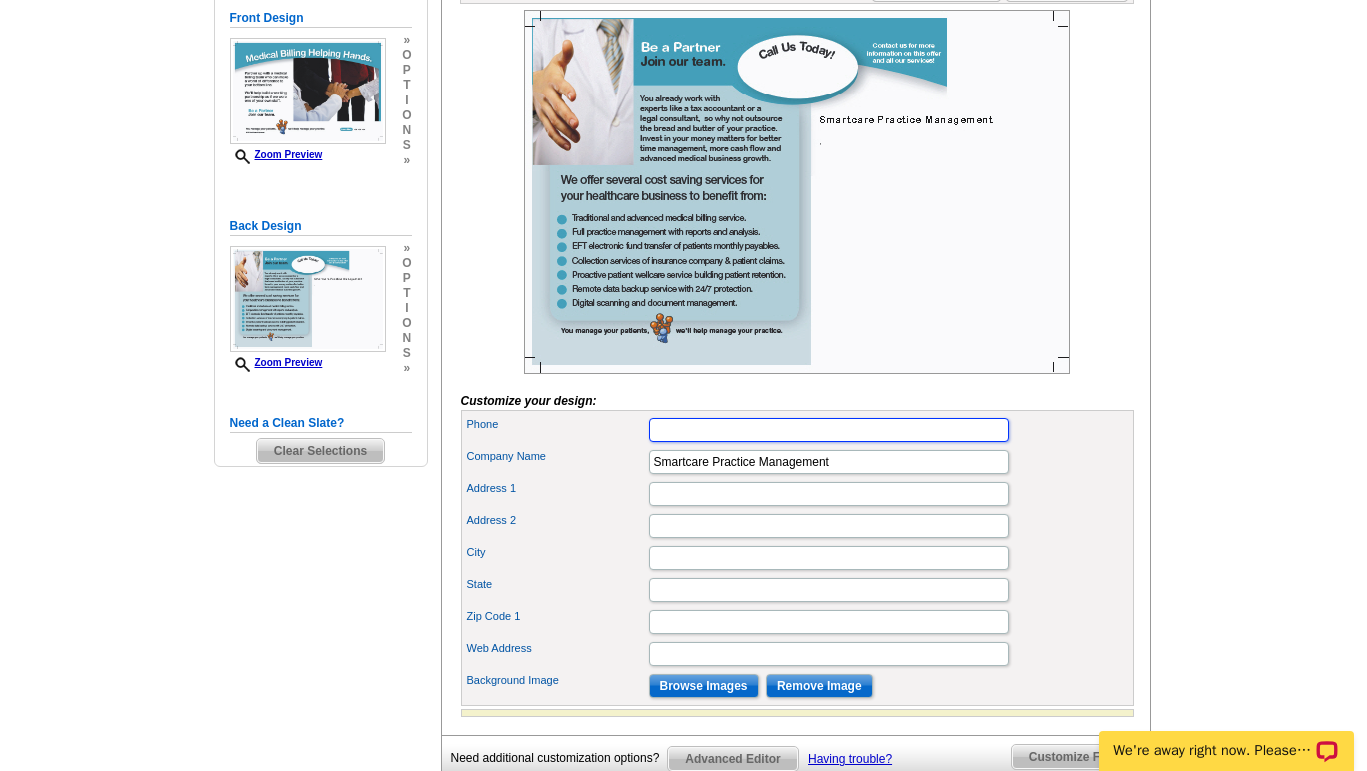 click on "Phone" at bounding box center [829, 430] 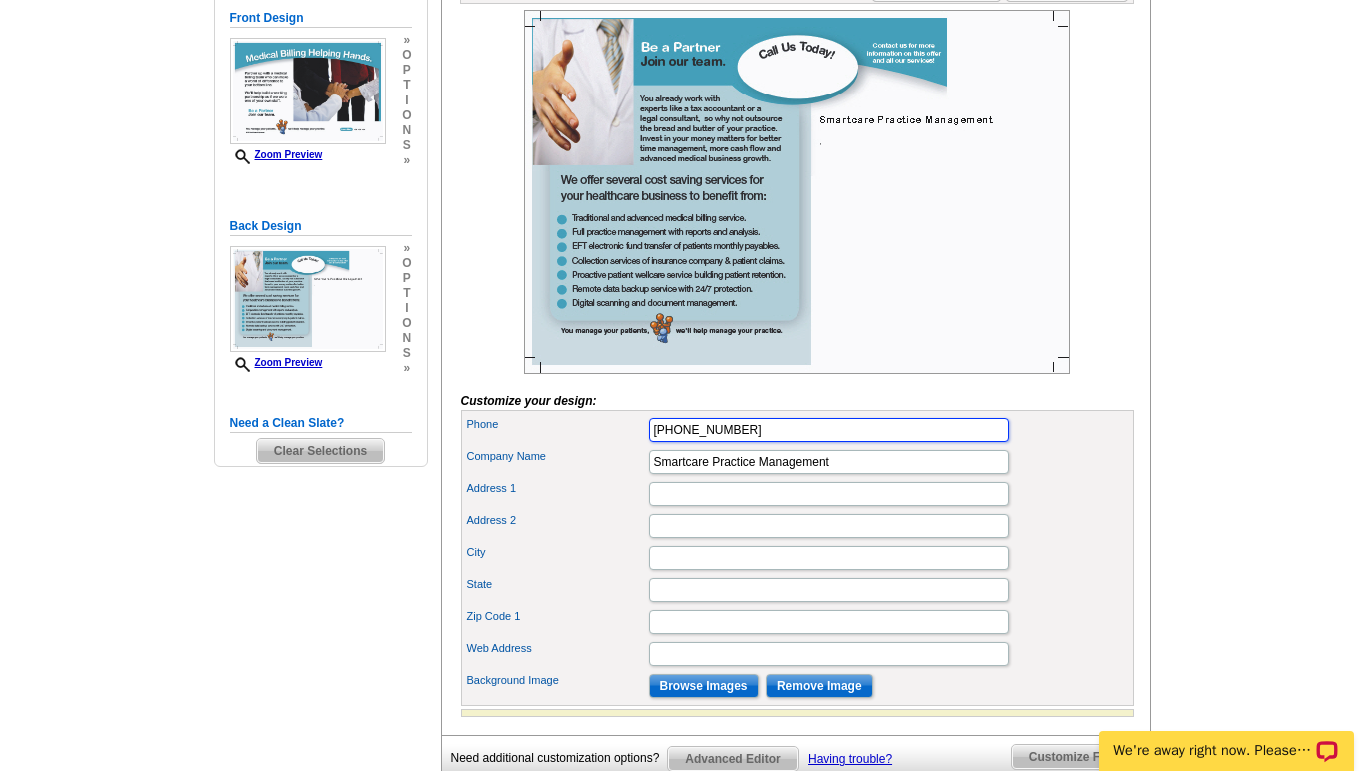 type on "[PHONE_NUMBER]" 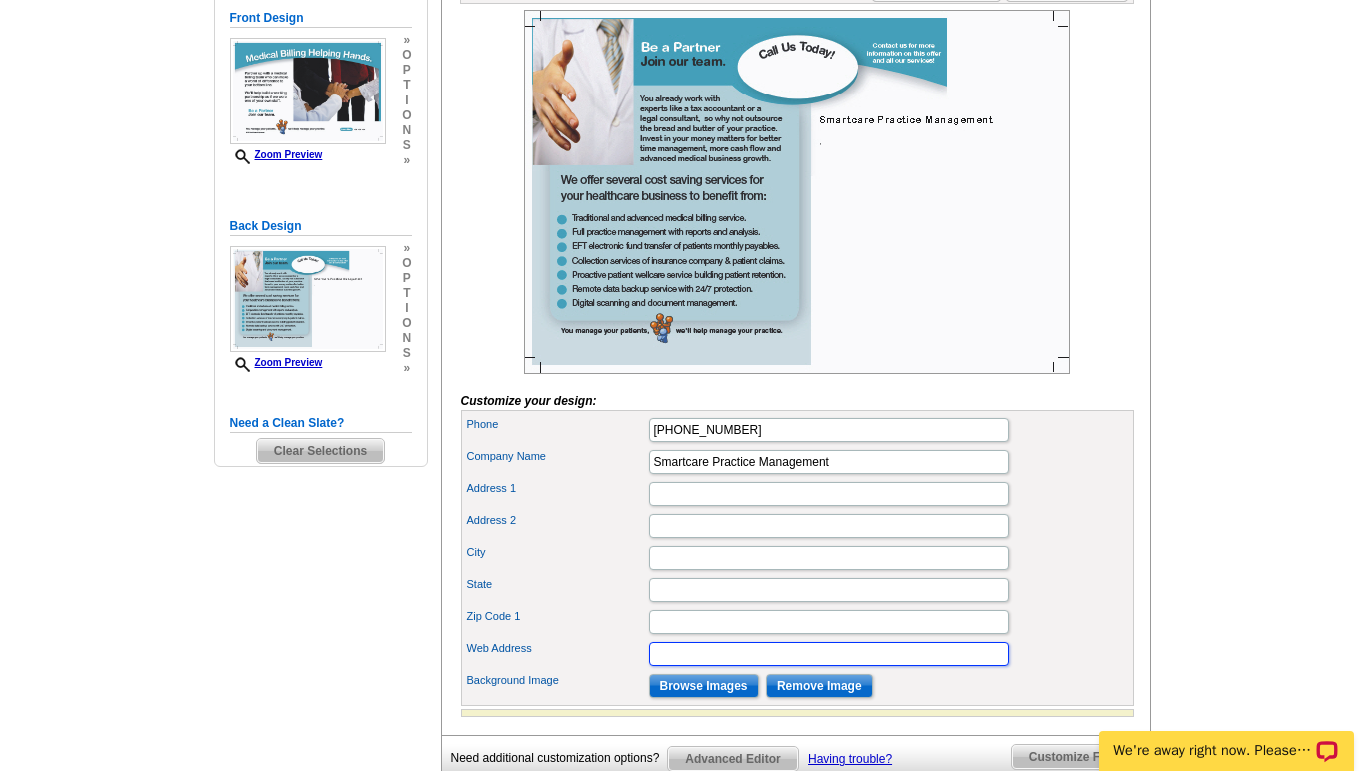 click on "Web Address" at bounding box center [829, 654] 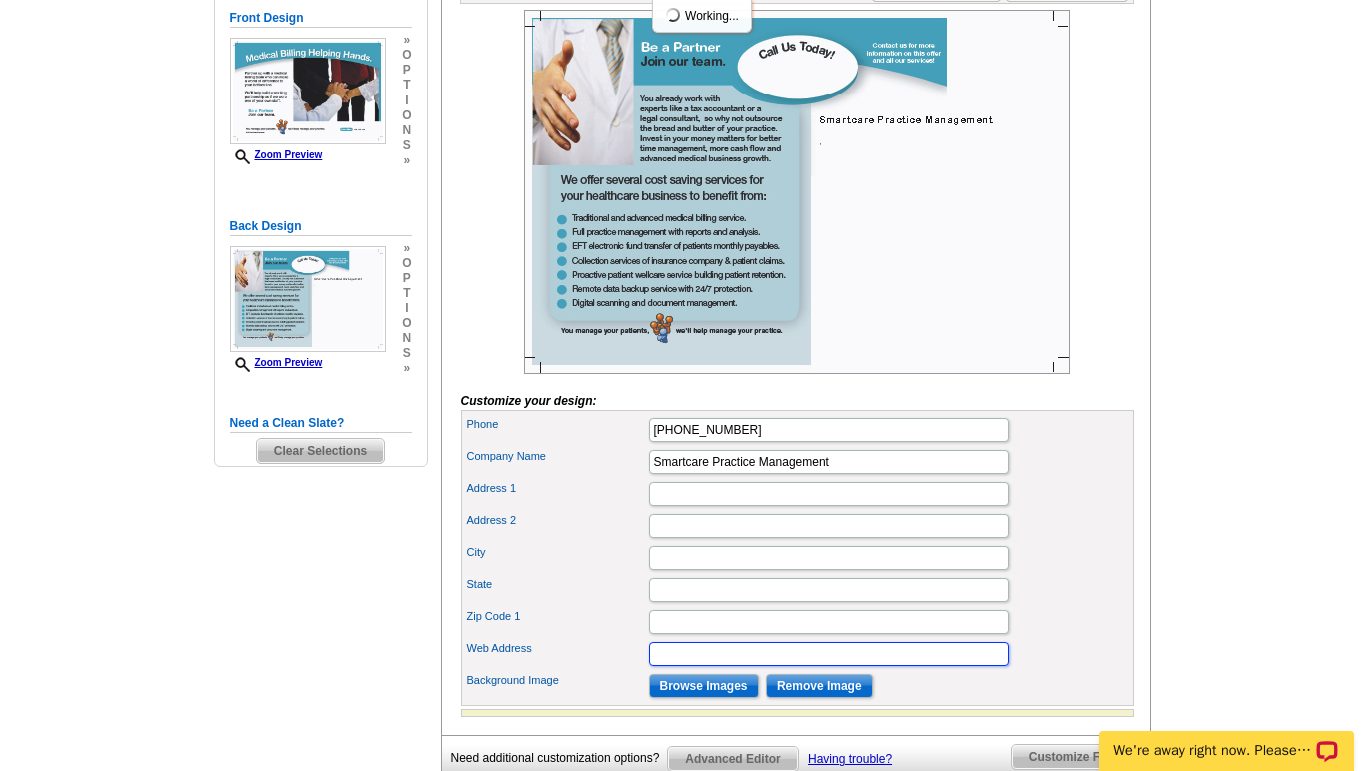 scroll, scrollTop: 0, scrollLeft: 0, axis: both 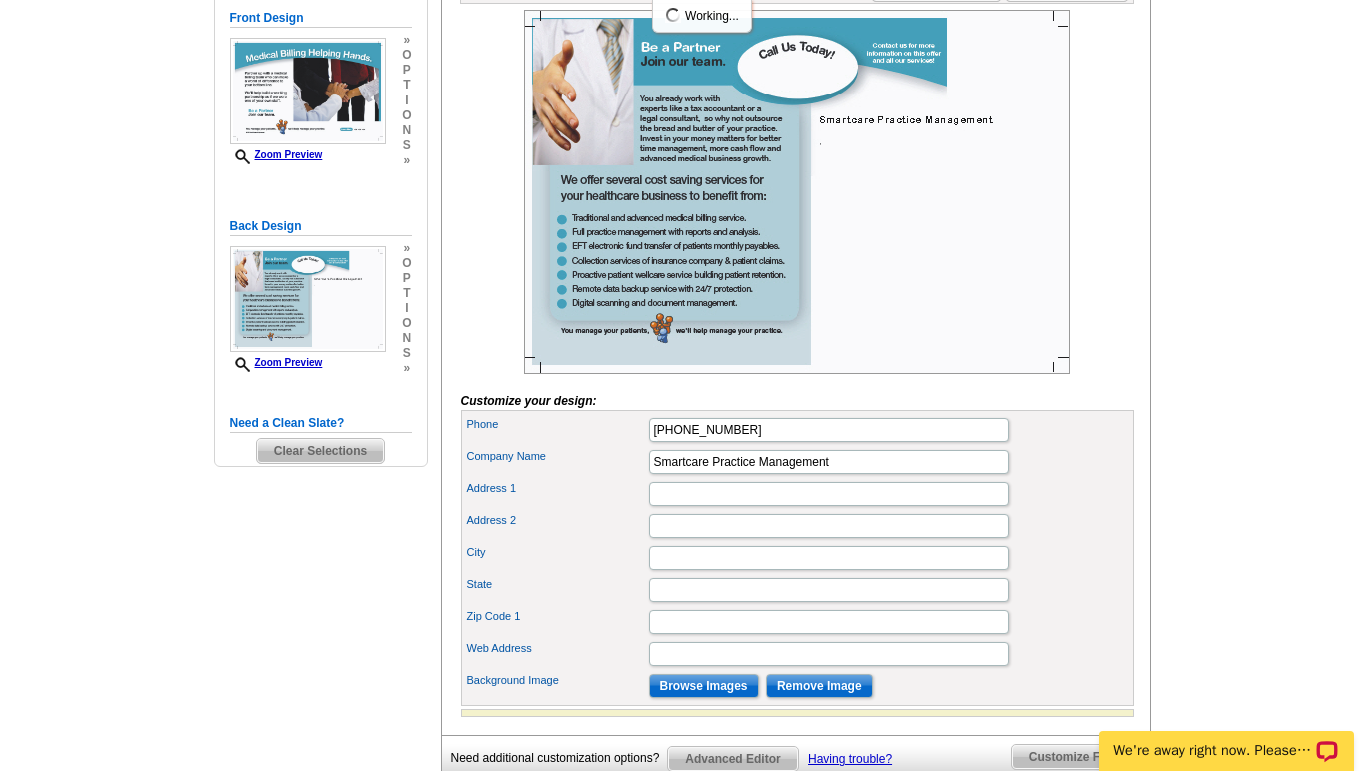 click on "Web Address" at bounding box center [557, 648] 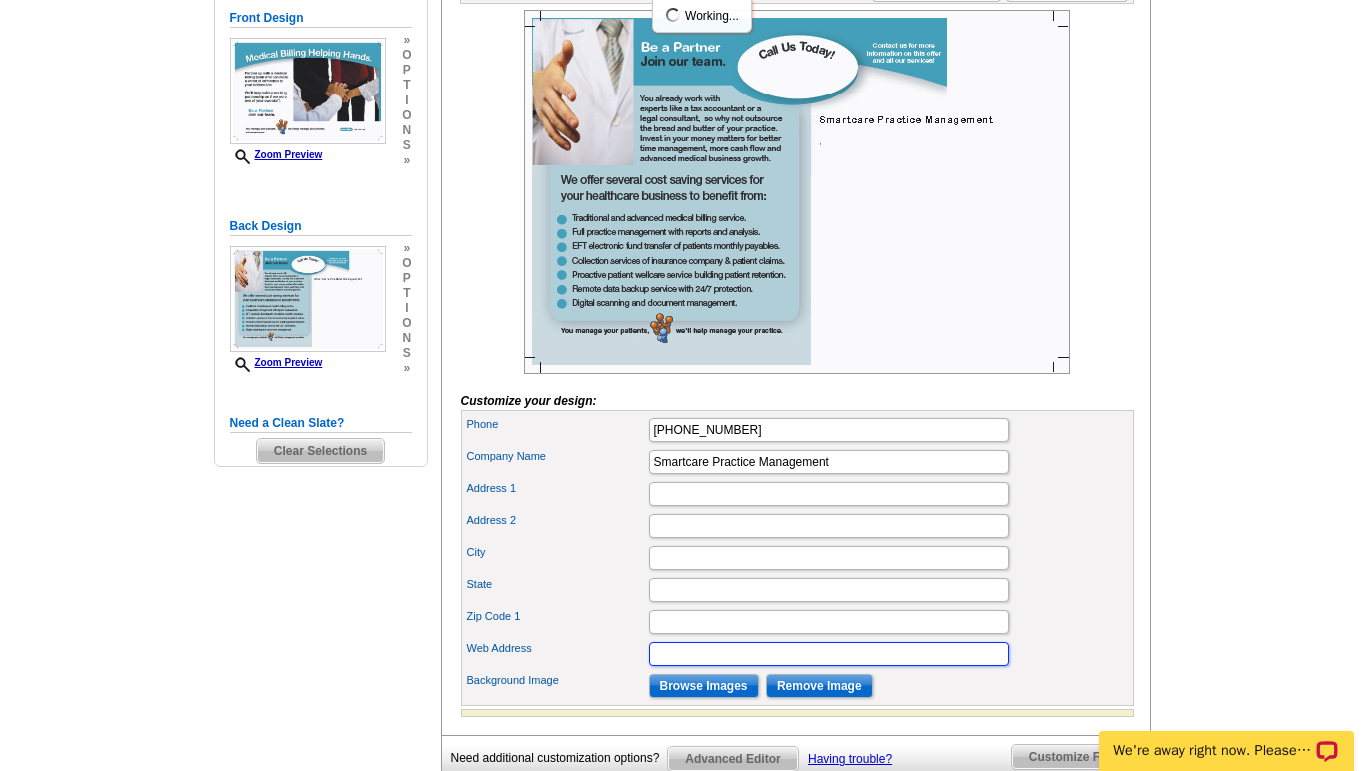 click on "Web Address" at bounding box center (829, 654) 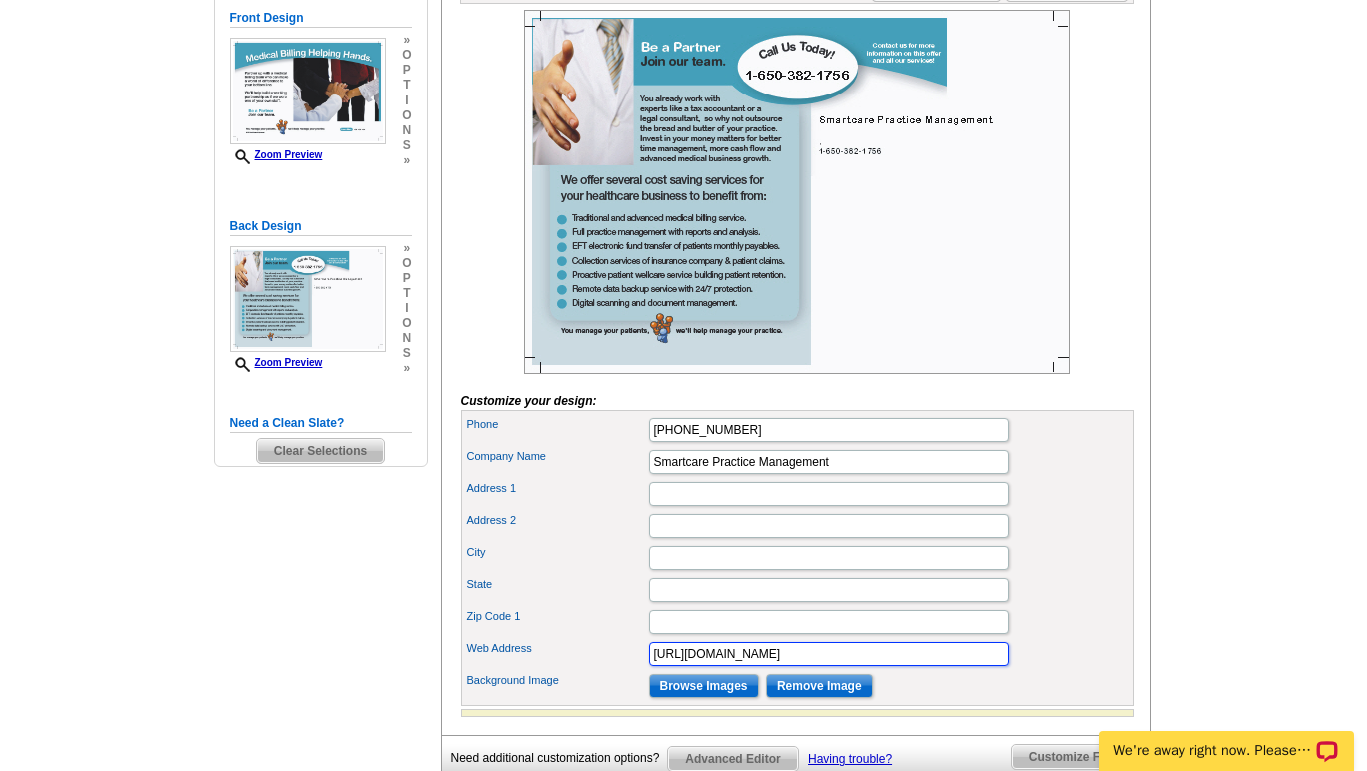 type on "[URL][DOMAIN_NAME]" 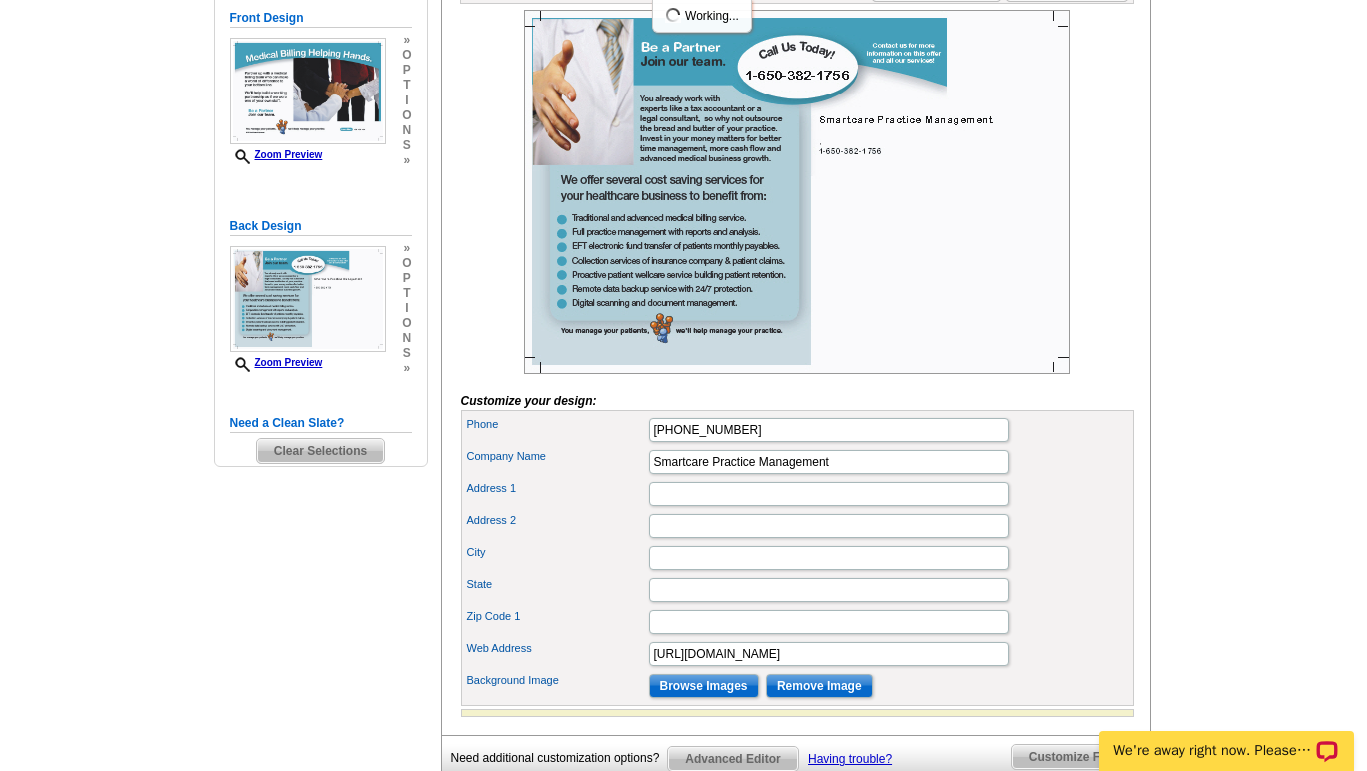 click on "State" at bounding box center [797, 590] 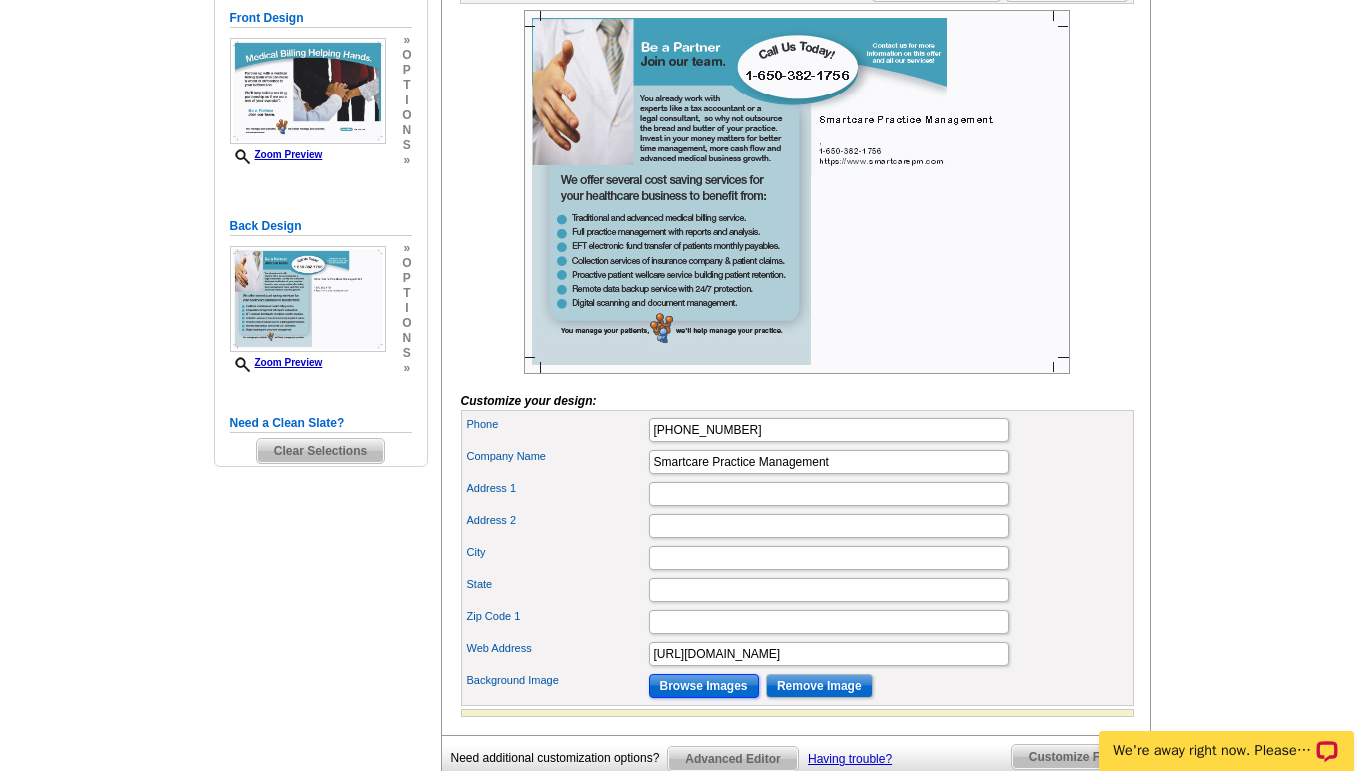 click on "Browse Images" at bounding box center (704, 686) 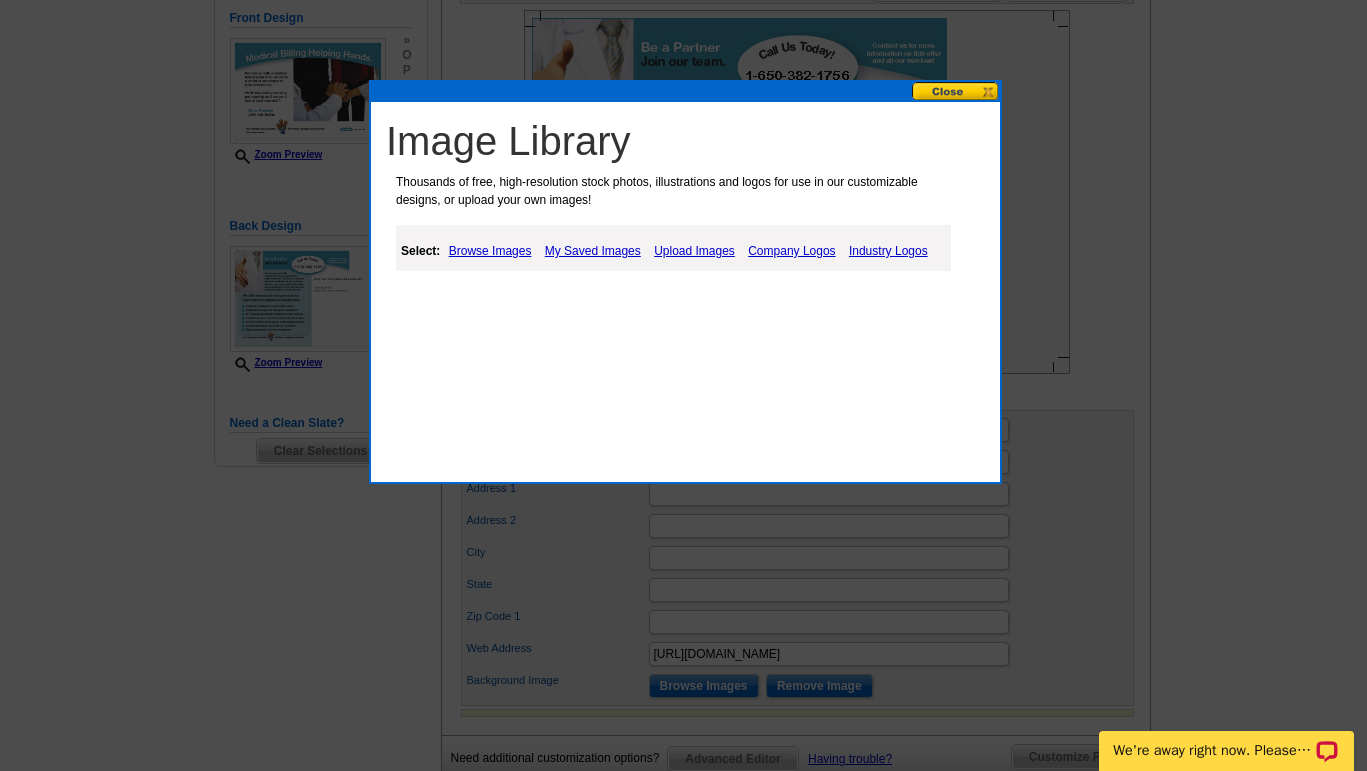 click on "Browse Images" at bounding box center (490, 251) 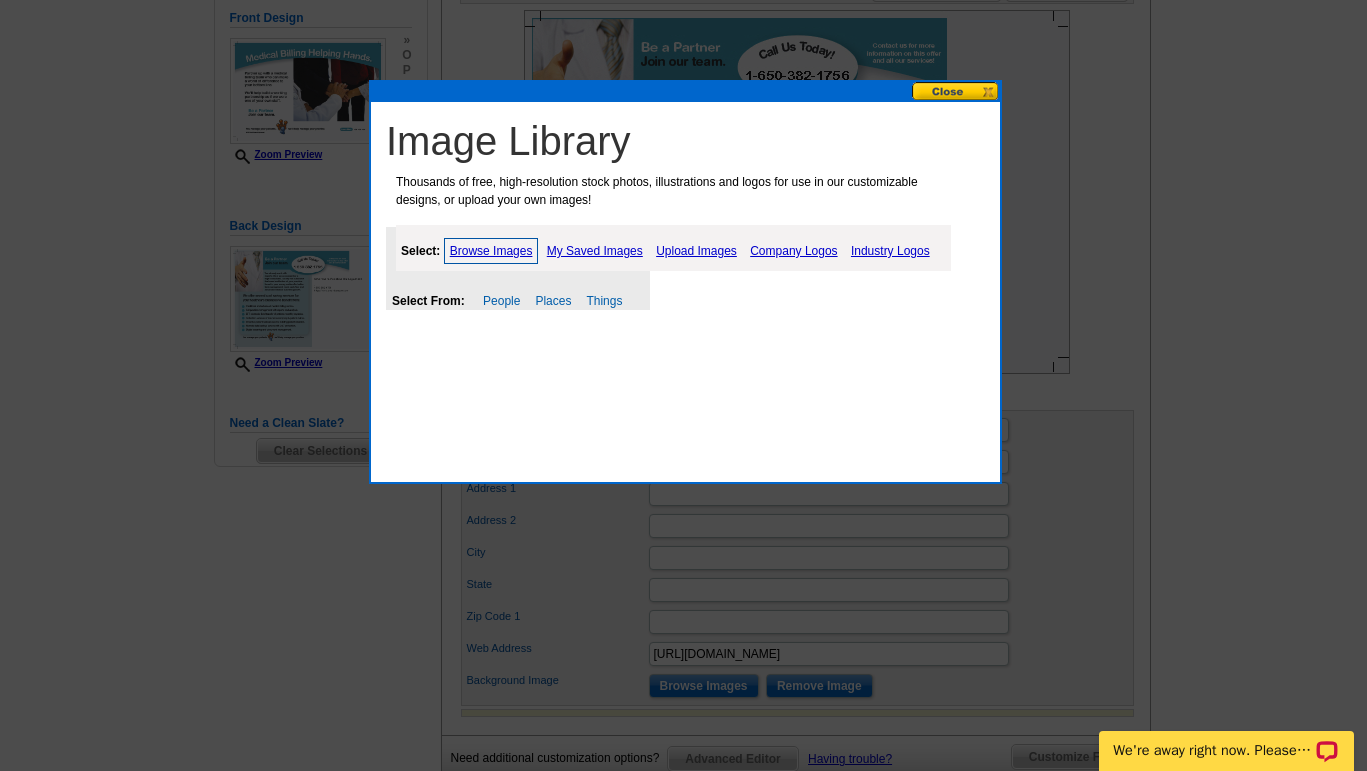 click on "My Saved Images" at bounding box center [595, 251] 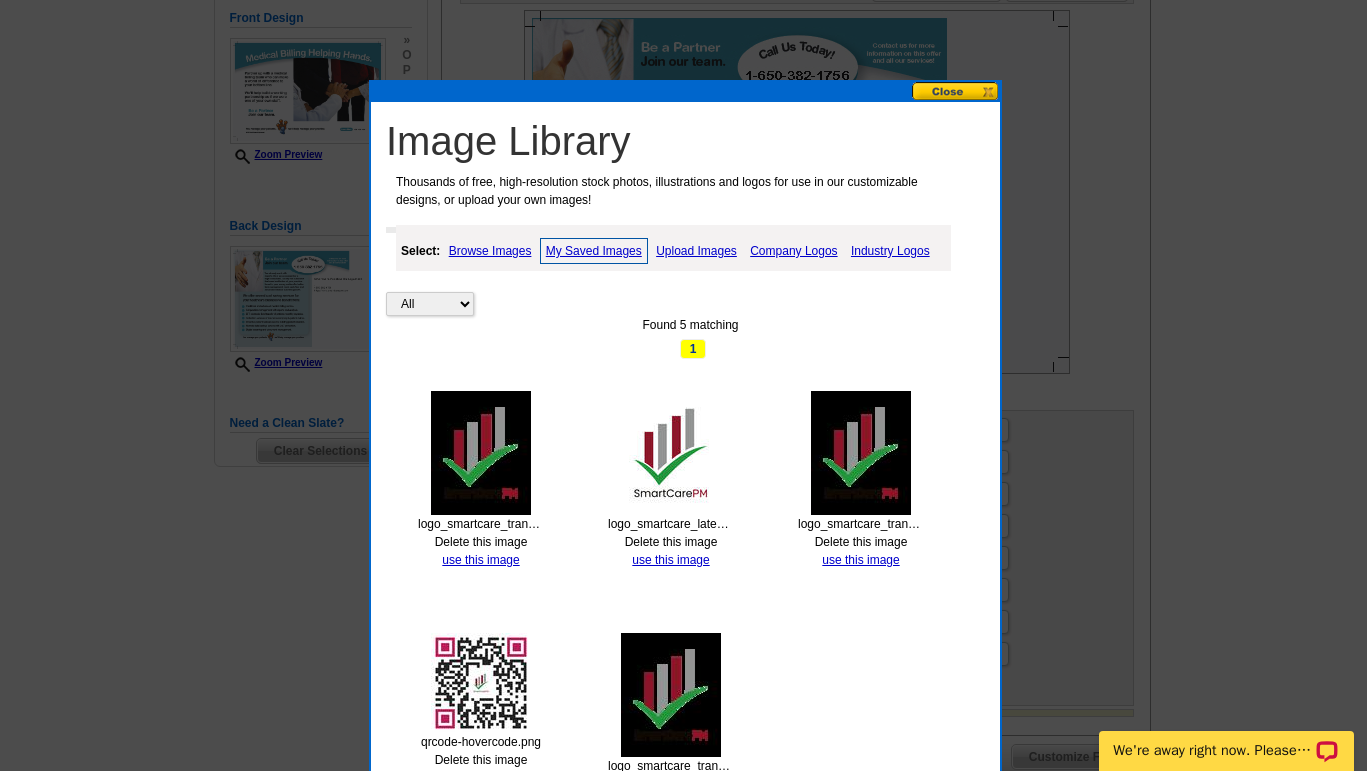 click at bounding box center (481, 683) 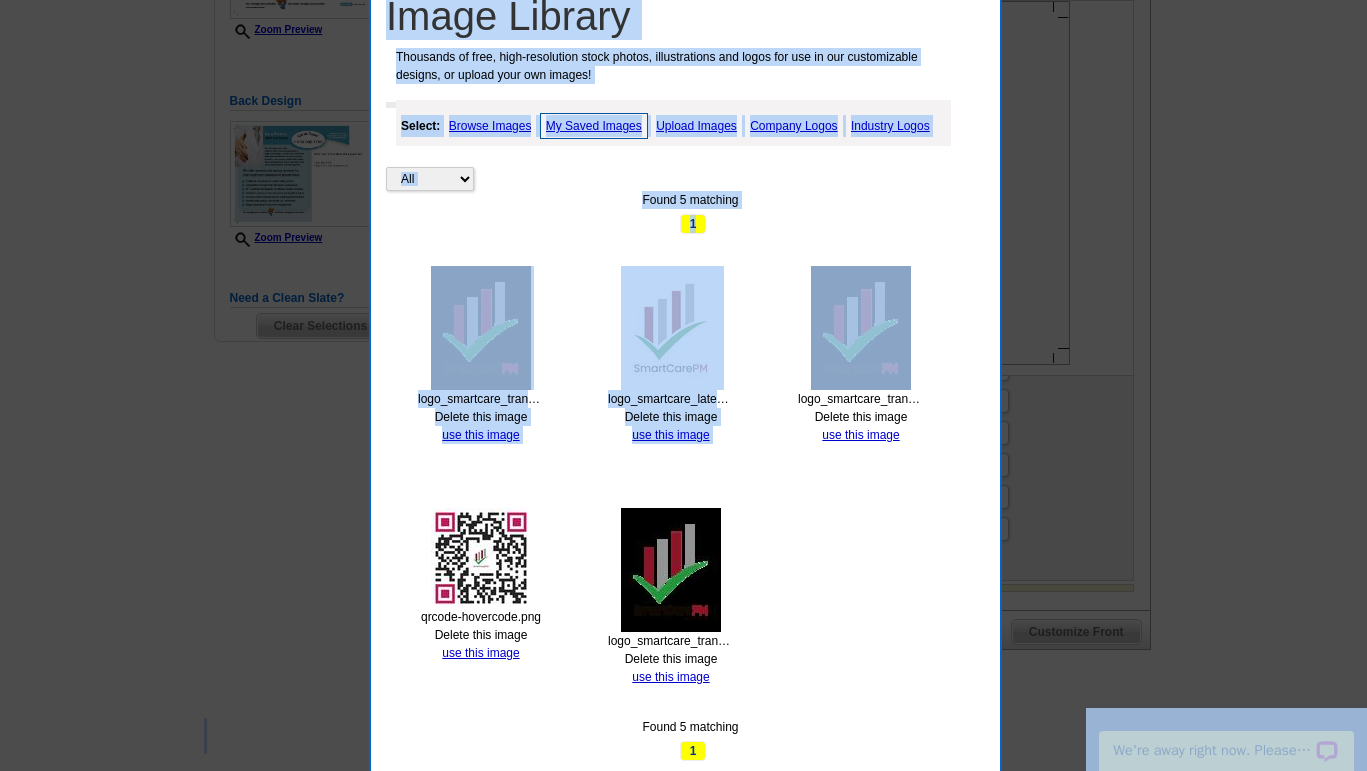 scroll, scrollTop: 522, scrollLeft: 0, axis: vertical 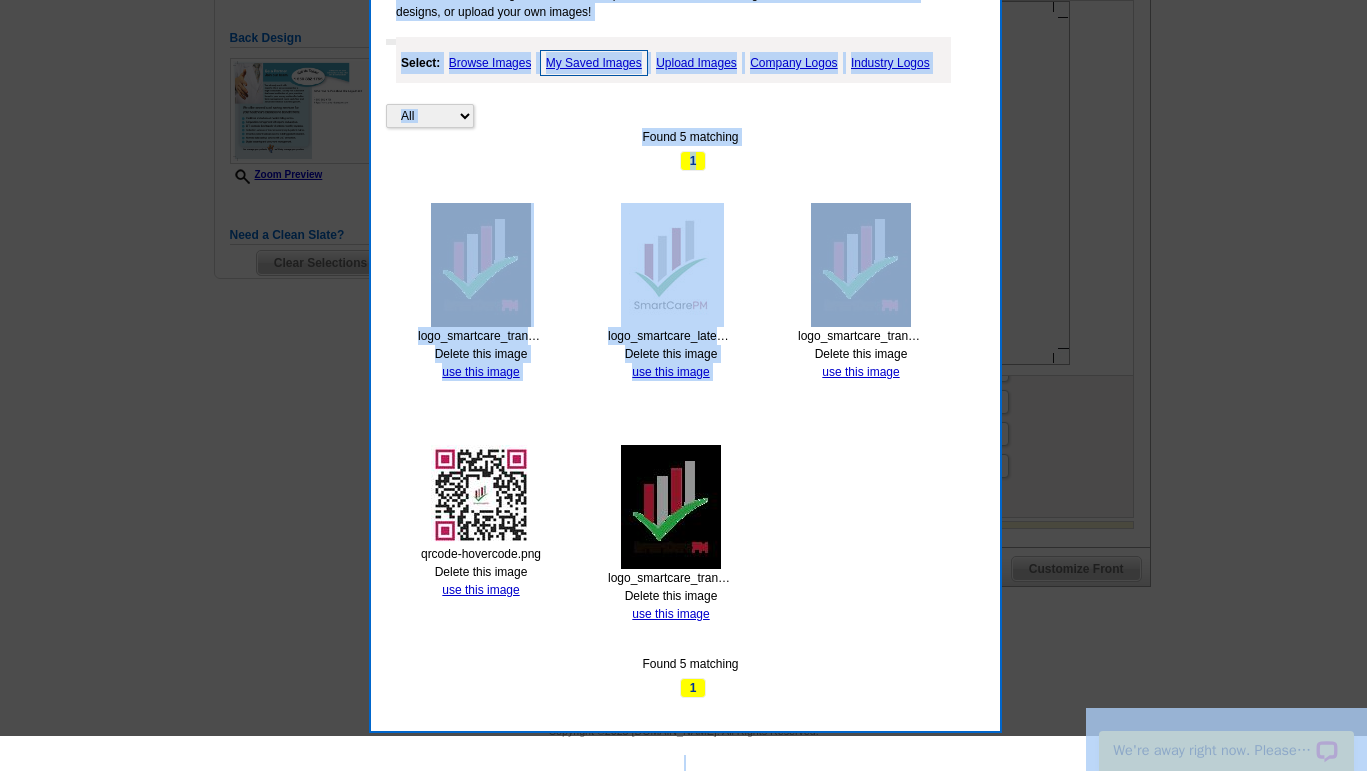 drag, startPoint x: 918, startPoint y: 460, endPoint x: 814, endPoint y: 778, distance: 334.57437 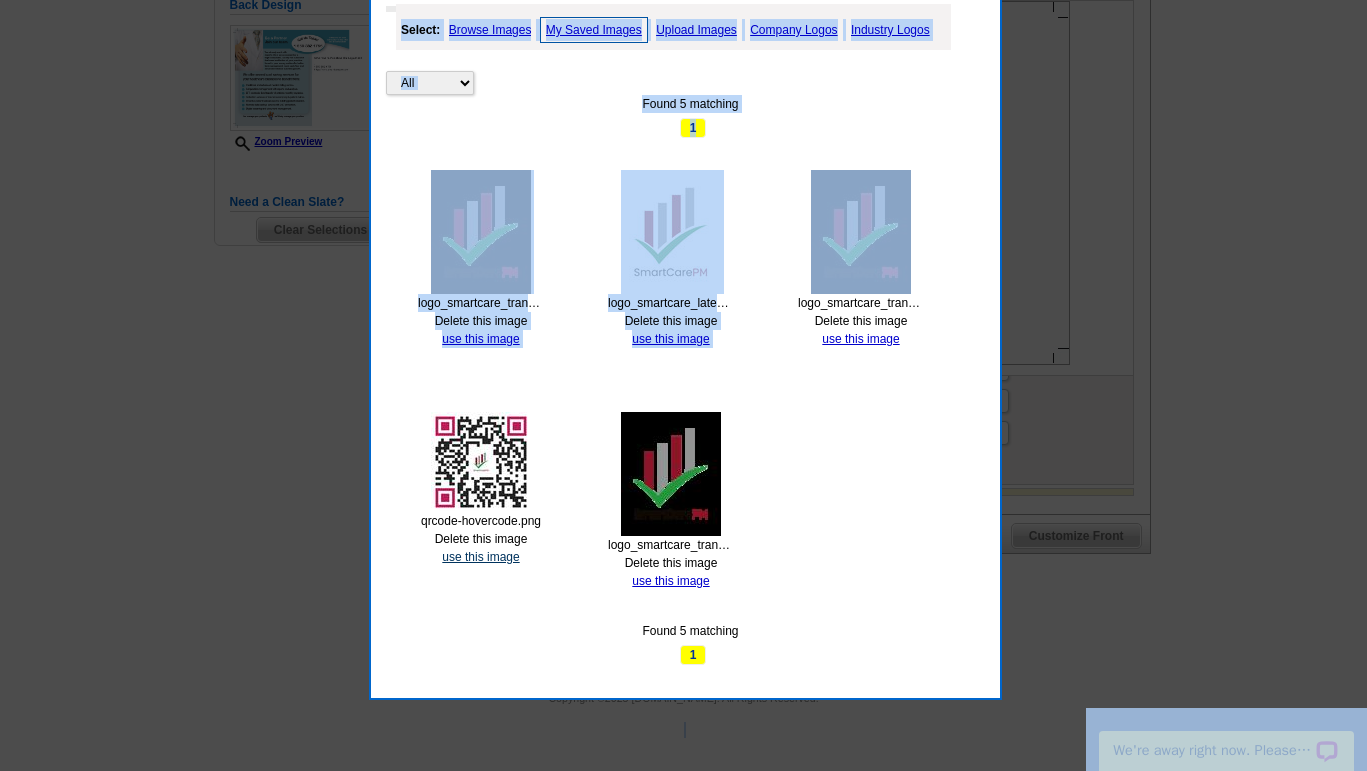 click on "use this image" at bounding box center [480, 557] 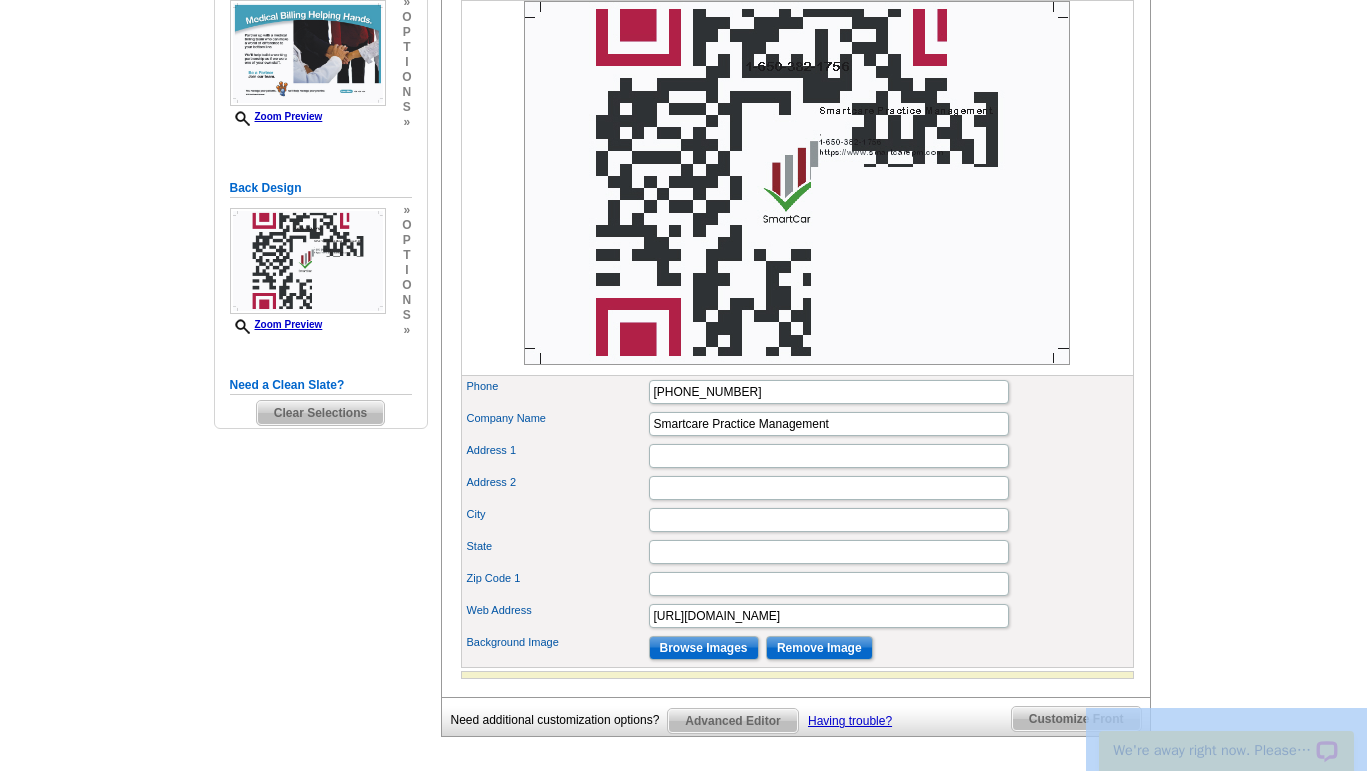 scroll, scrollTop: 352, scrollLeft: 0, axis: vertical 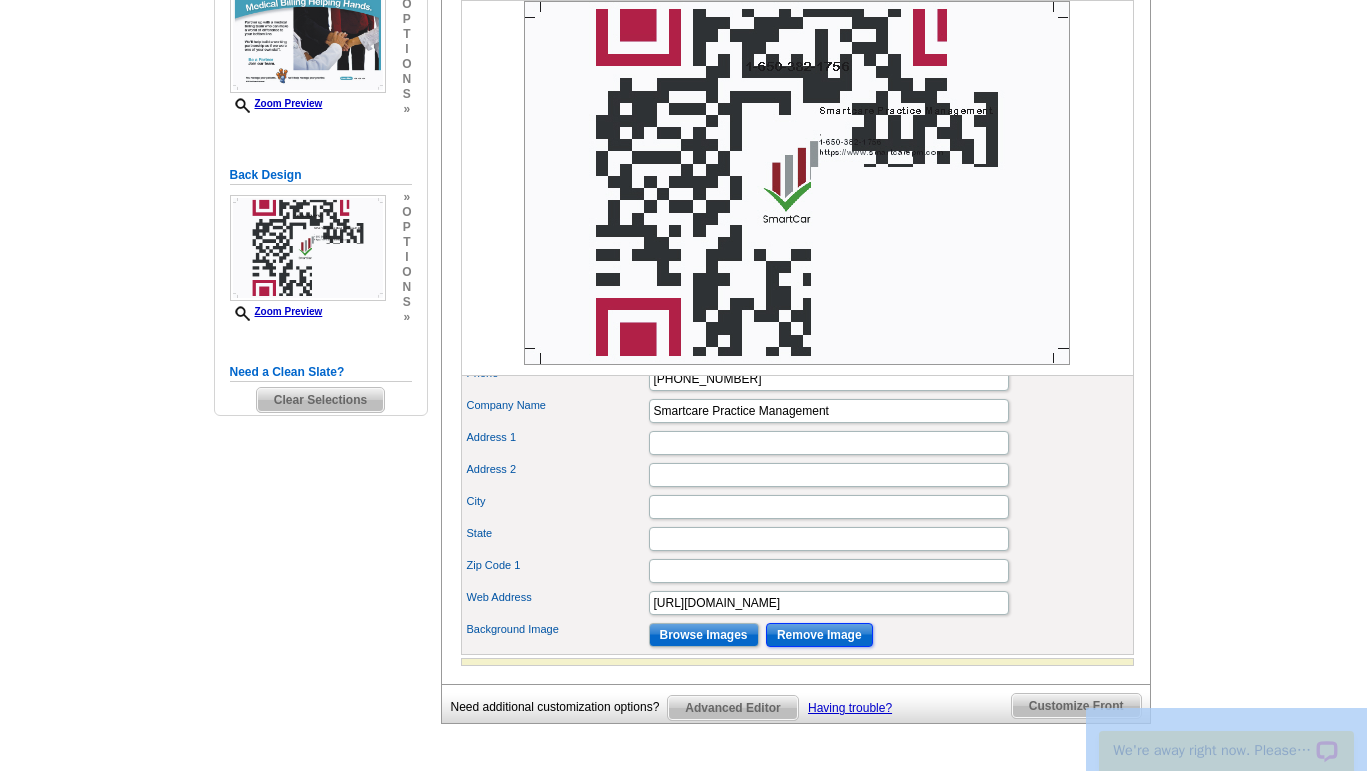 click on "Remove Image" at bounding box center (819, 635) 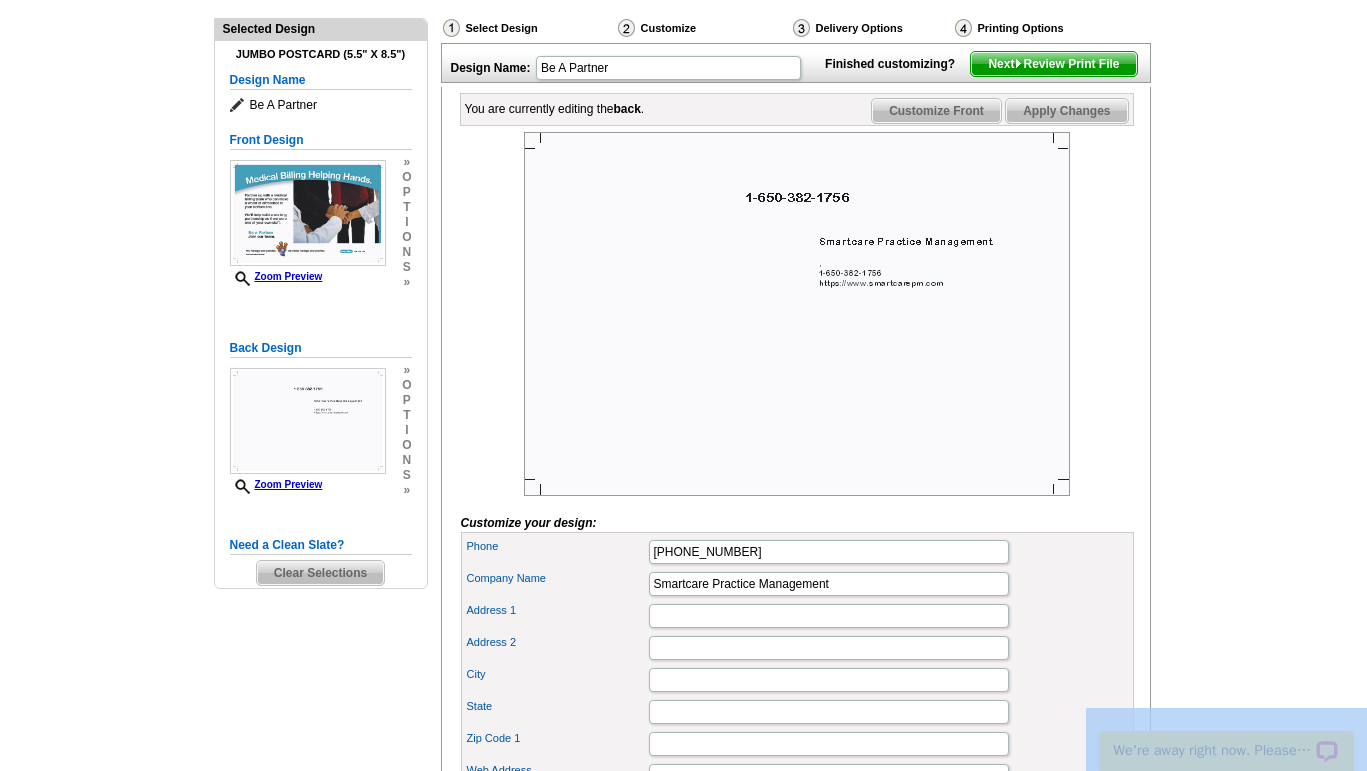 scroll, scrollTop: 163, scrollLeft: 0, axis: vertical 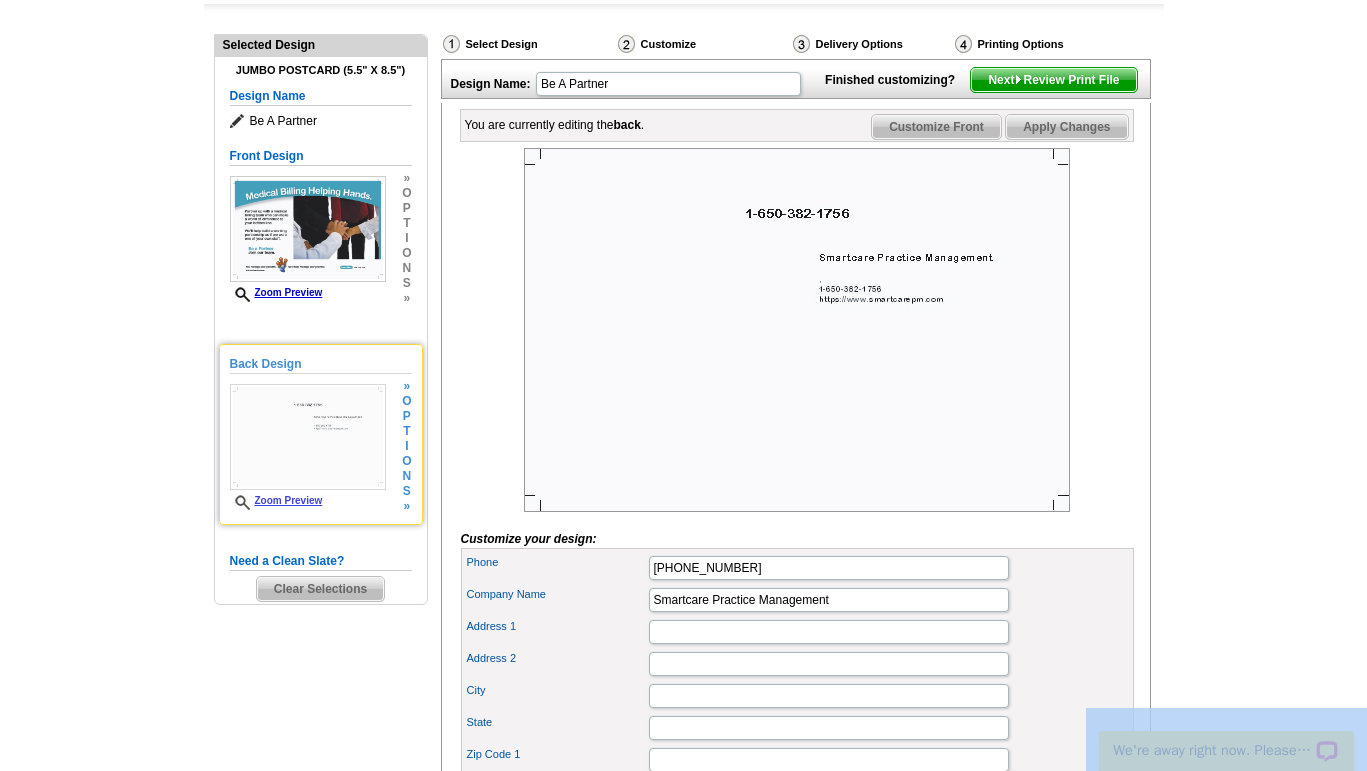 click at bounding box center (308, 437) 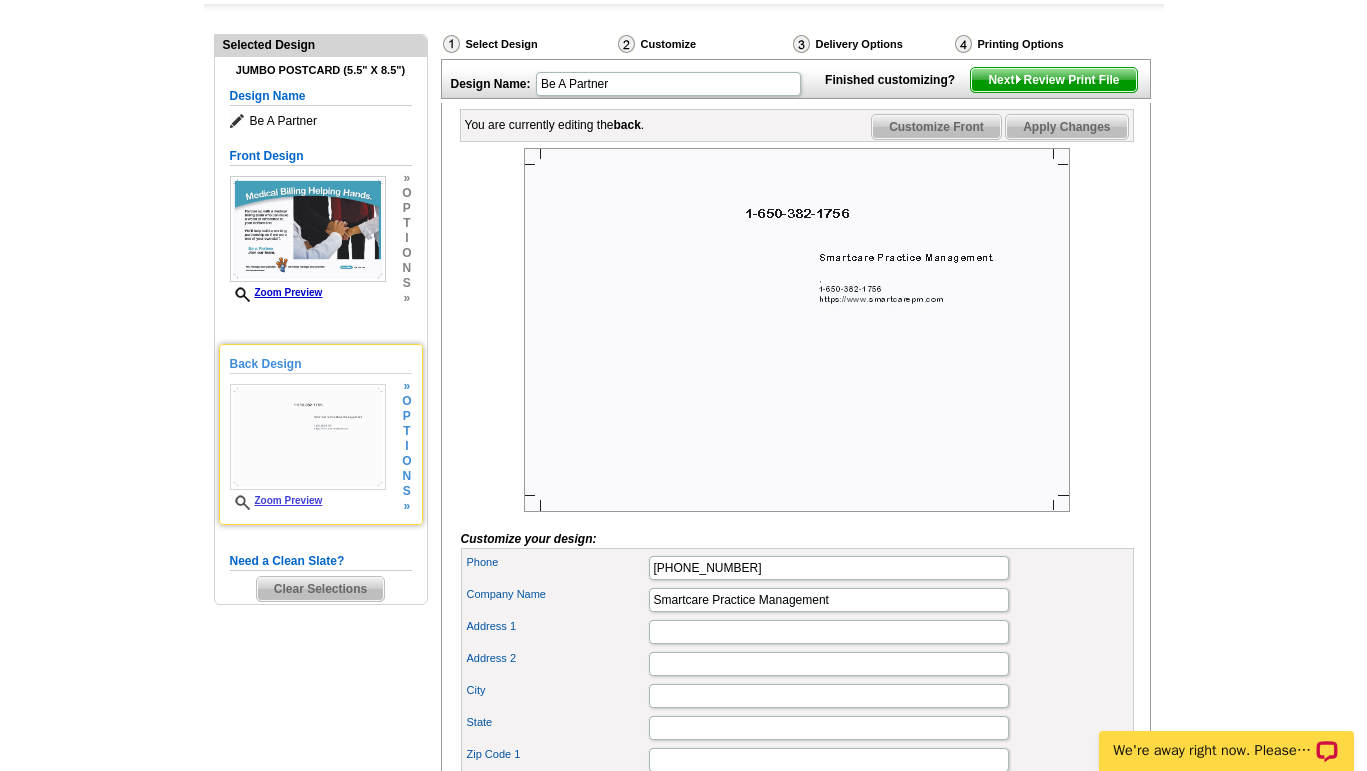 click on "»
o
p
t
i
o
n
s
»" at bounding box center [404, 446] 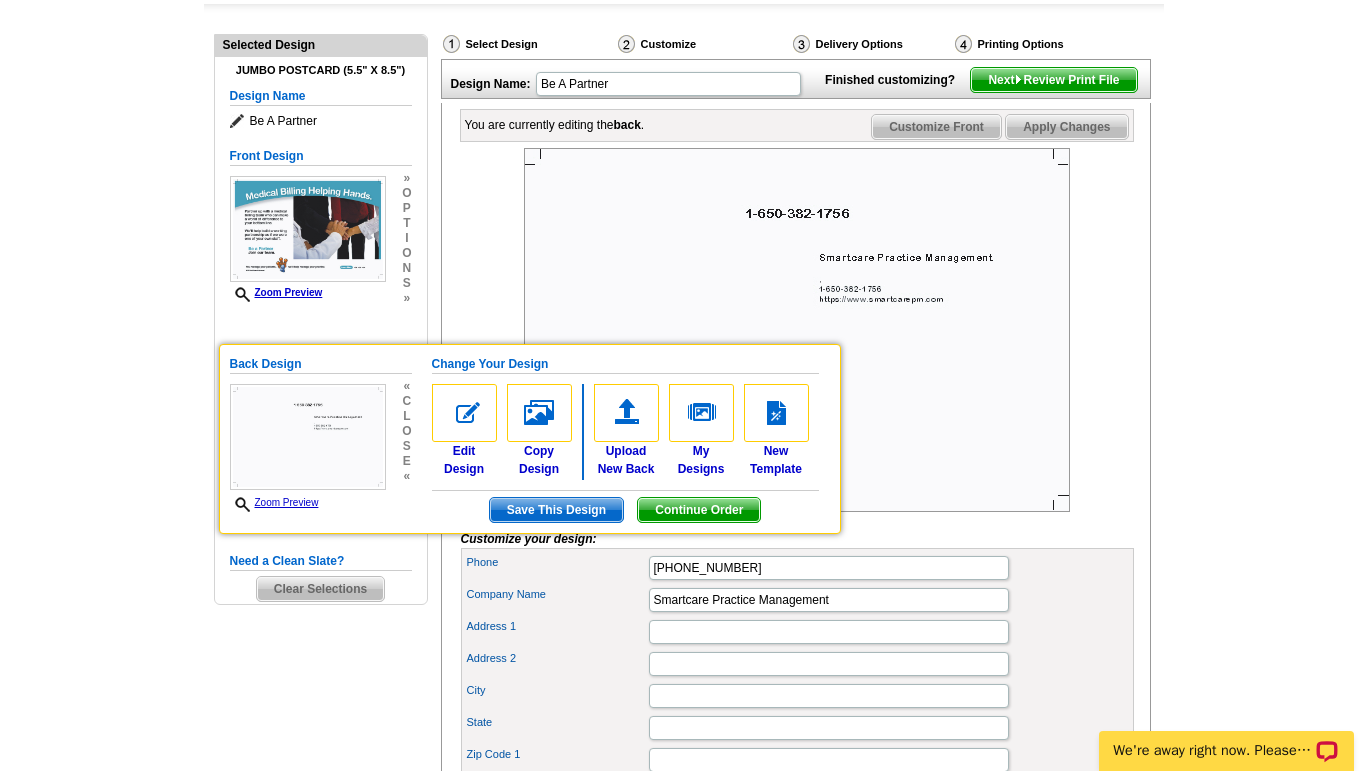 click at bounding box center [464, 413] 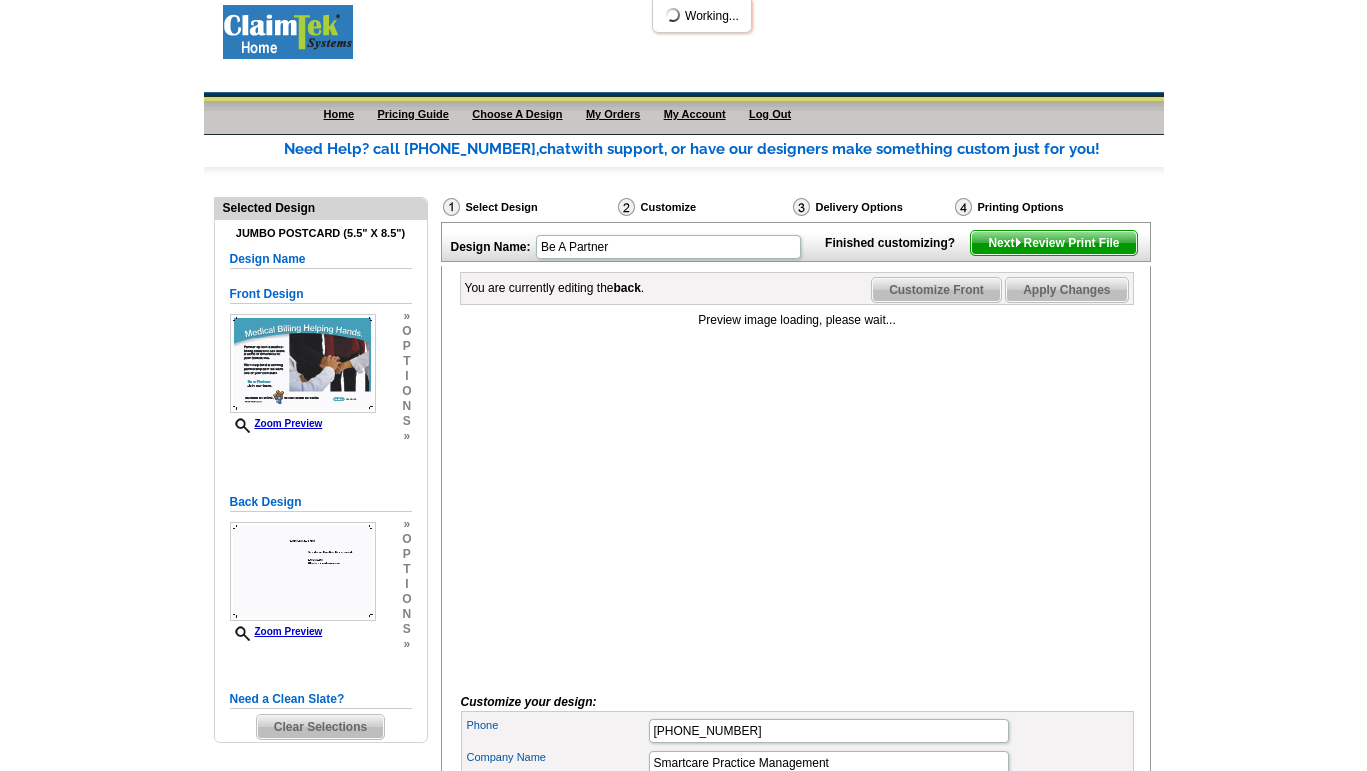 scroll, scrollTop: 0, scrollLeft: 0, axis: both 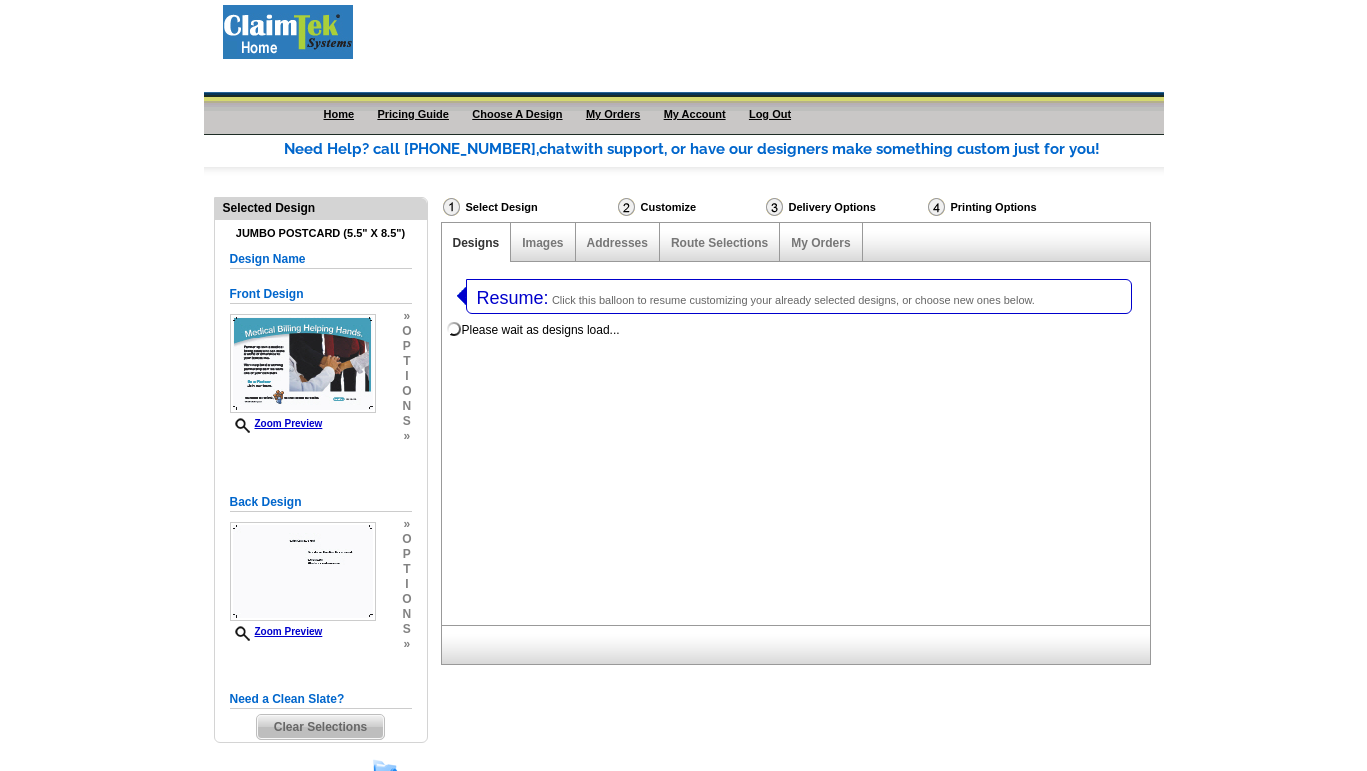 select on "2" 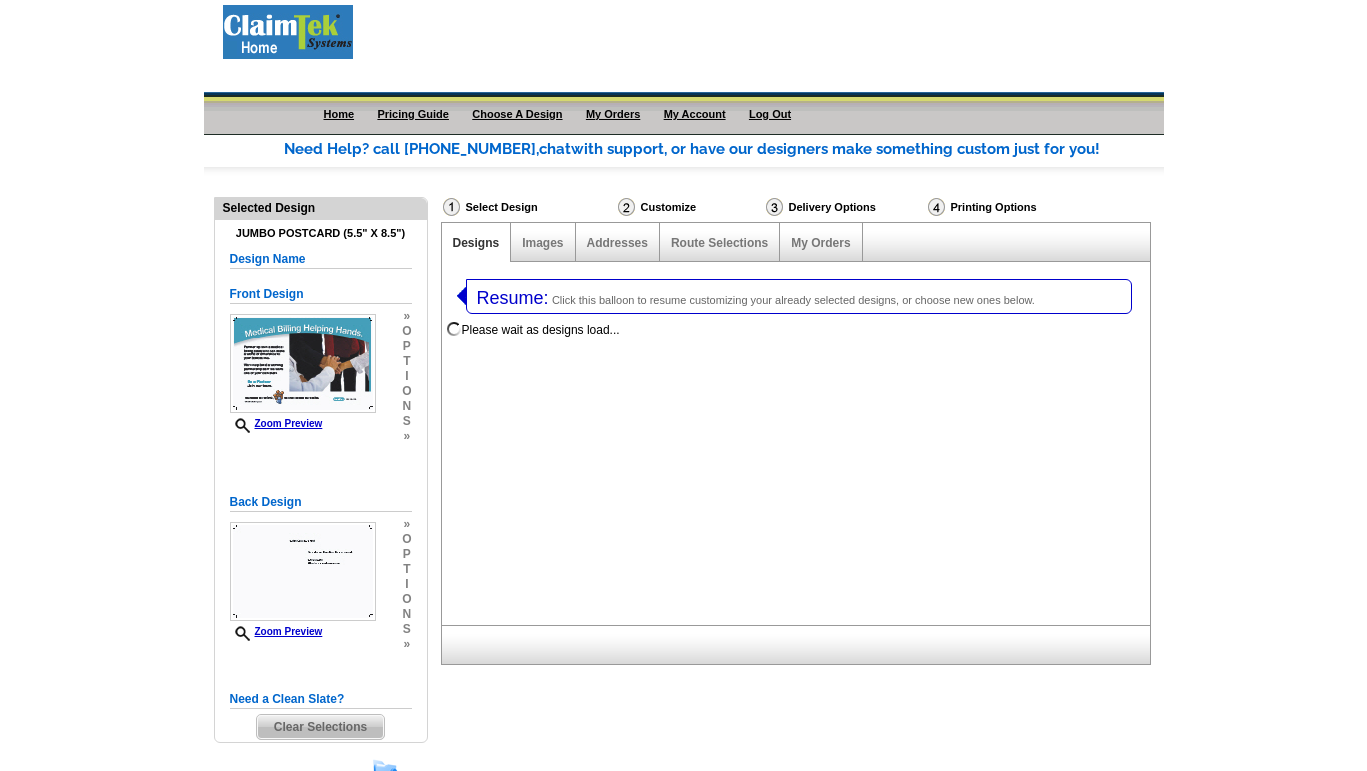 select on "back" 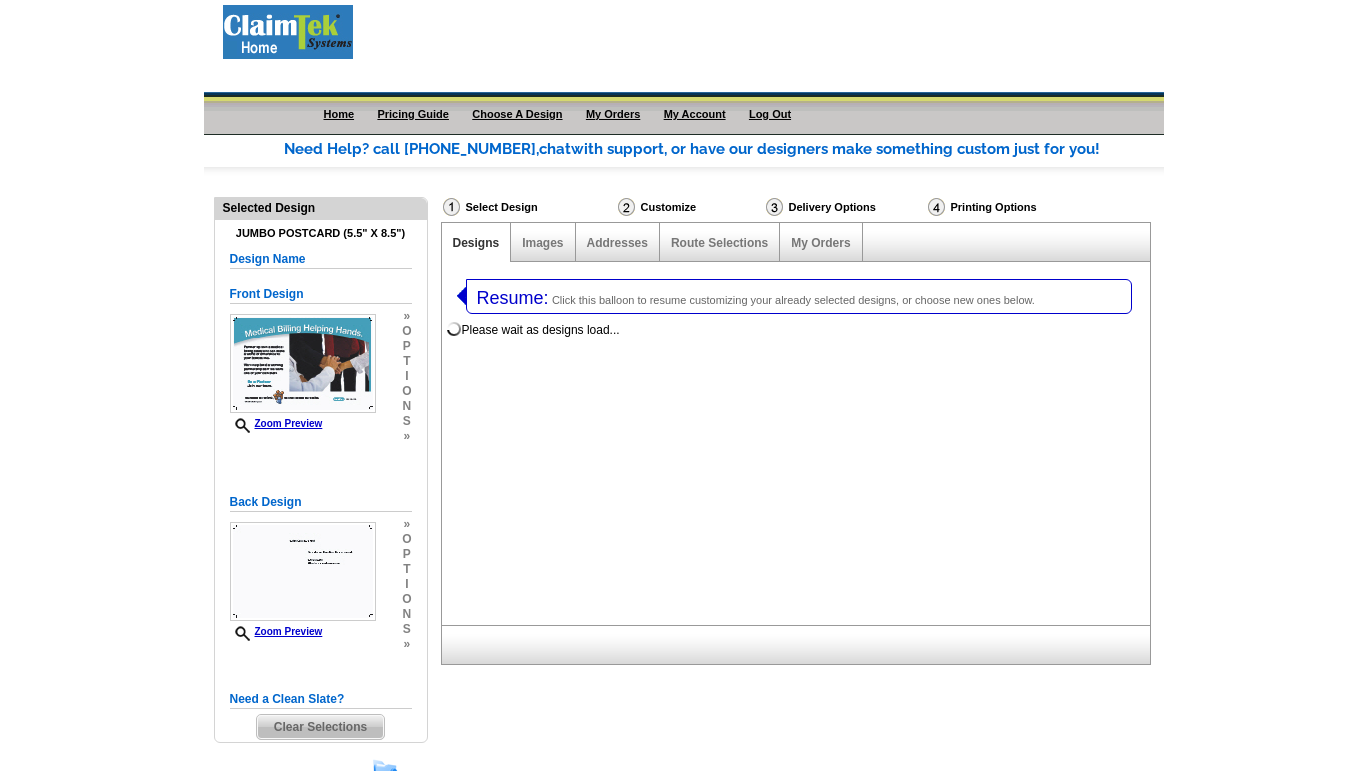 scroll, scrollTop: 0, scrollLeft: 0, axis: both 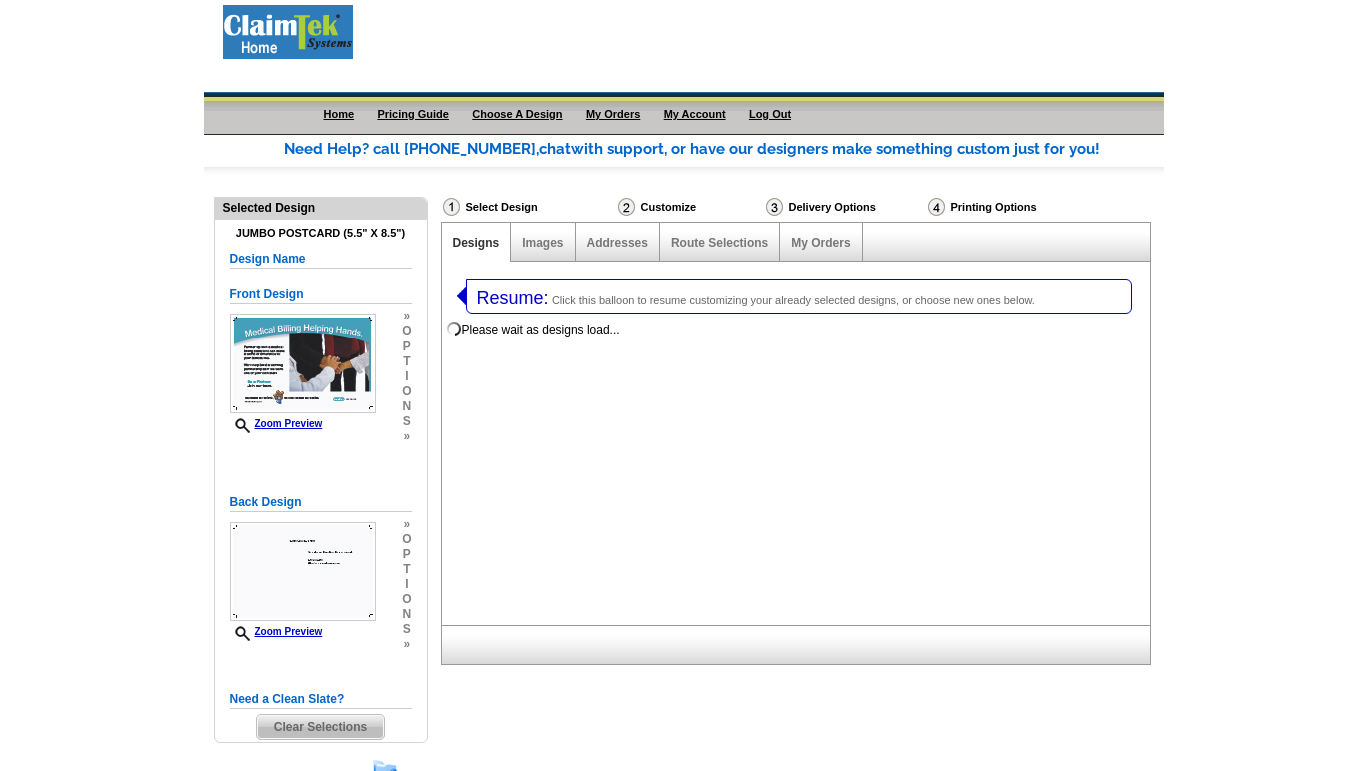 select on "1058" 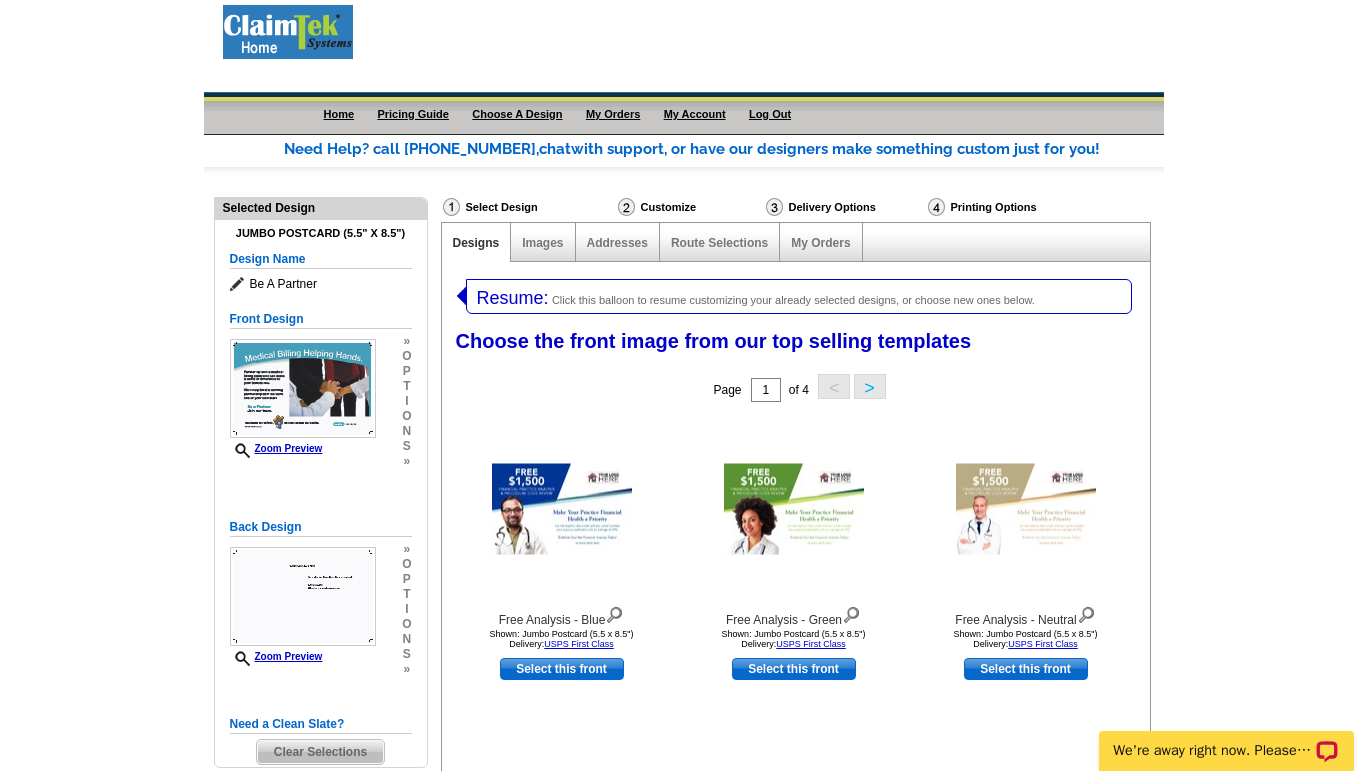 scroll, scrollTop: 0, scrollLeft: 0, axis: both 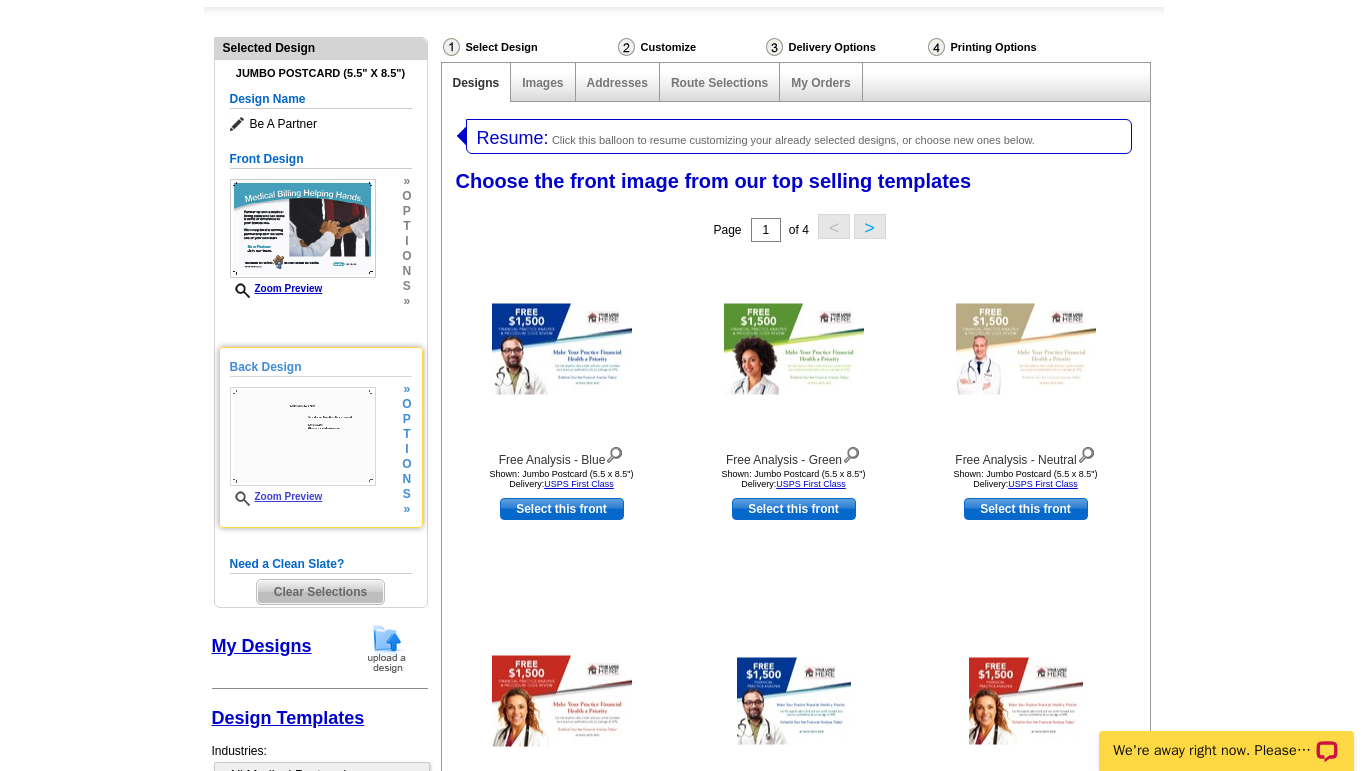 click at bounding box center [303, 436] 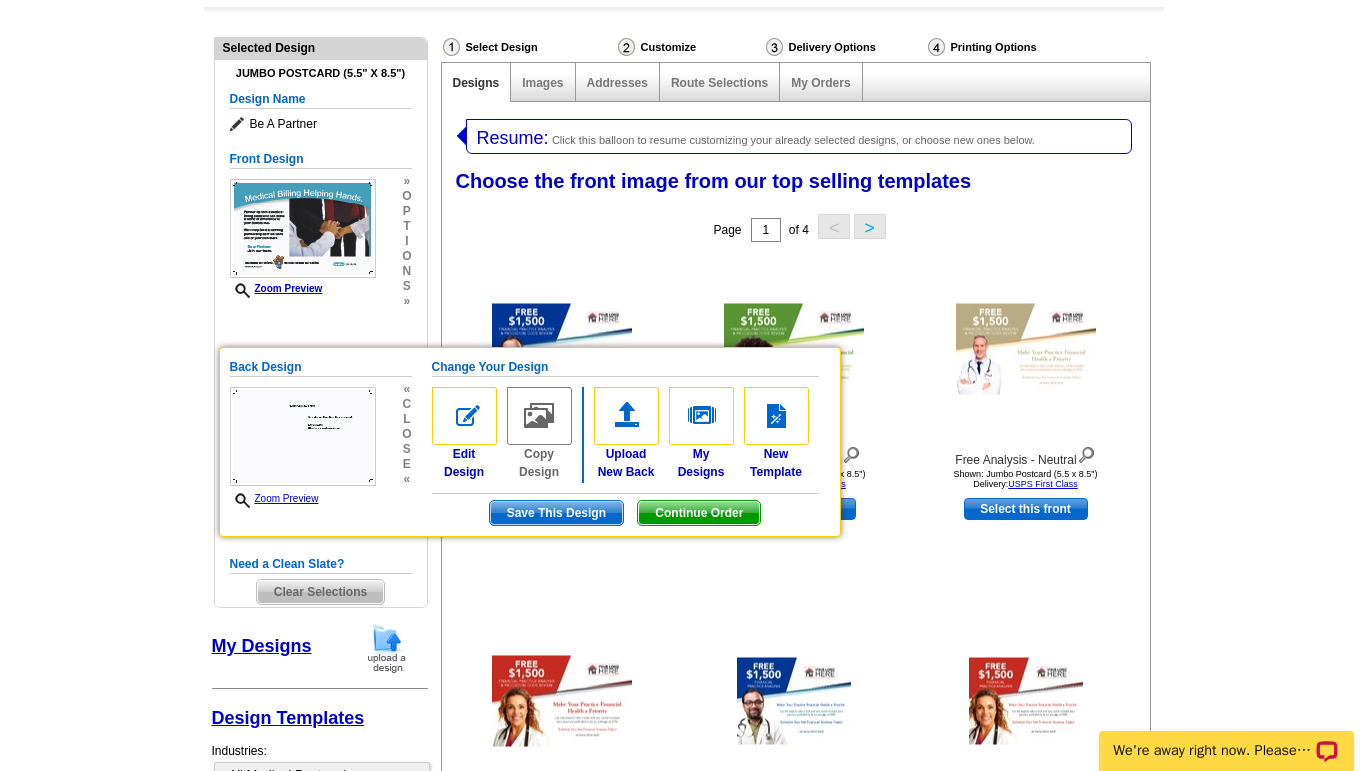 scroll, scrollTop: 167, scrollLeft: 0, axis: vertical 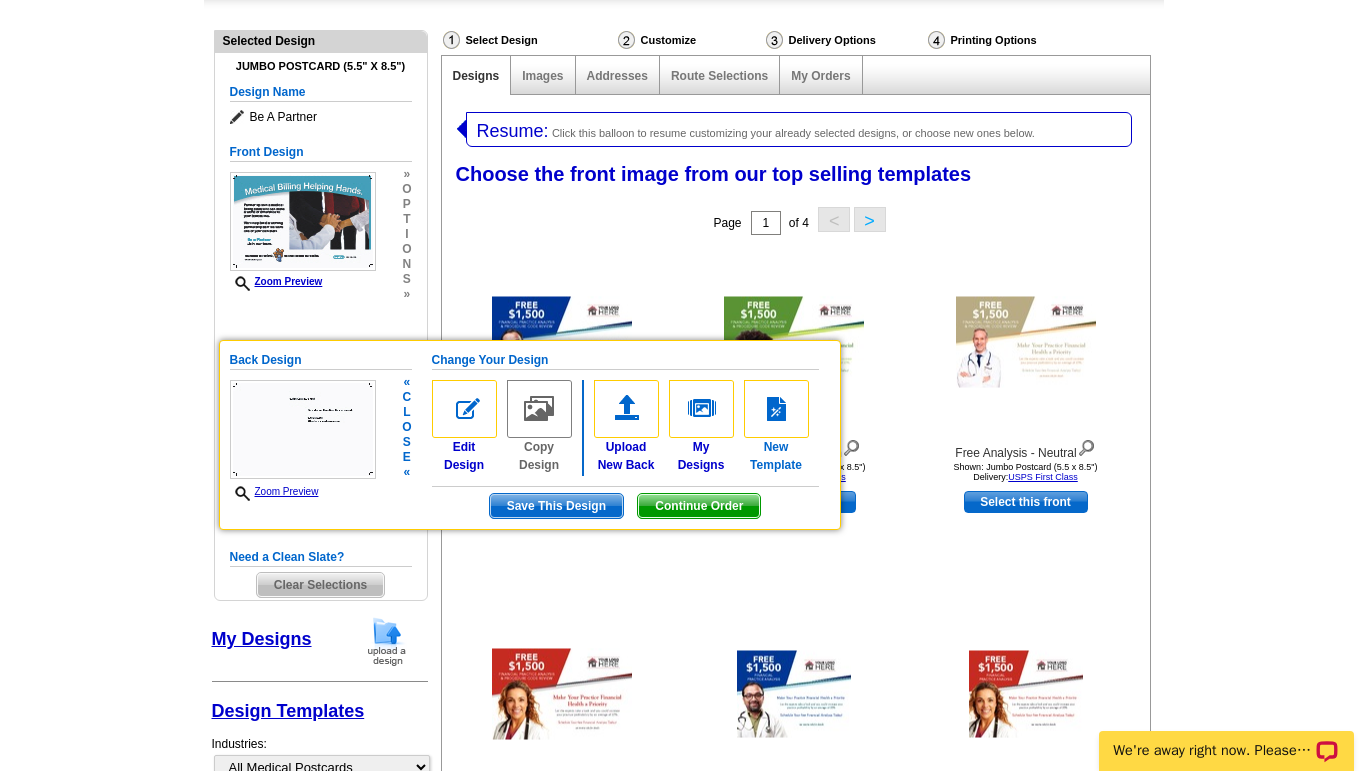 click at bounding box center (776, 409) 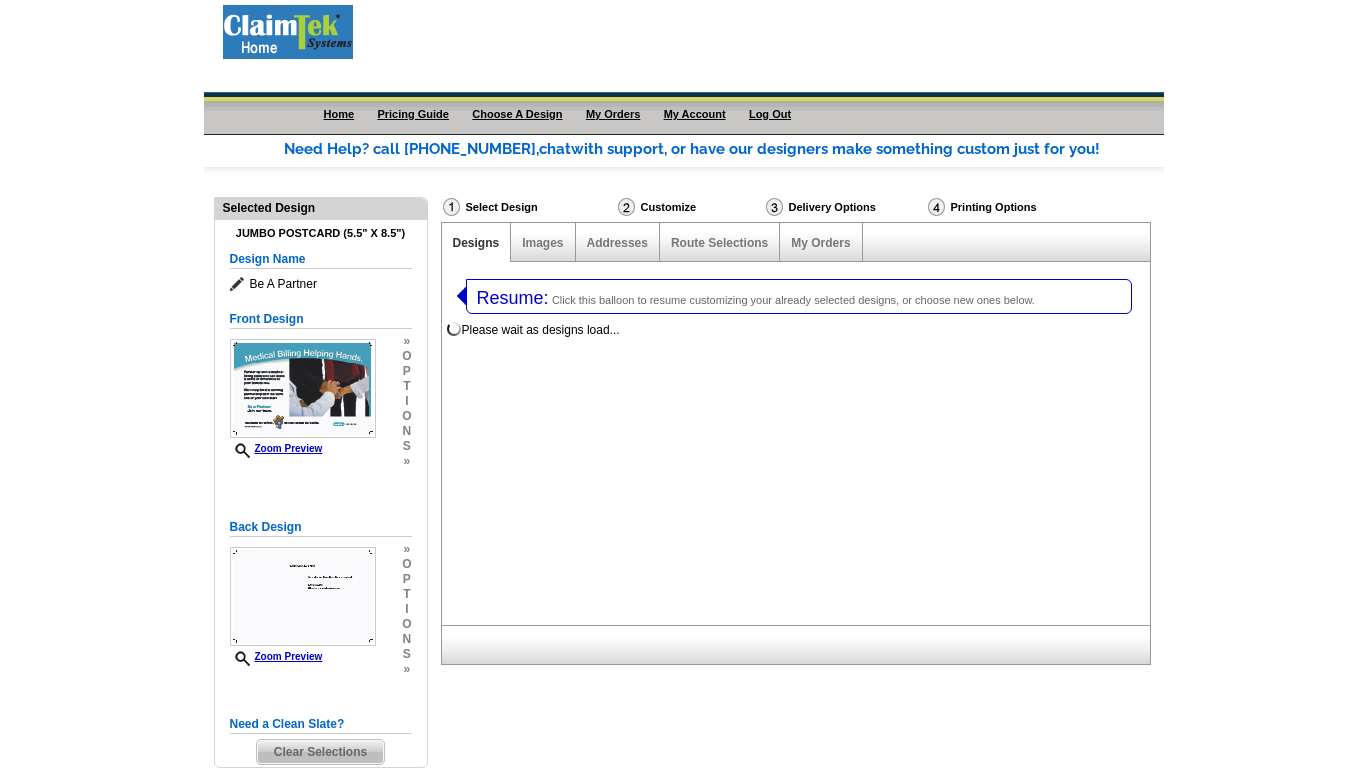 select on "1058" 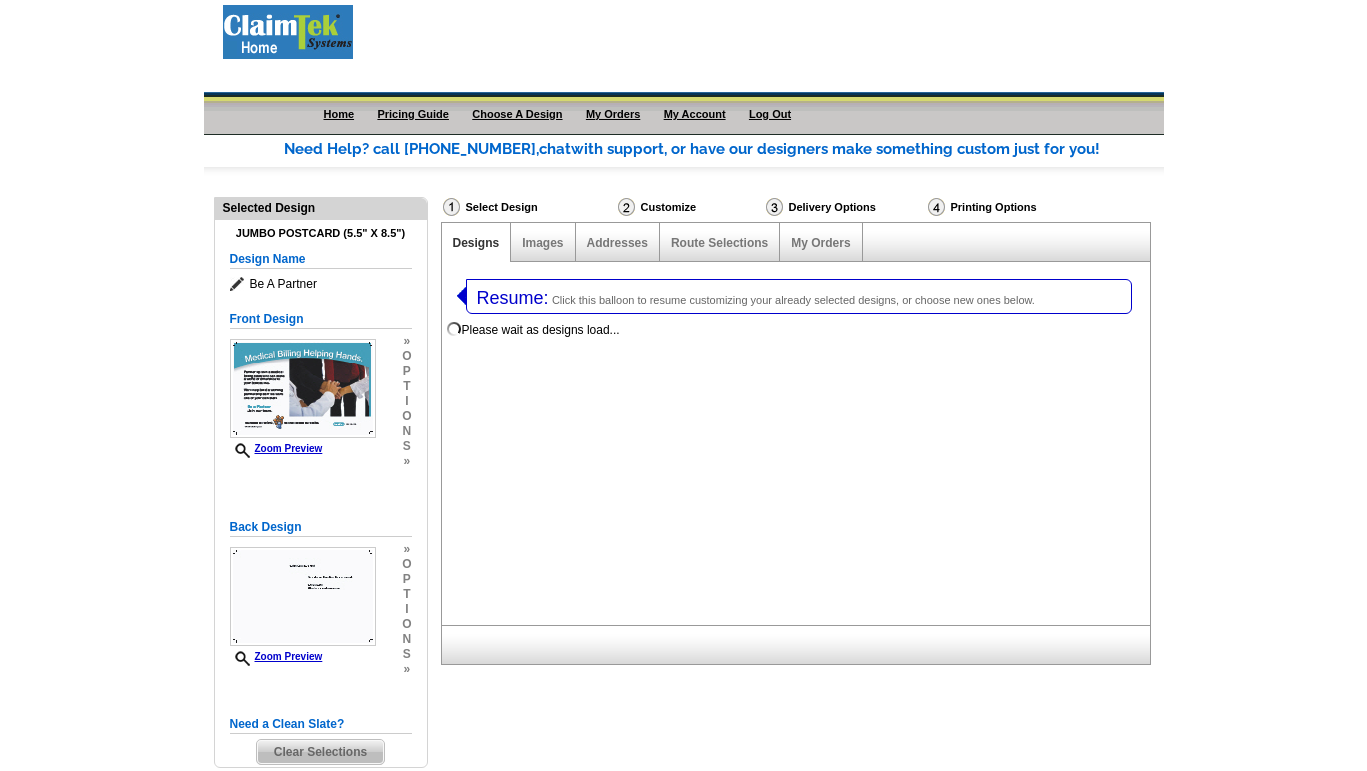 select on "1" 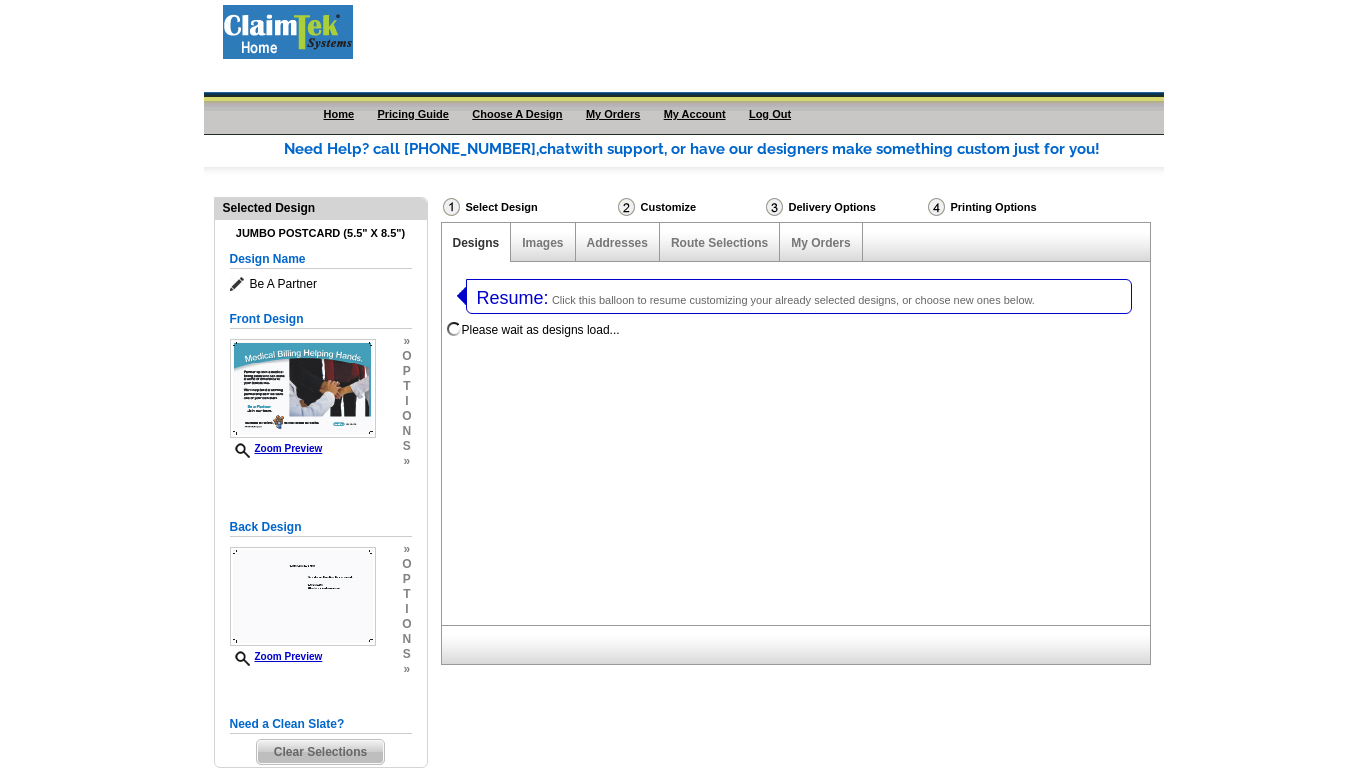 select on "2" 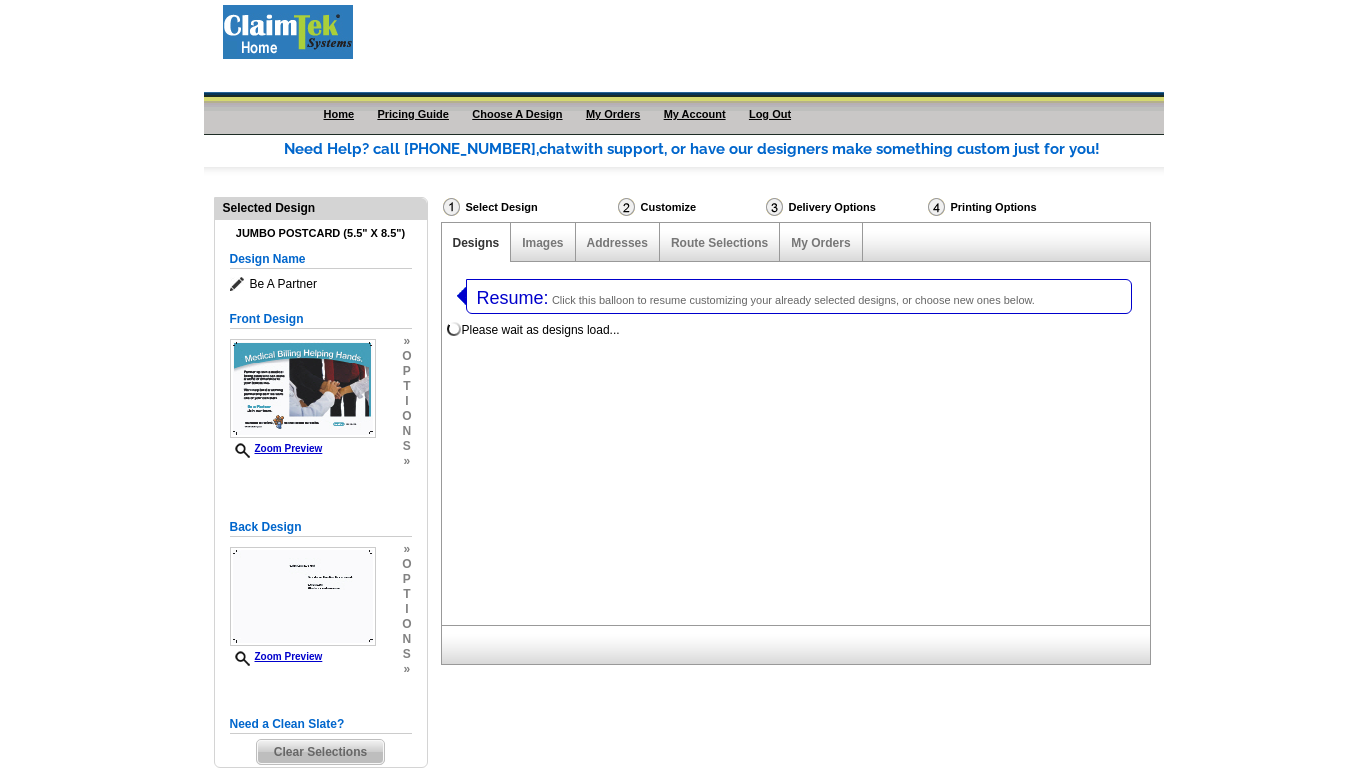 select on "back" 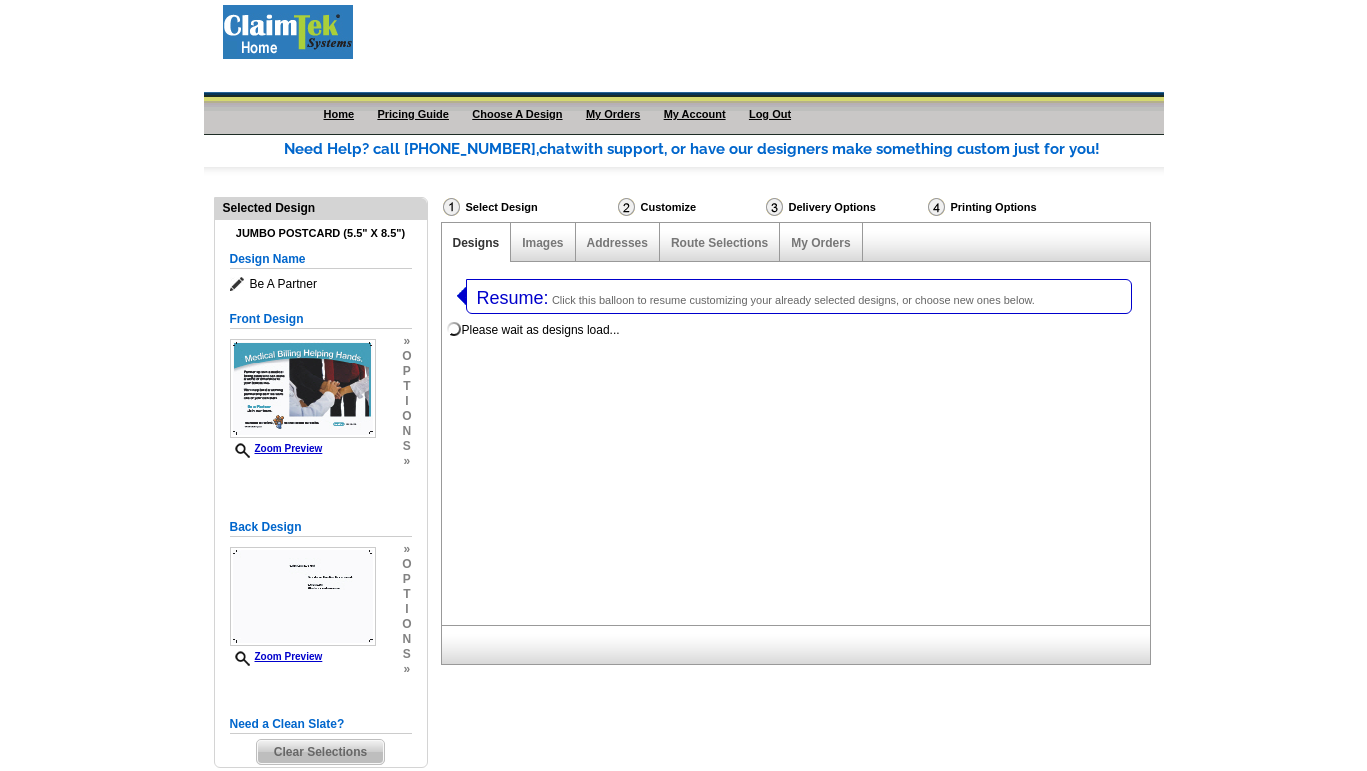 scroll, scrollTop: 0, scrollLeft: 0, axis: both 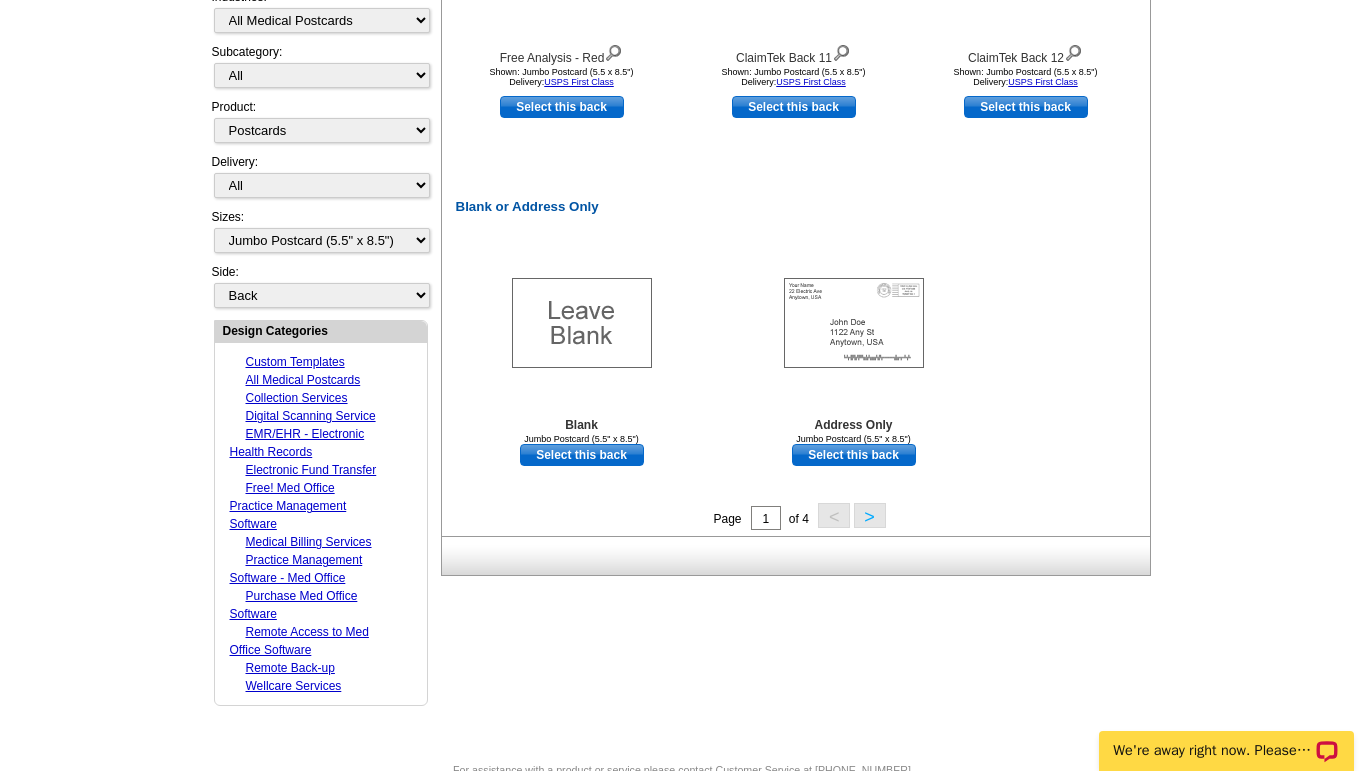 click on "Medical Billing Services" at bounding box center (309, 542) 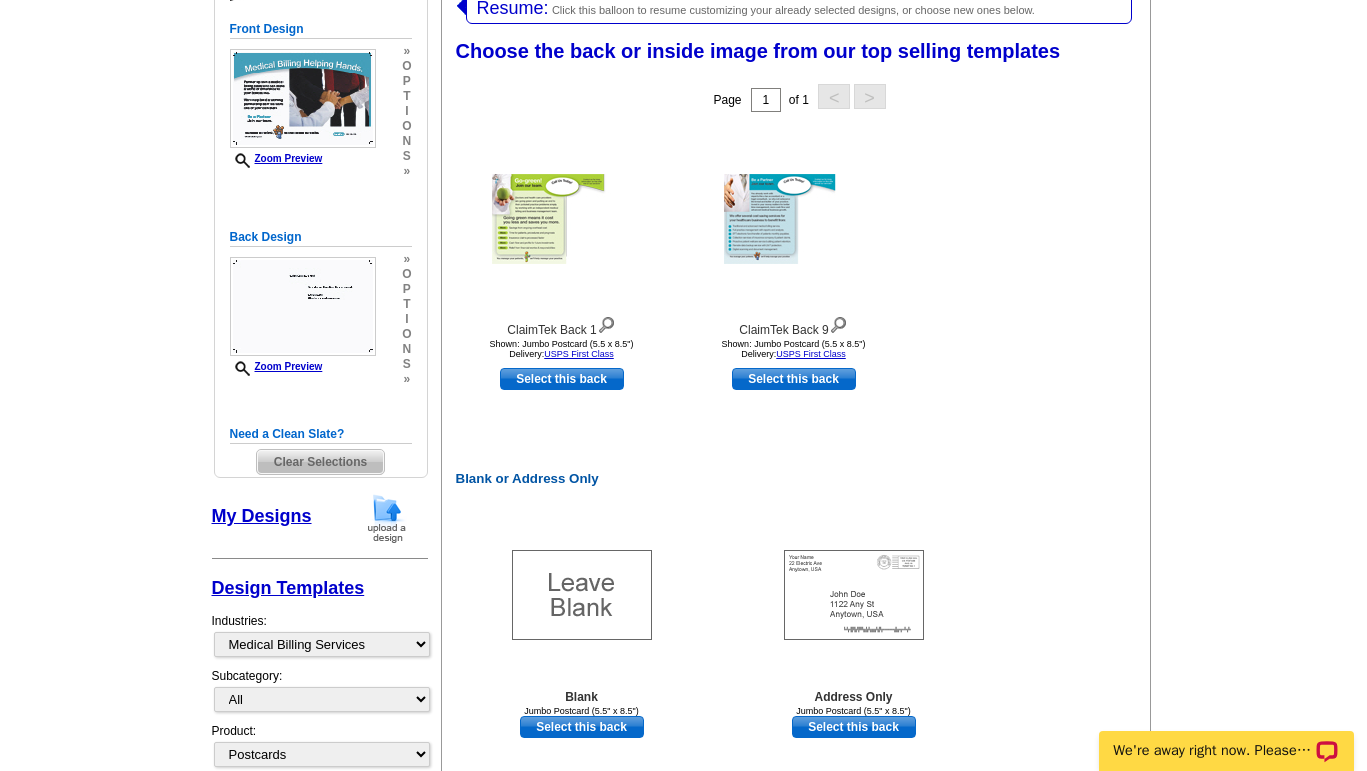 scroll, scrollTop: 274, scrollLeft: 0, axis: vertical 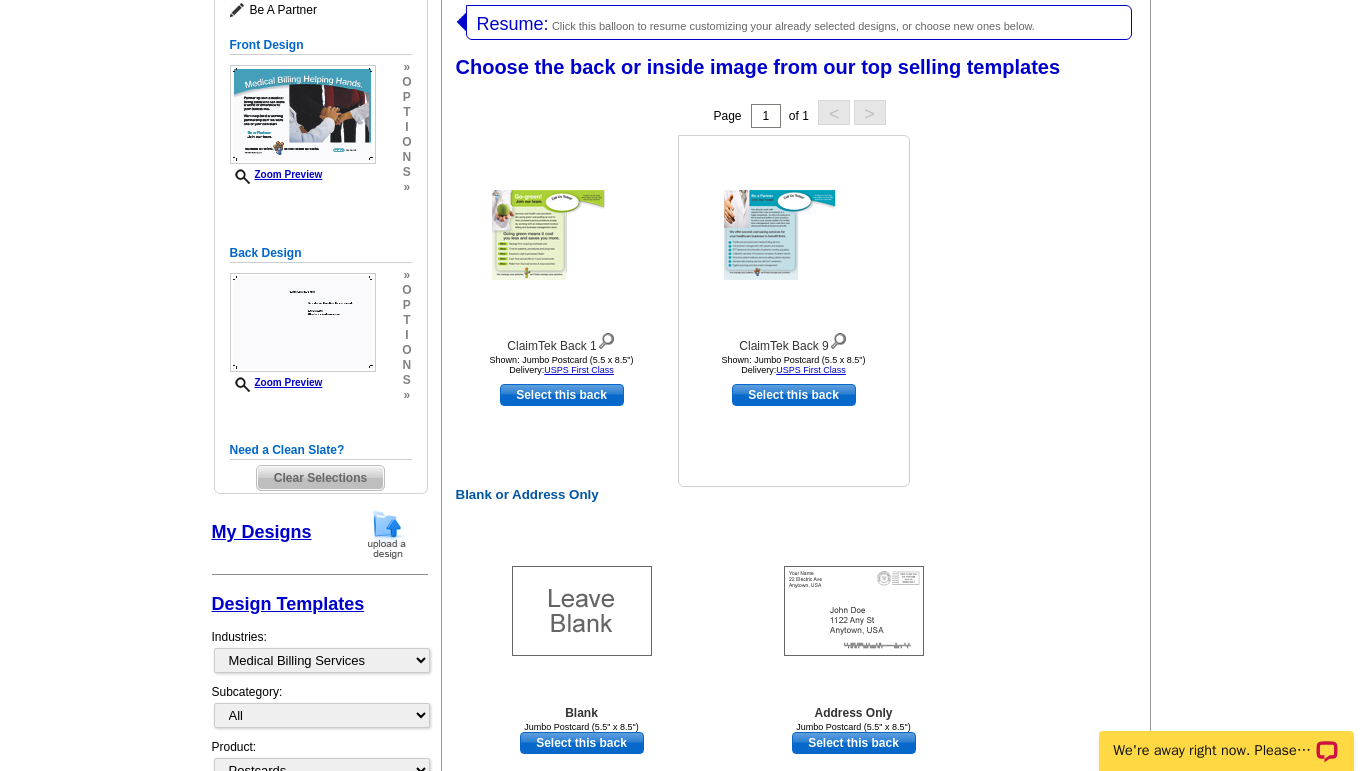 click at bounding box center (794, 235) 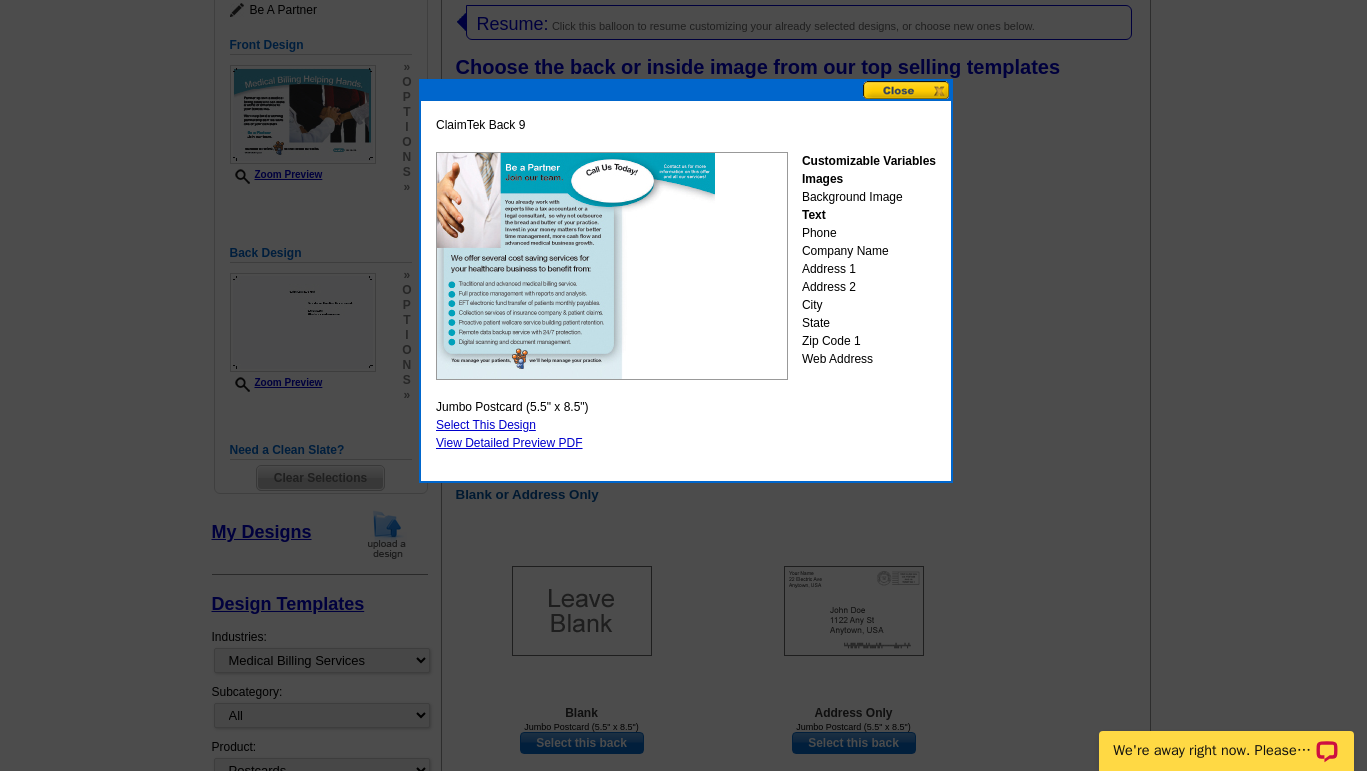 click at bounding box center [907, 90] 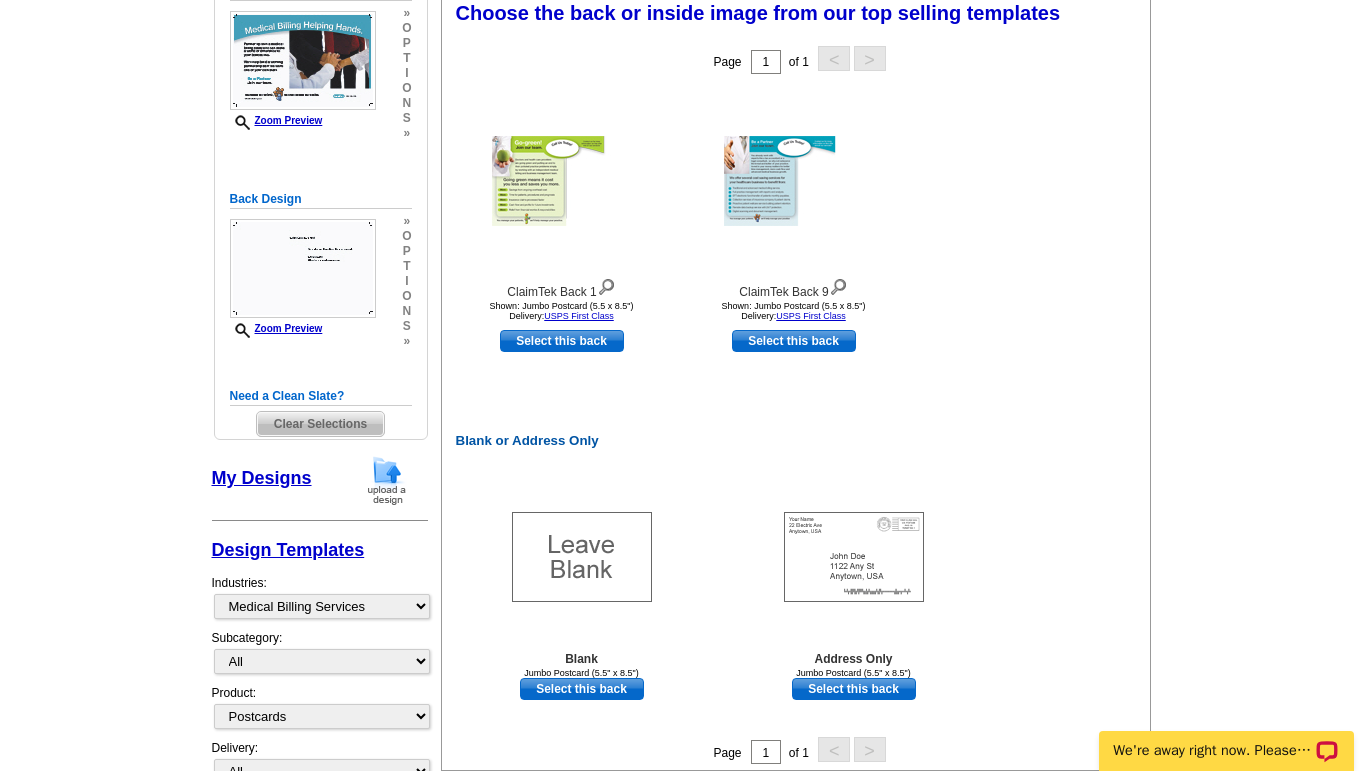 scroll, scrollTop: 311, scrollLeft: 0, axis: vertical 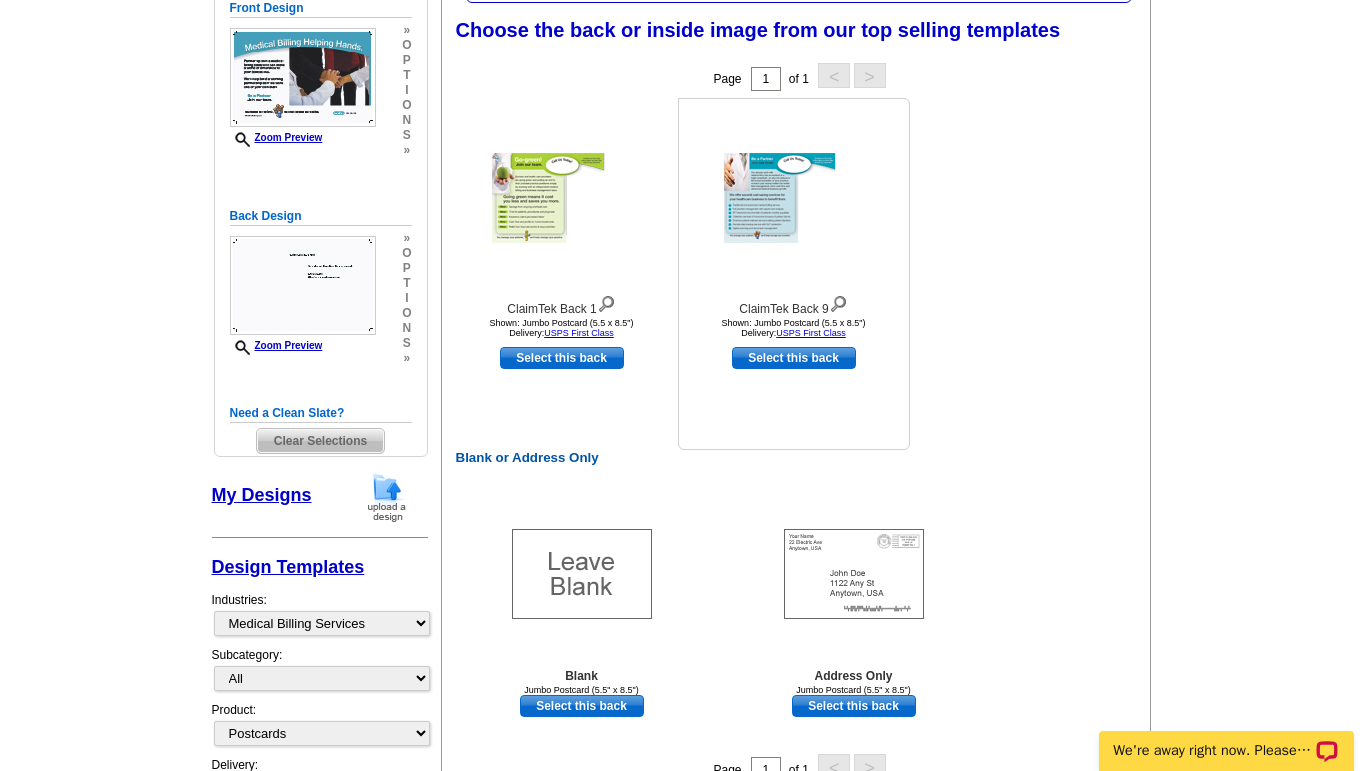 click at bounding box center (794, 198) 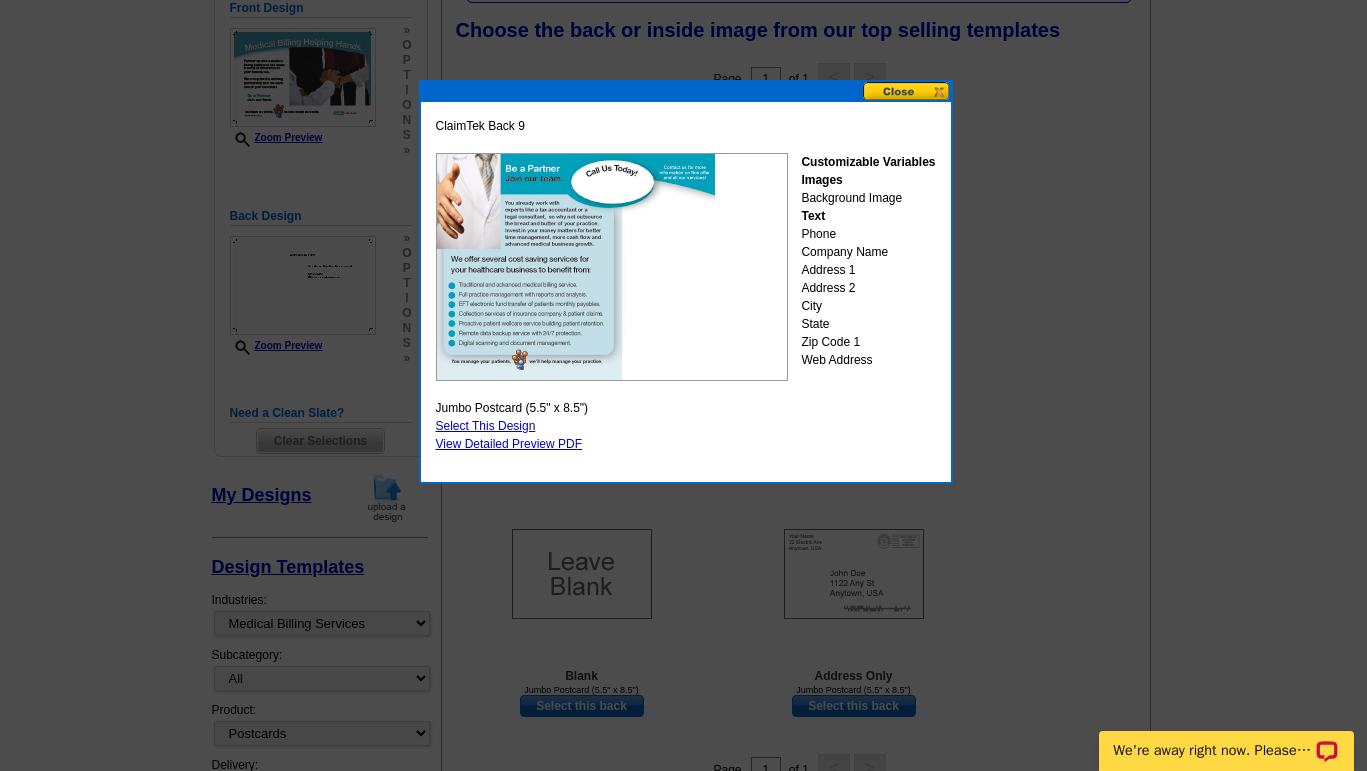 click on "Select This Design" at bounding box center (486, 426) 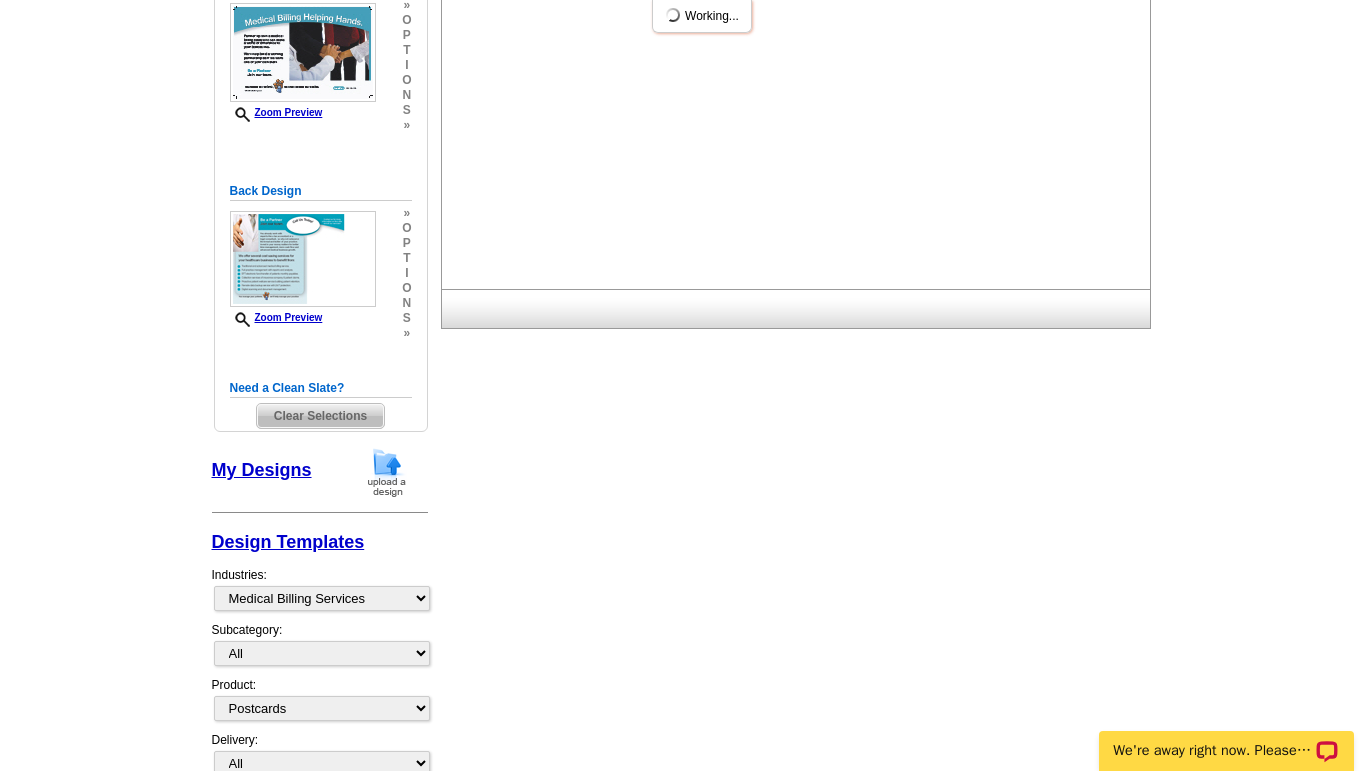 scroll, scrollTop: 0, scrollLeft: 0, axis: both 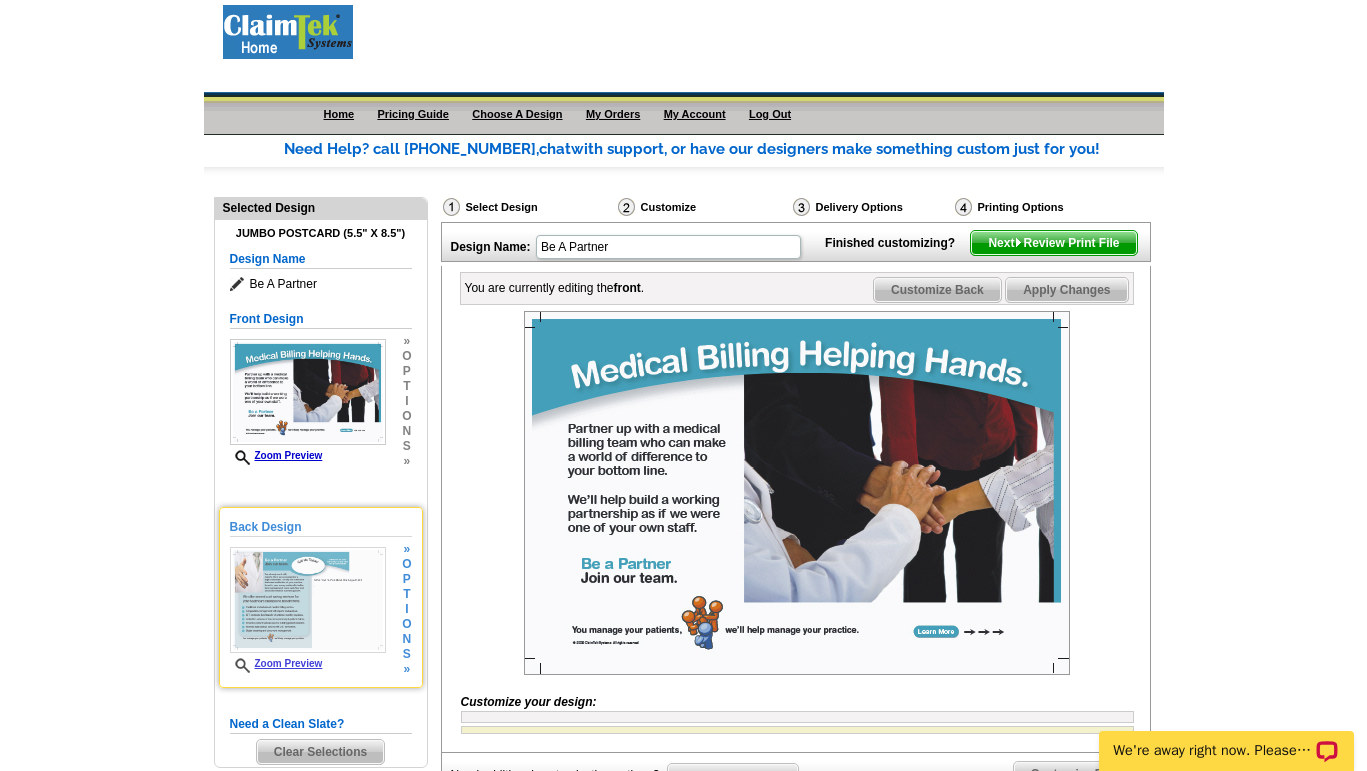 click at bounding box center (308, 600) 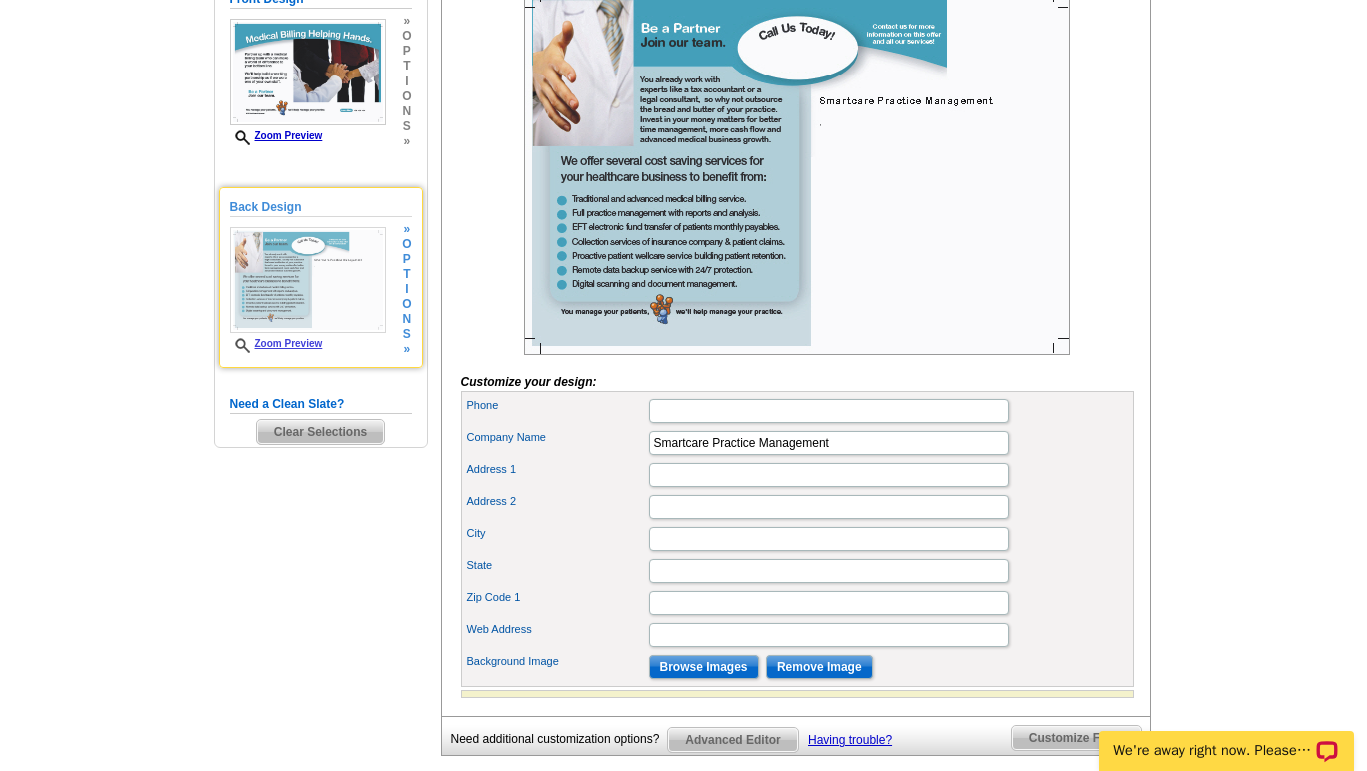 scroll, scrollTop: 360, scrollLeft: 0, axis: vertical 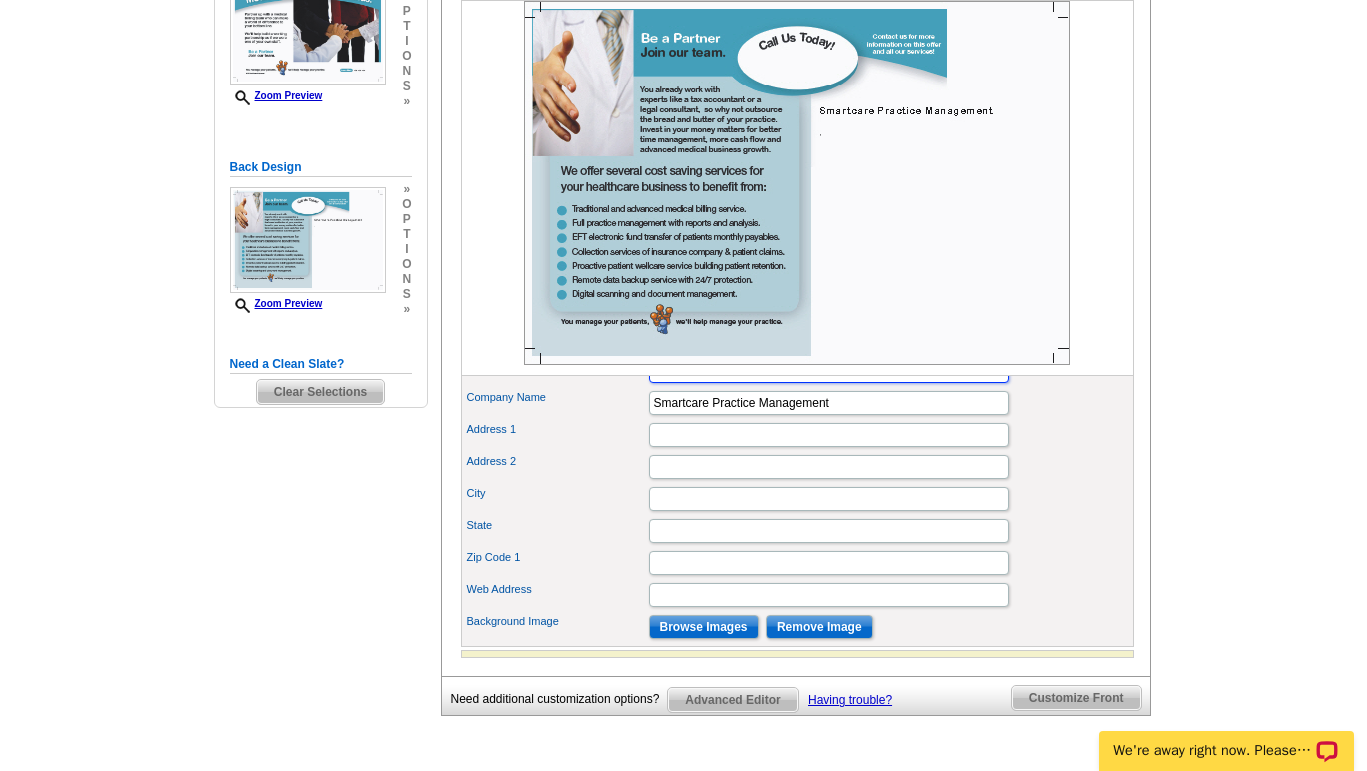 click on "Phone" at bounding box center (829, 371) 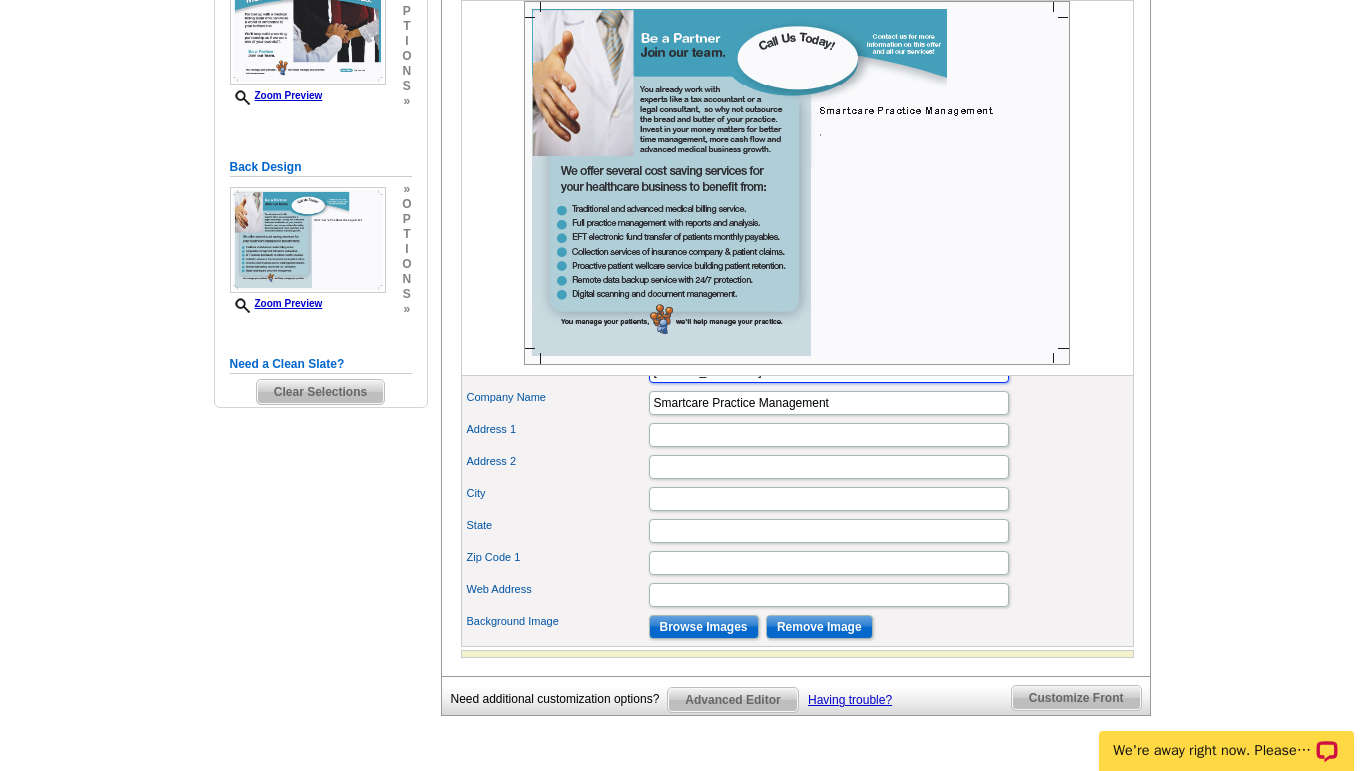 click on "650-382-1756" at bounding box center [829, 371] 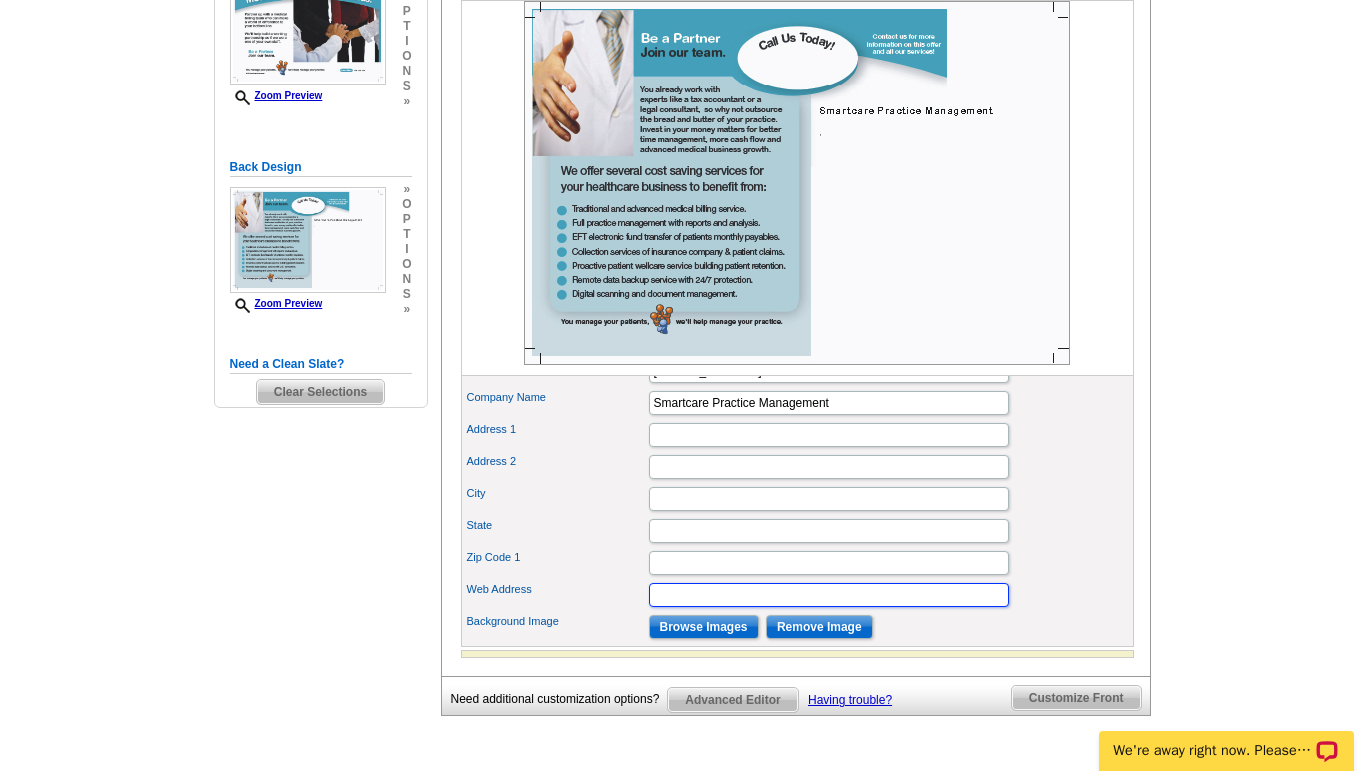 click on "Web Address" at bounding box center (829, 595) 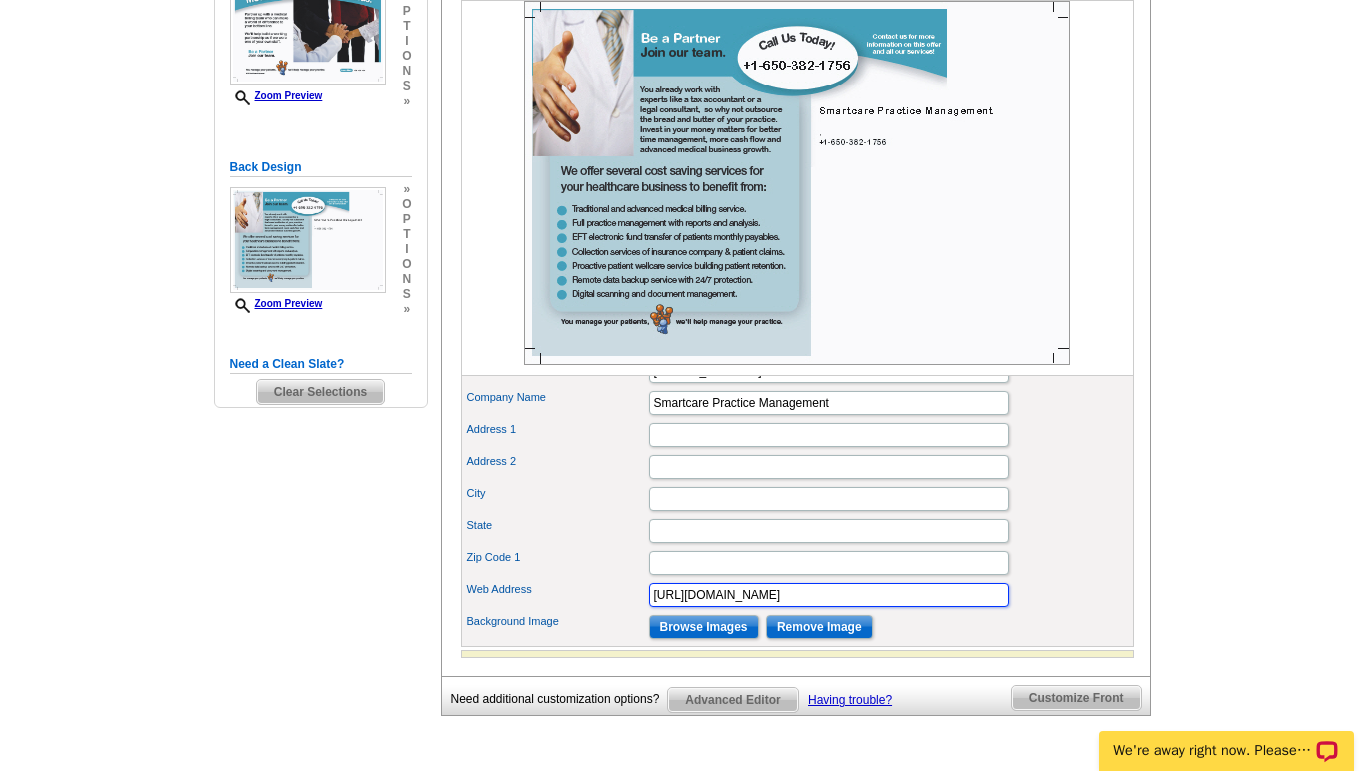 type on "https://www.smartcarepm.com" 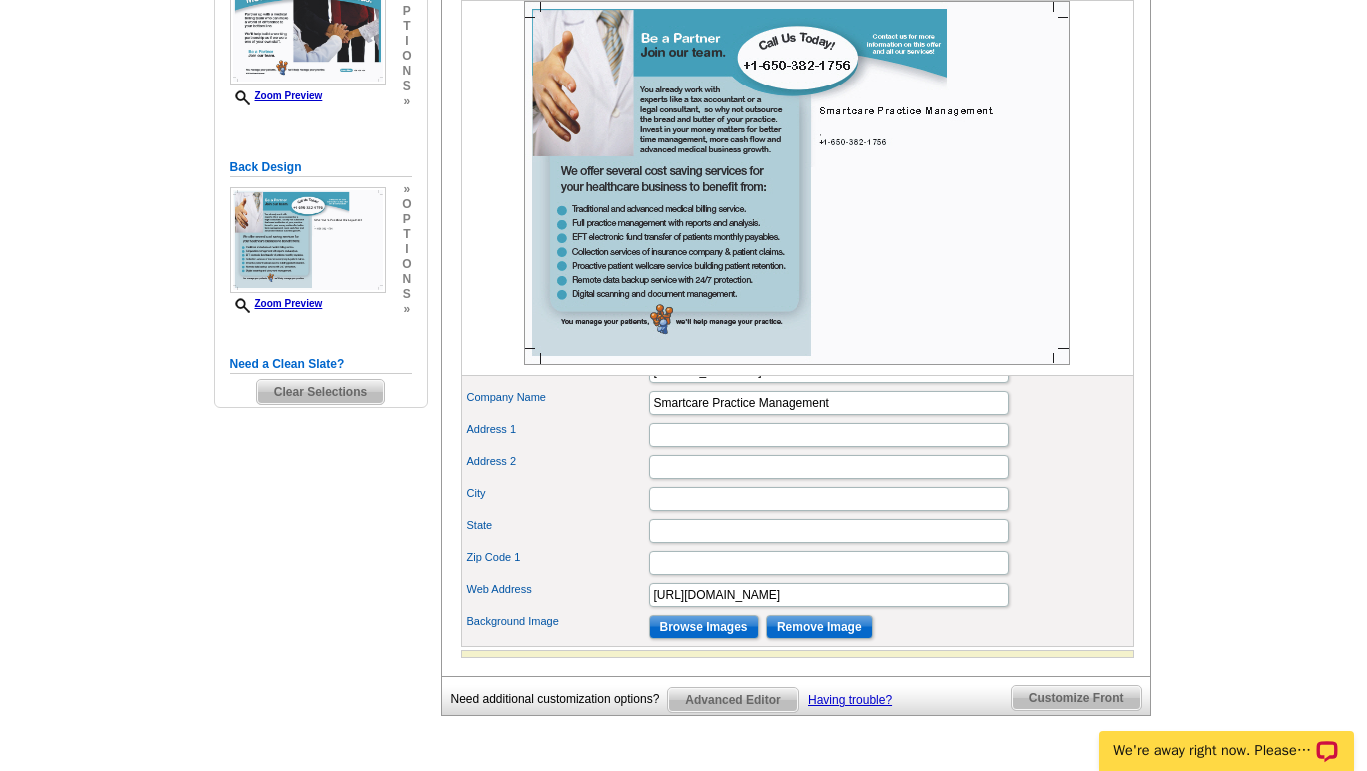 click on "Web Address
https://www.smartcarepm.com" 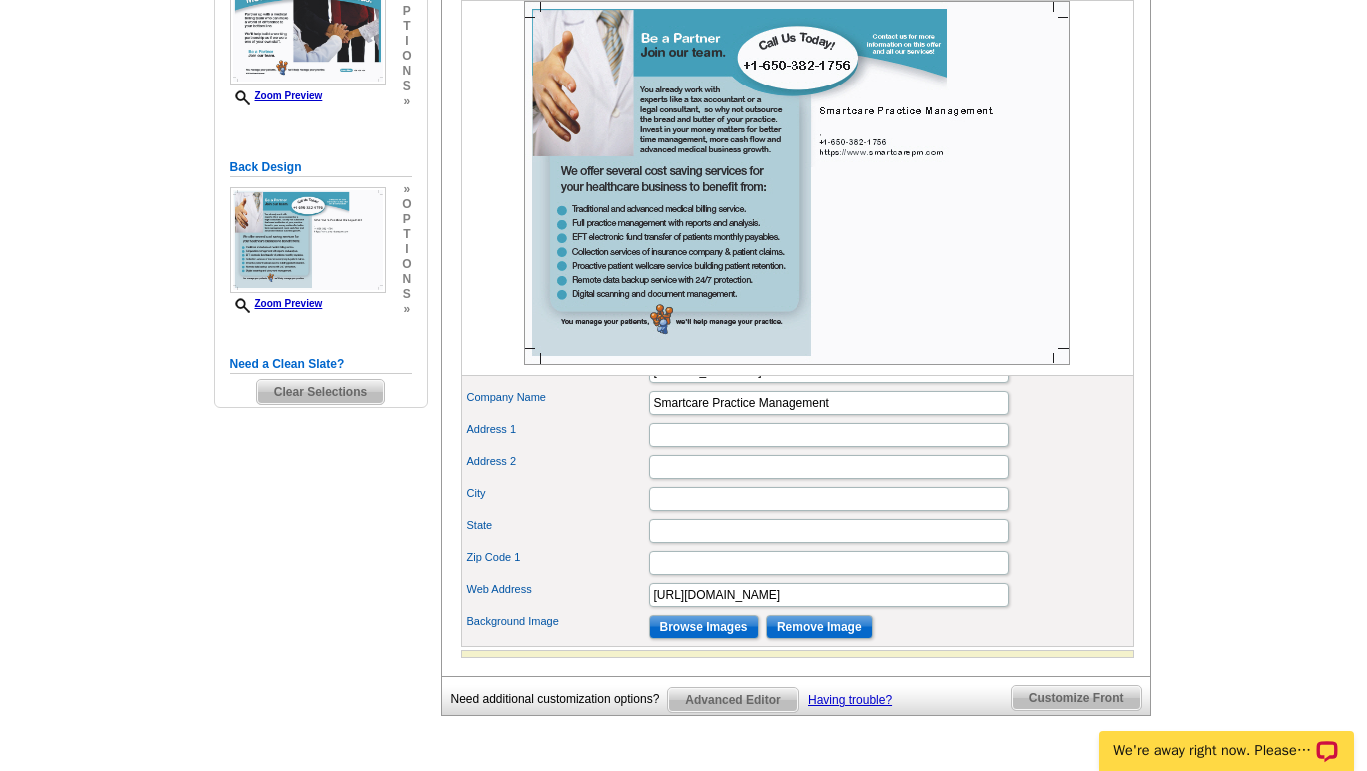 click on "Web Address
https://www.smartcarepm.com" 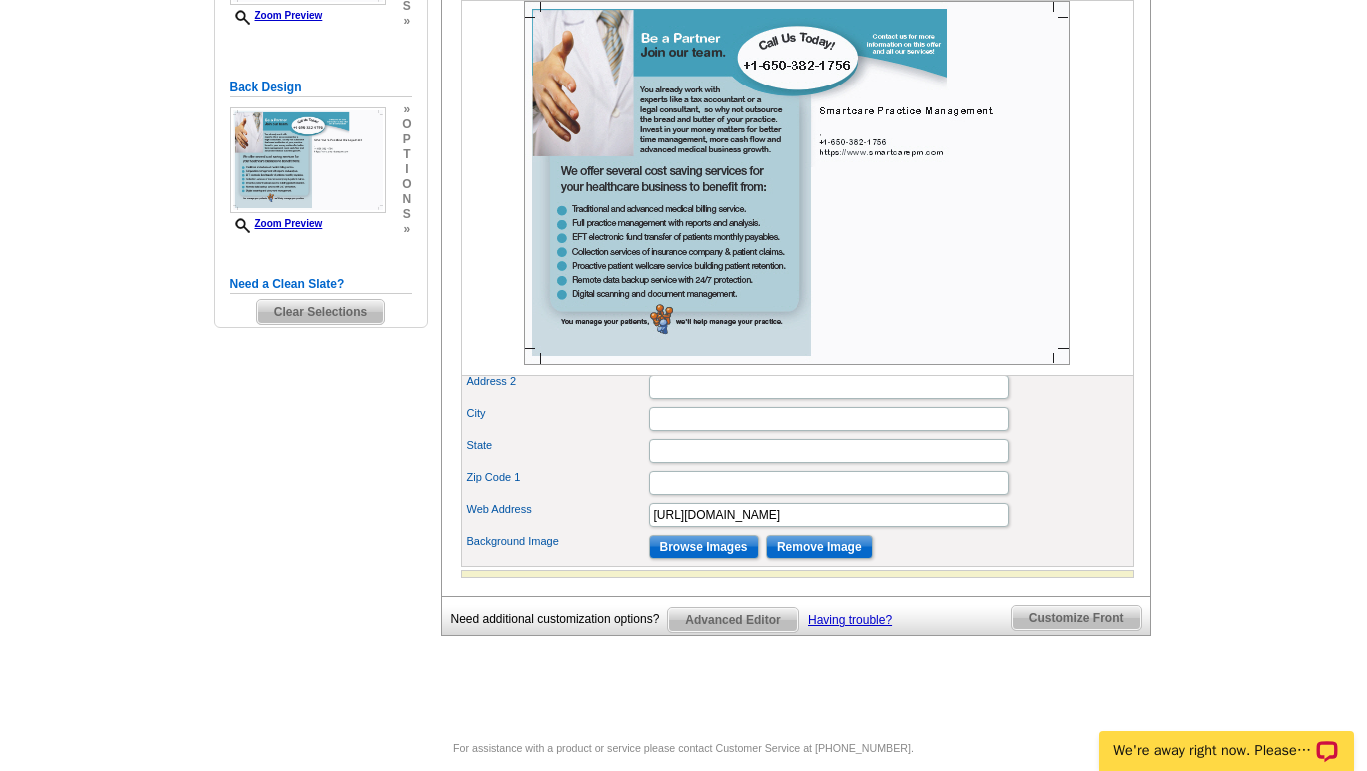 scroll, scrollTop: 480, scrollLeft: 0, axis: vertical 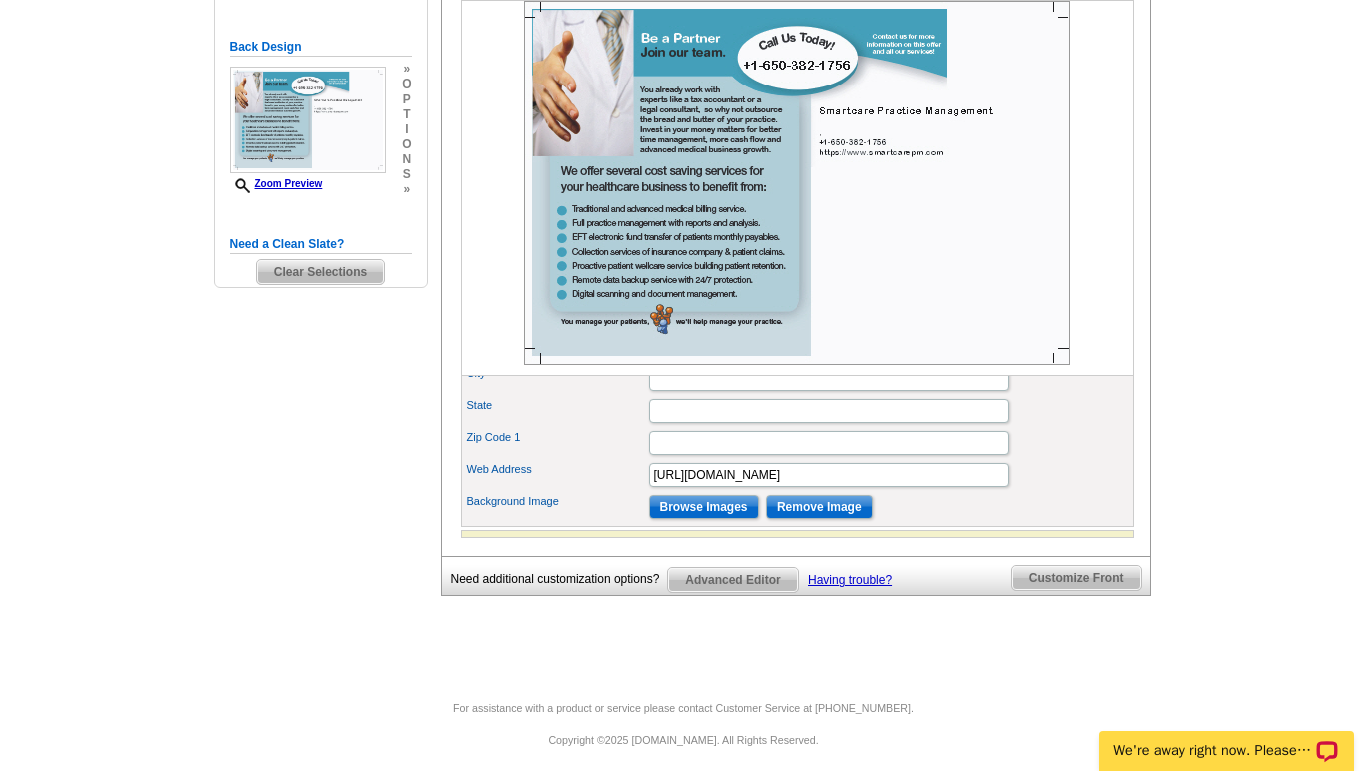 click on "Advanced Editor" 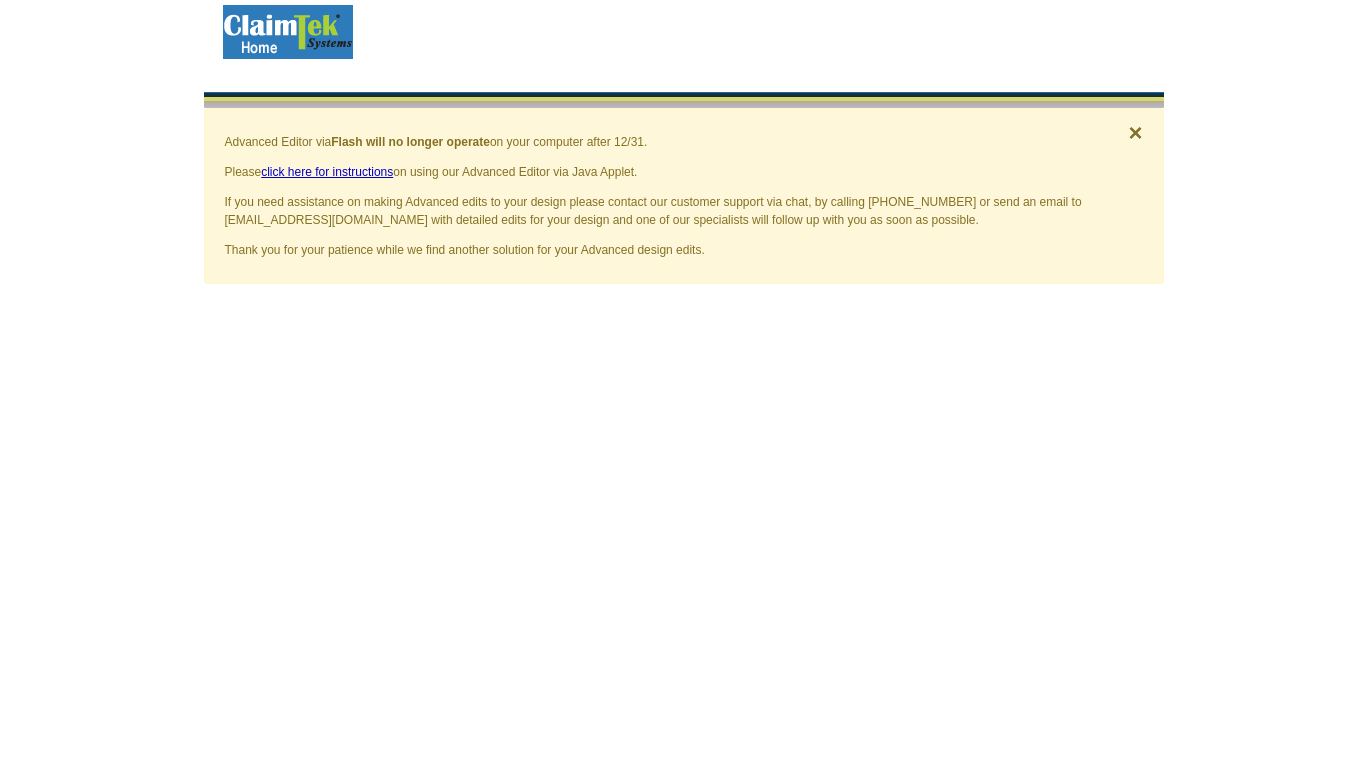 scroll, scrollTop: 0, scrollLeft: 0, axis: both 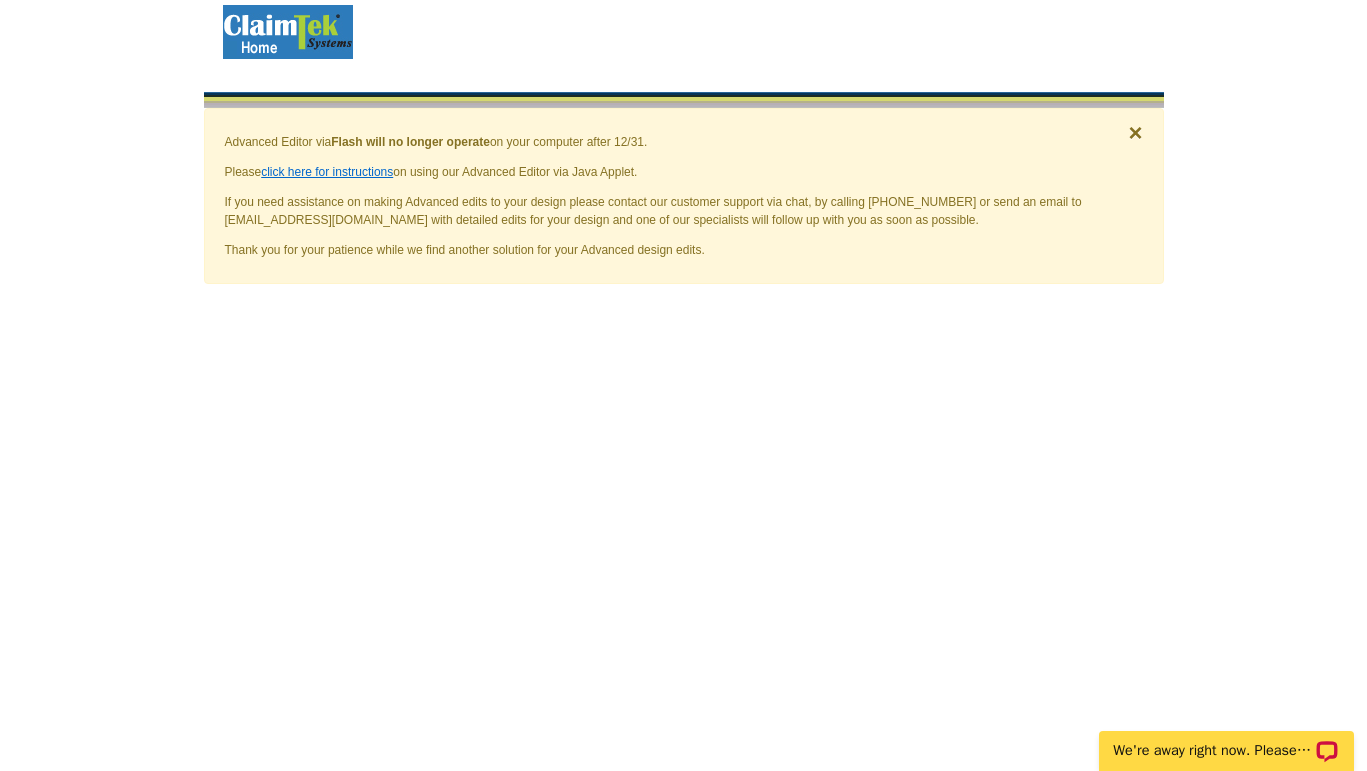 click on "click here for instructions" at bounding box center [327, 172] 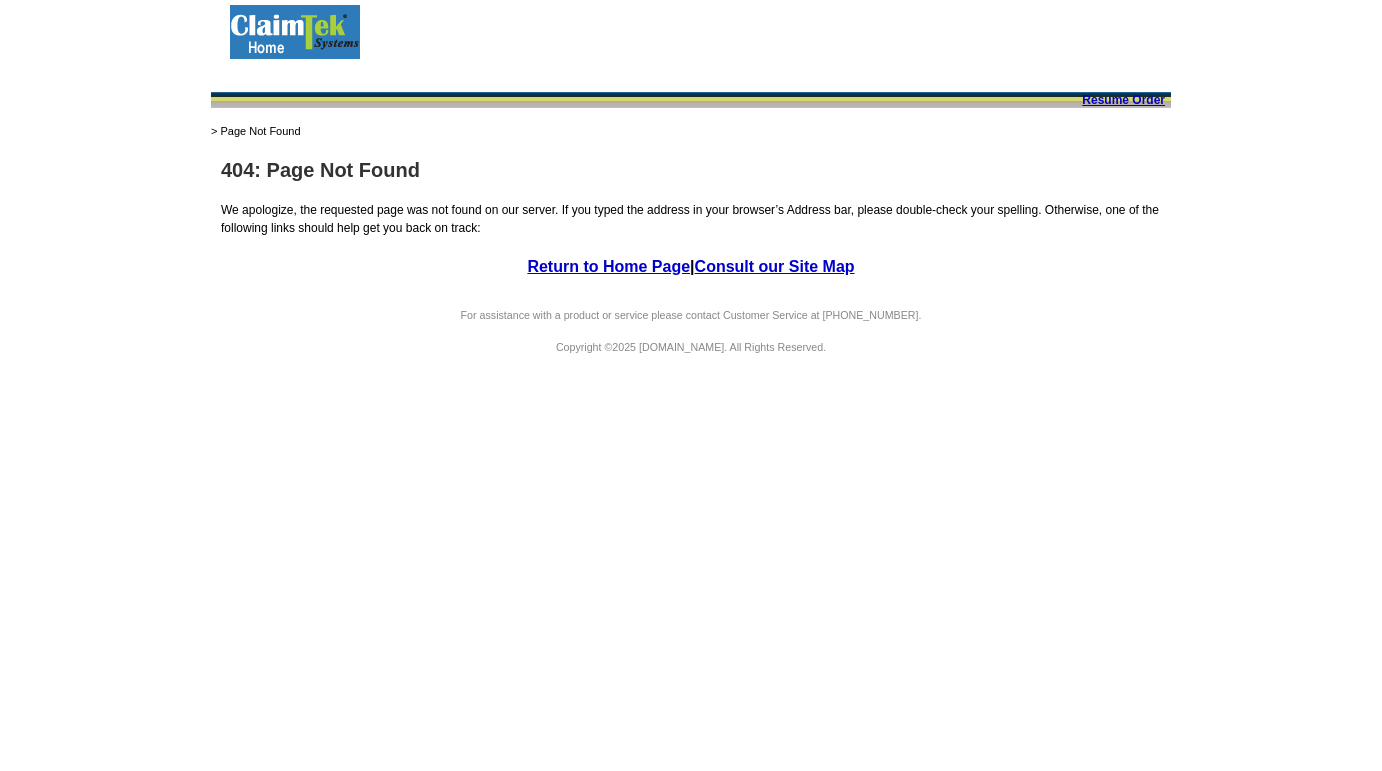 scroll, scrollTop: 0, scrollLeft: 0, axis: both 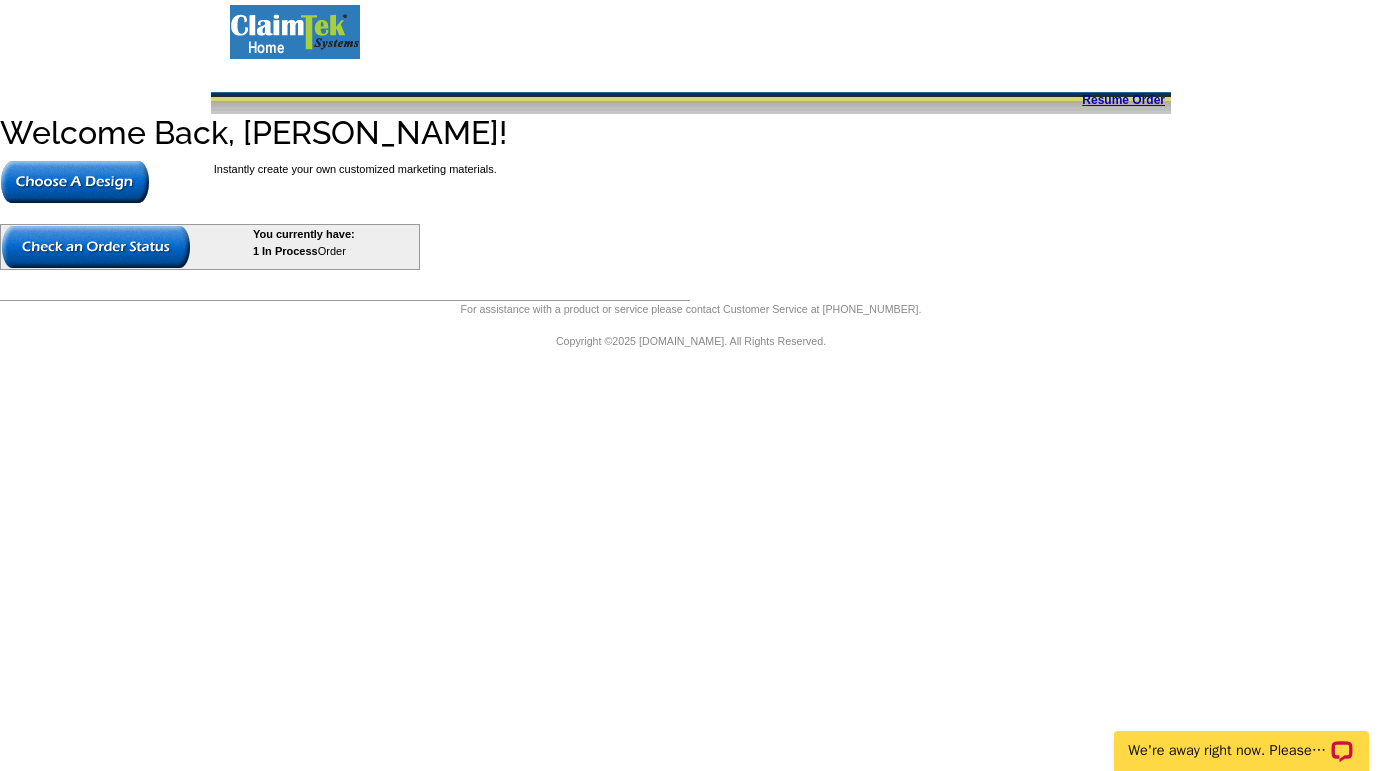 click at bounding box center [75, 182] 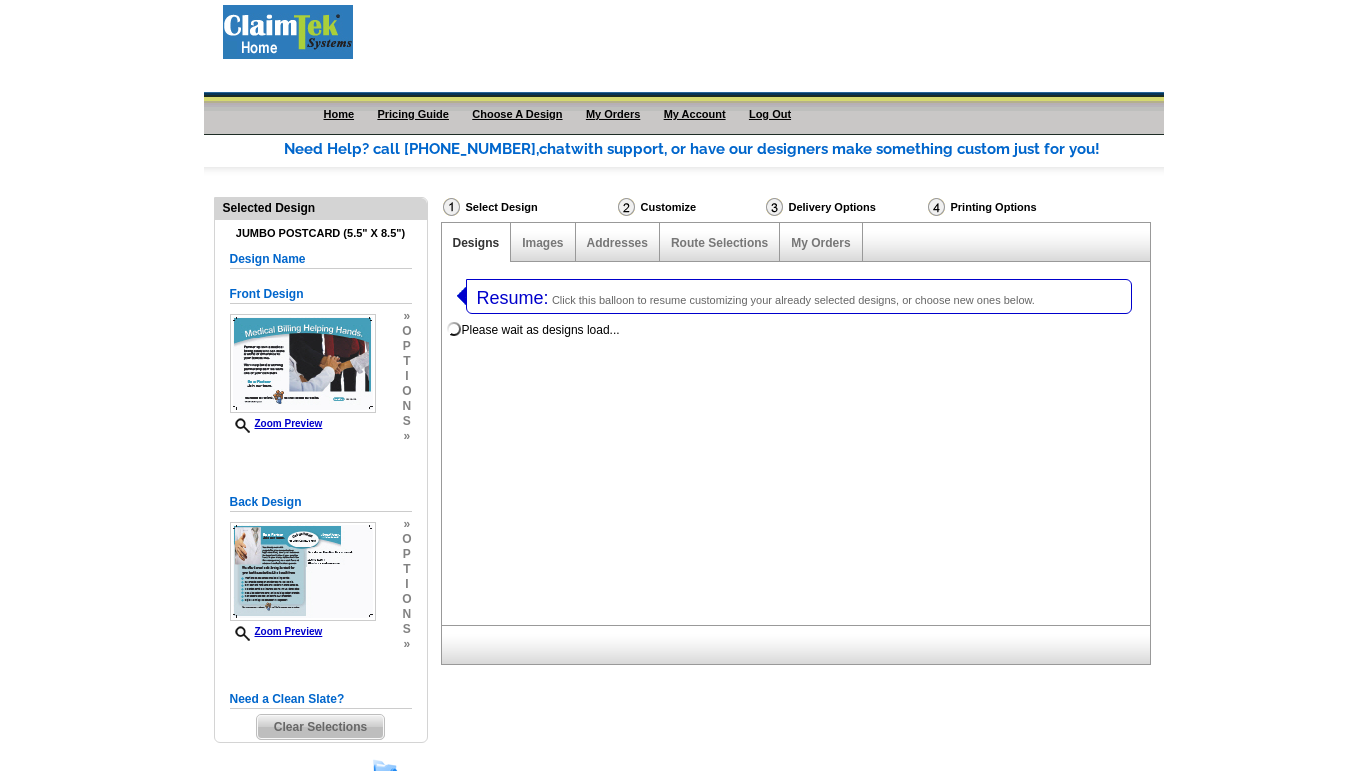 select on "1" 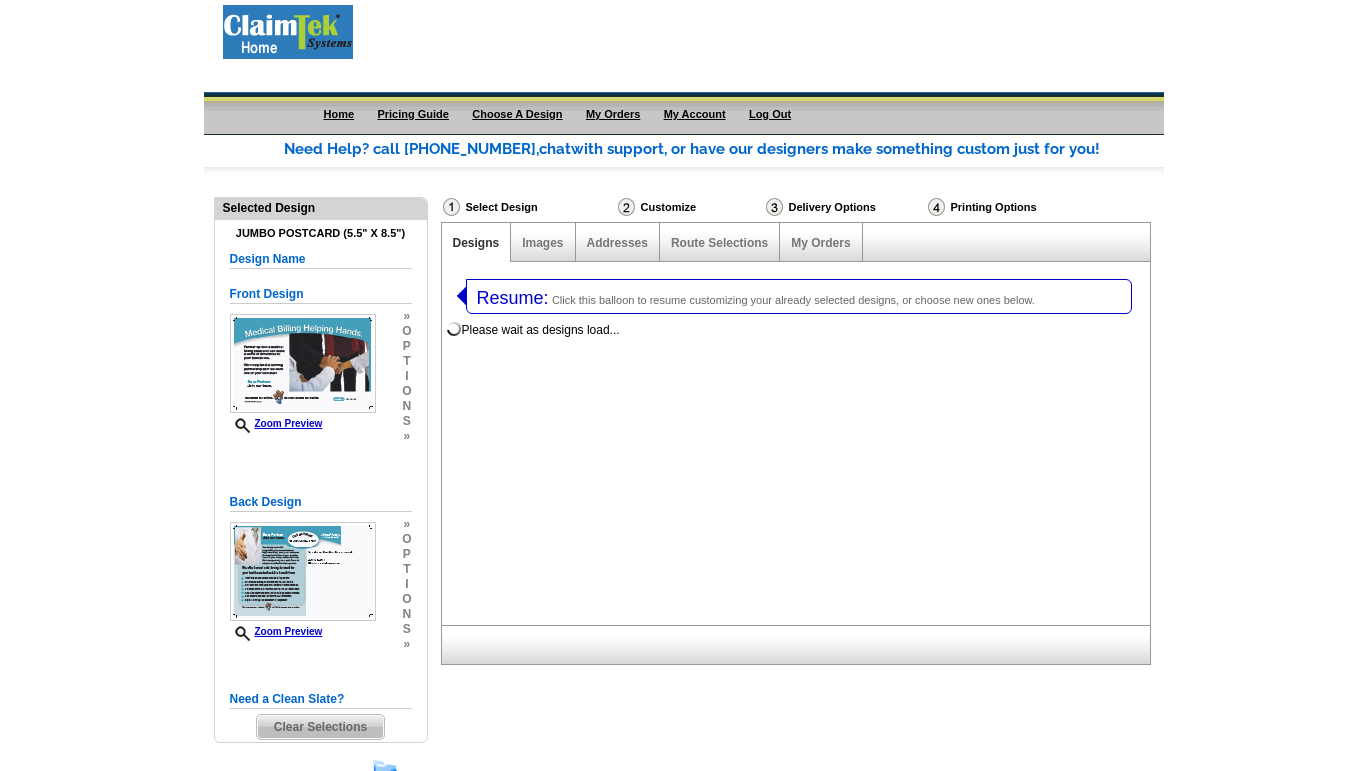 select on "2" 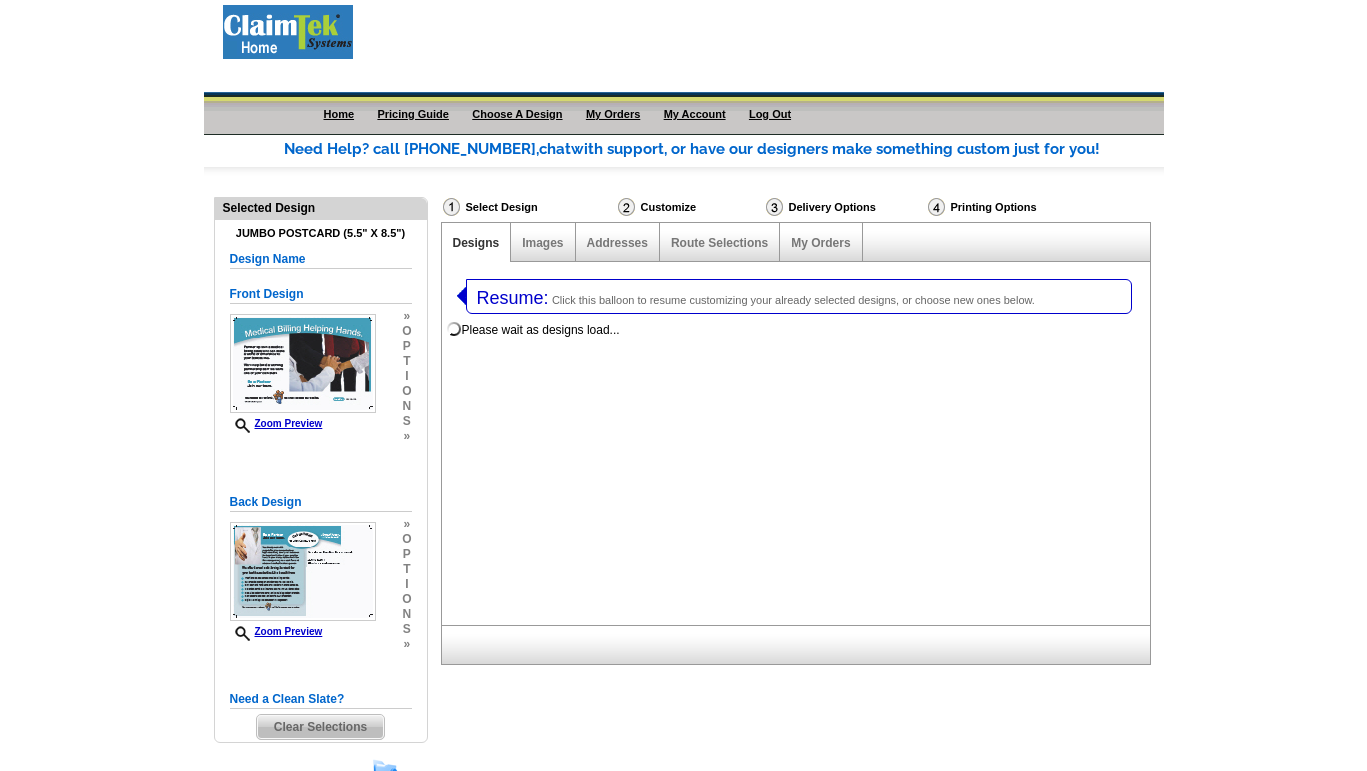 select on "1058" 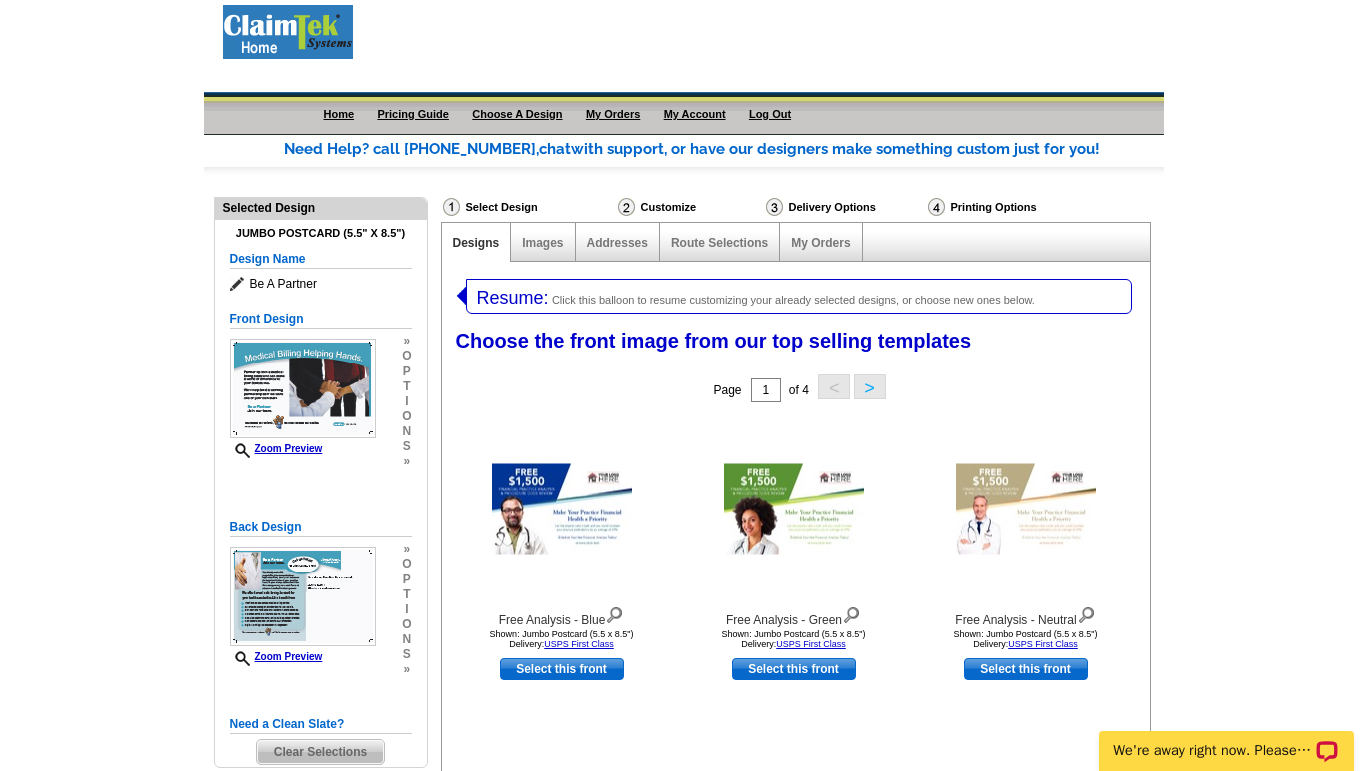 scroll, scrollTop: 0, scrollLeft: 0, axis: both 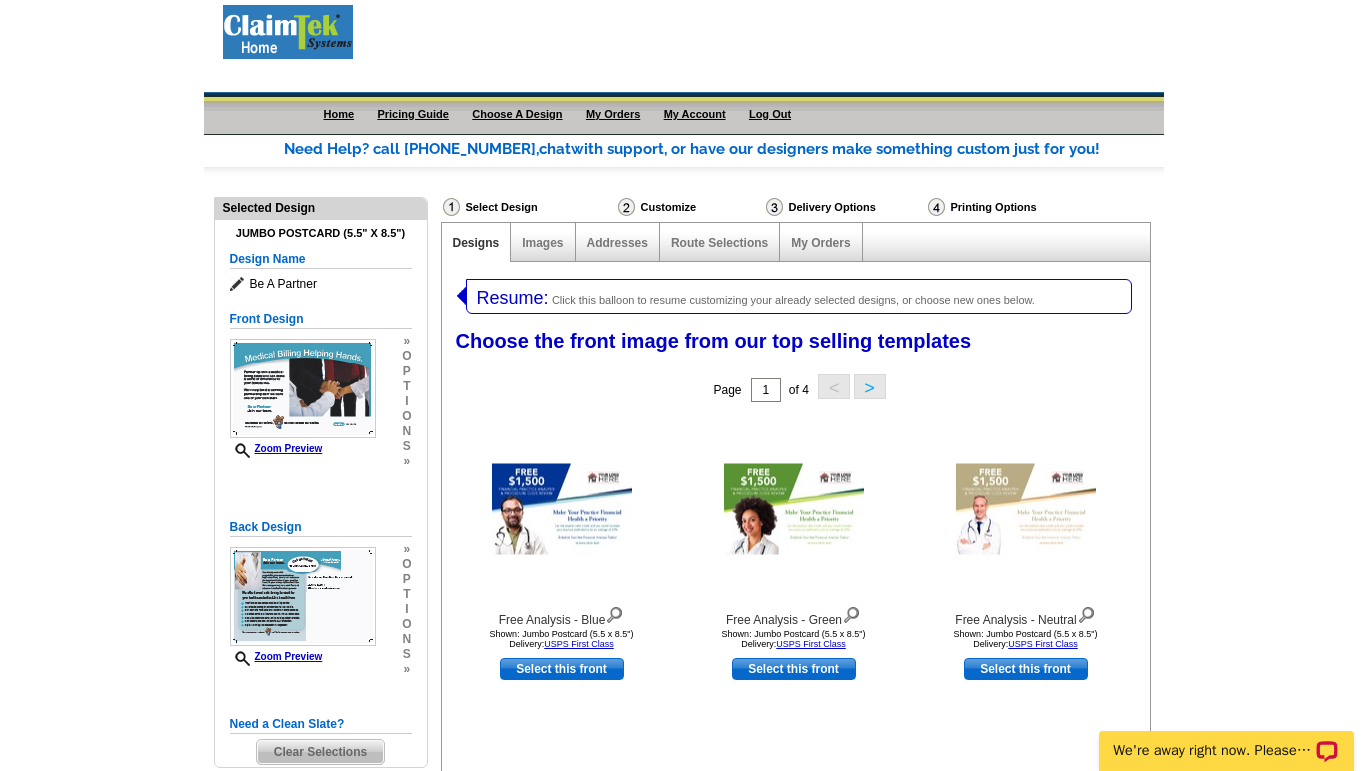 click on "Resume:" at bounding box center (513, 298) 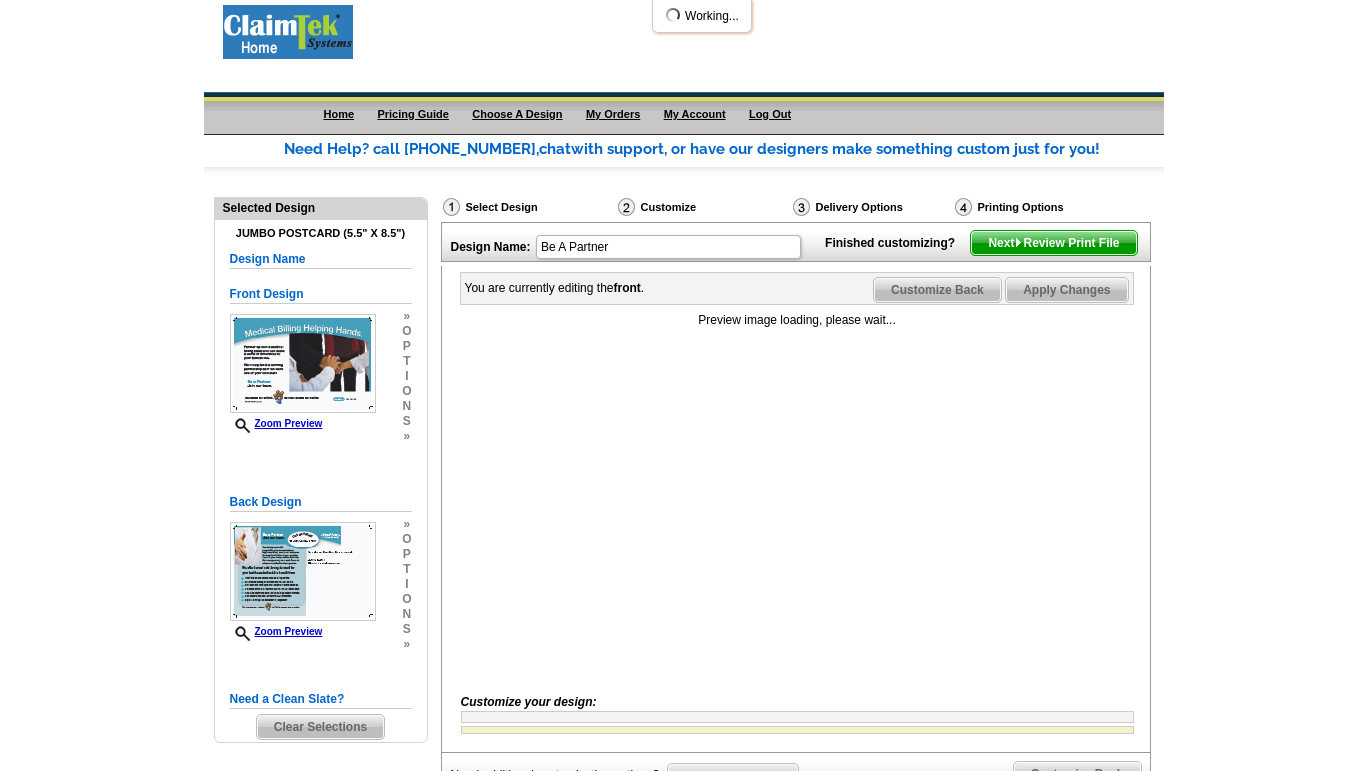 scroll, scrollTop: 0, scrollLeft: 0, axis: both 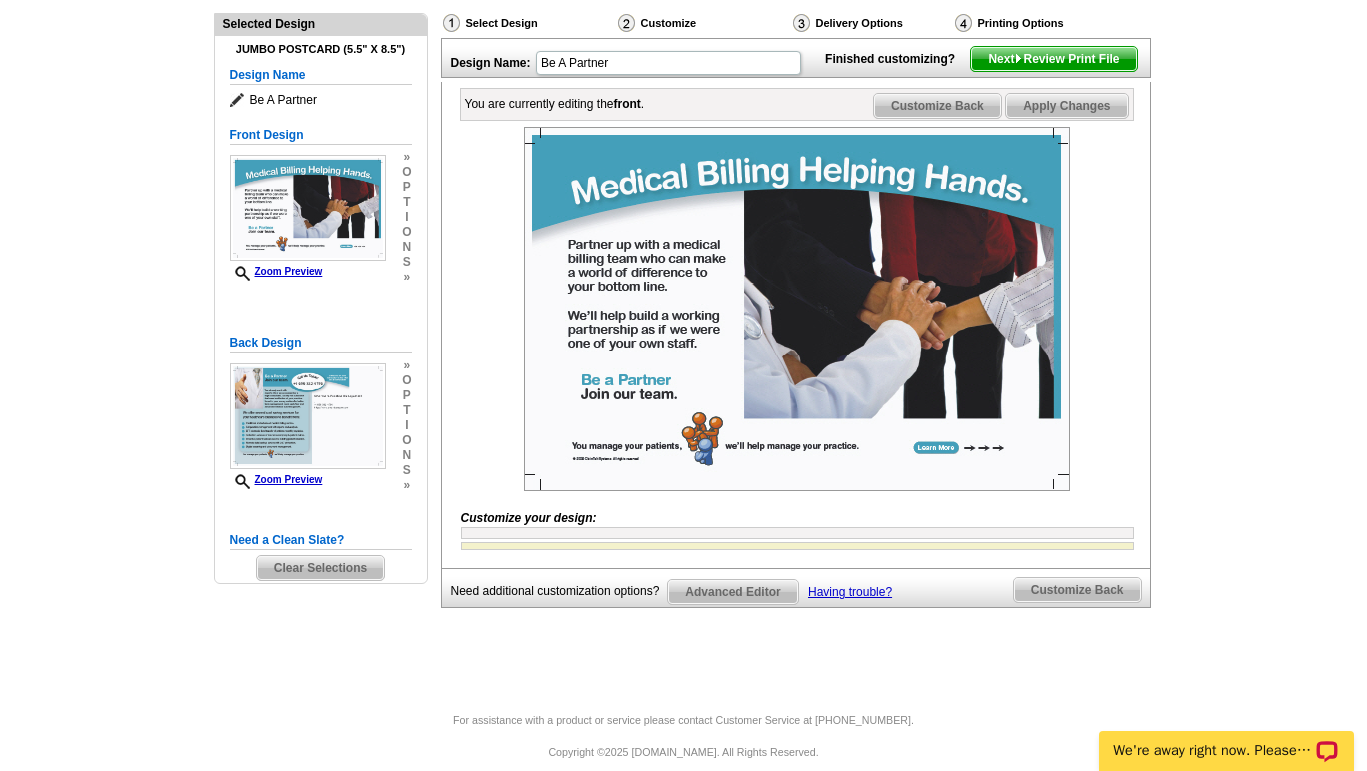 click on "Customize your design:" at bounding box center (529, 518) 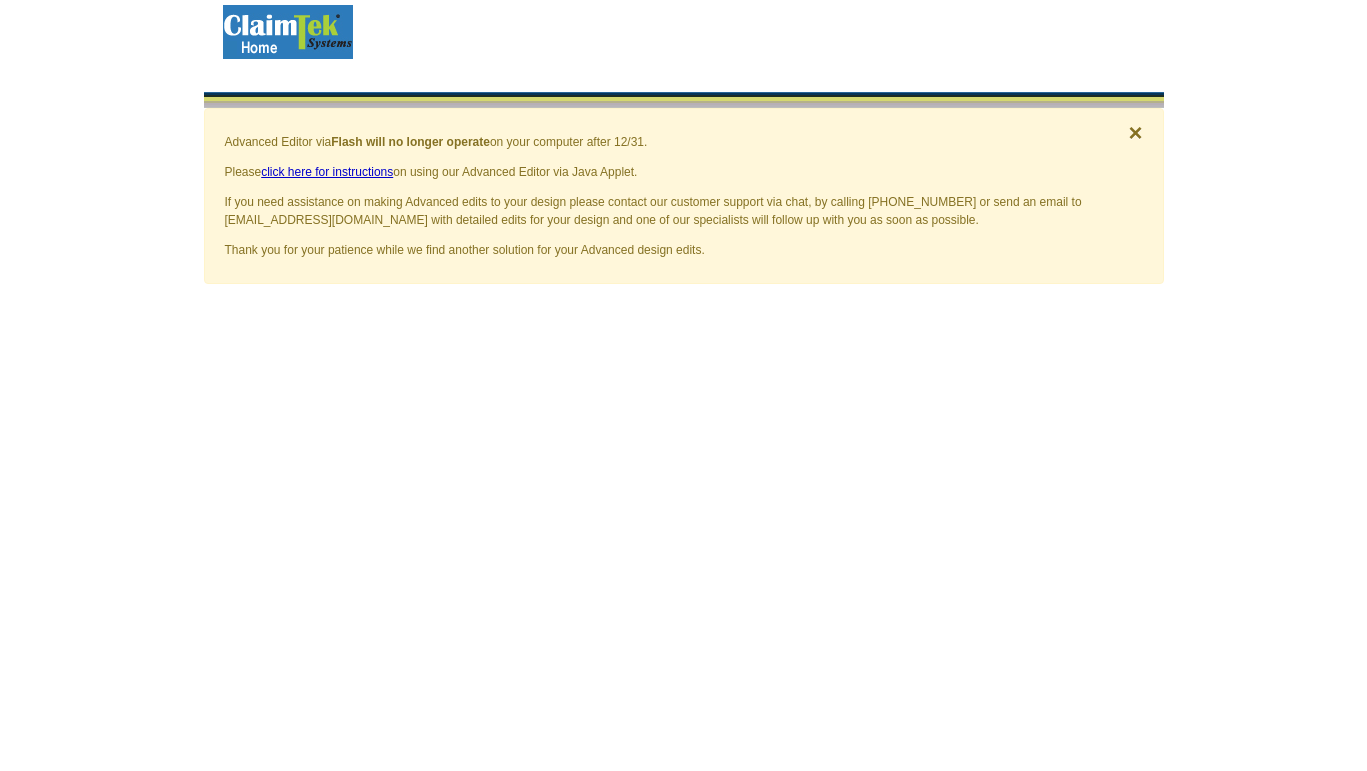 scroll, scrollTop: 0, scrollLeft: 0, axis: both 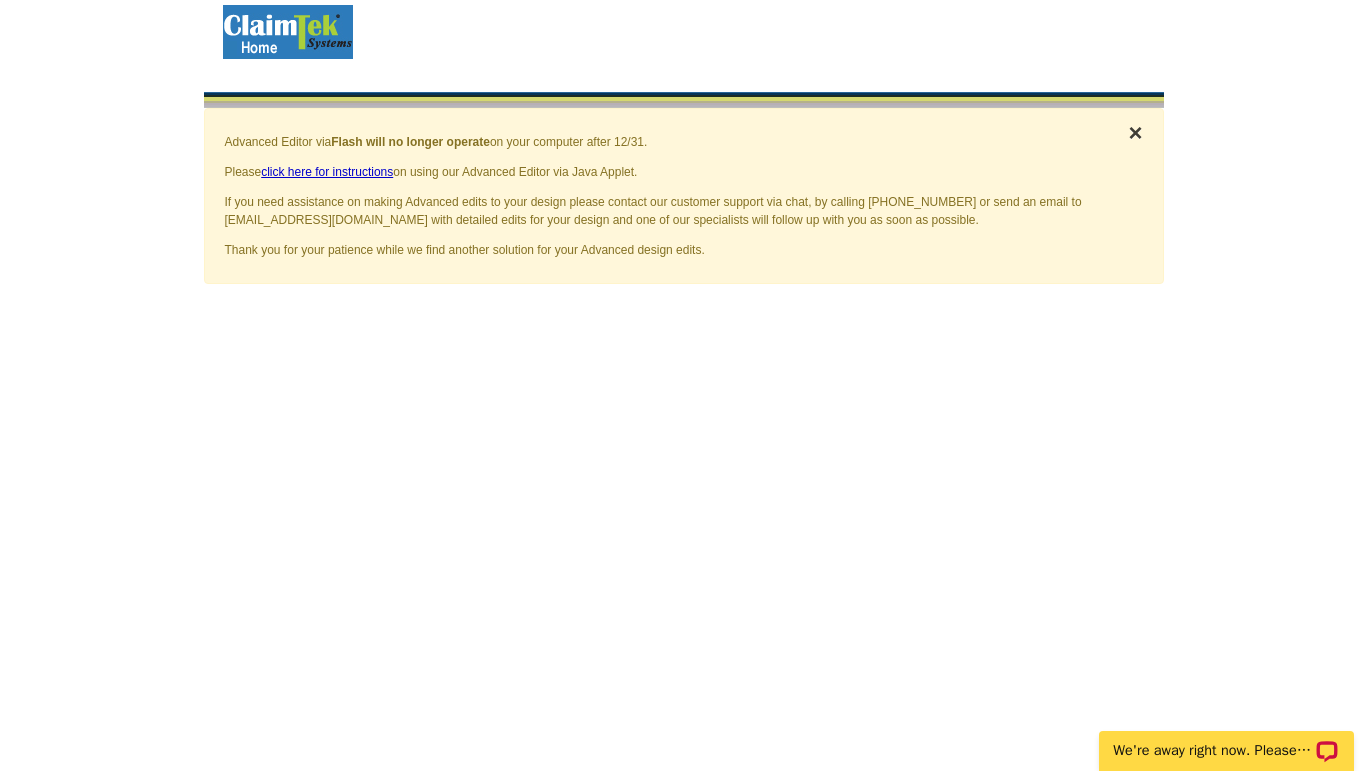click on "×" at bounding box center [1135, 132] 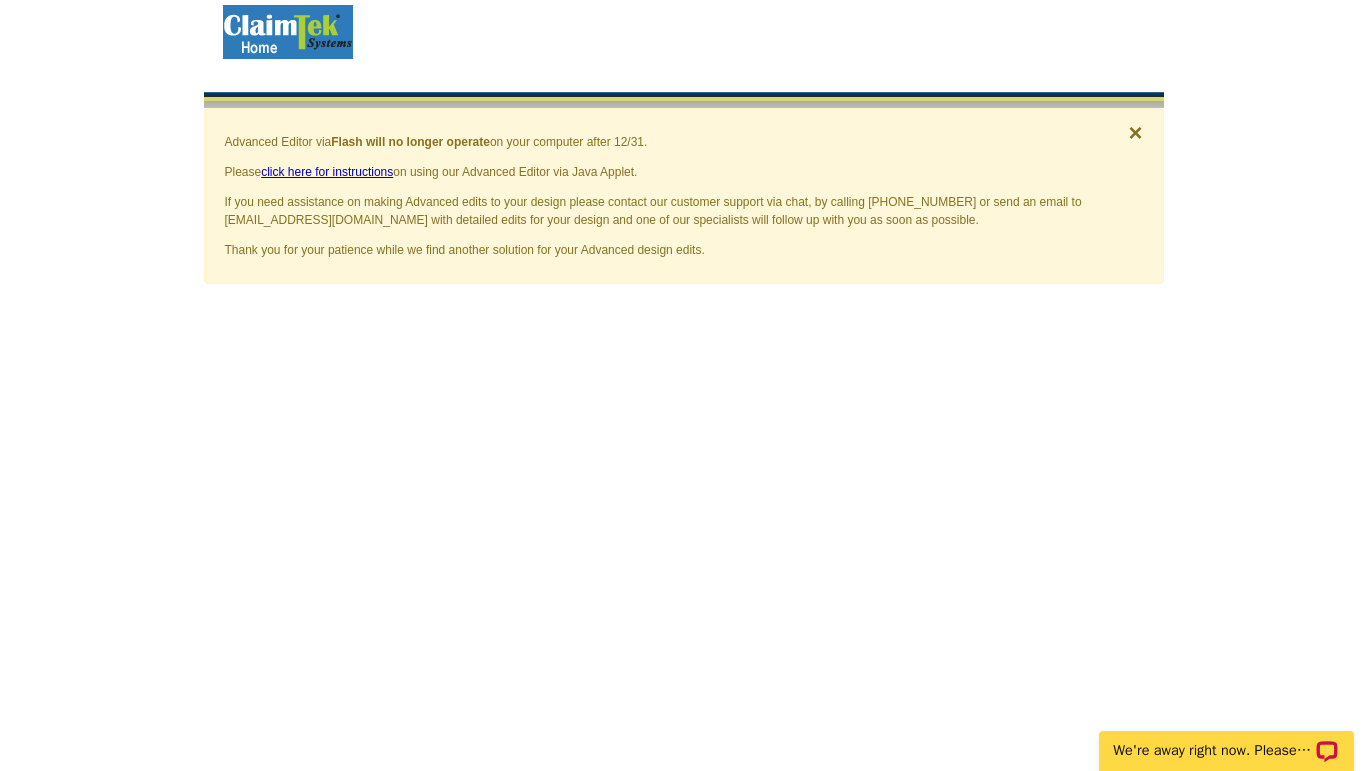 click on "Advanced Editor via  Flash will no longer operate  on your computer after 12/31.
Please  click here for instructions  on using our Advanced Editor via Java Applet.
If you need assistance on making Advanced edits to your design please contact our customer support via chat, by calling 1-800-260-5887 or send an email to support@expresscopy.com with detailed edits for your design and one of our specialists will follow up with you as soon as possible.
Thank you for your patience while we find another solution for your Advanced design edits.
×
Why does this page look different?
If you would like assistance, please contact 800-260-5887" at bounding box center [683, 660] 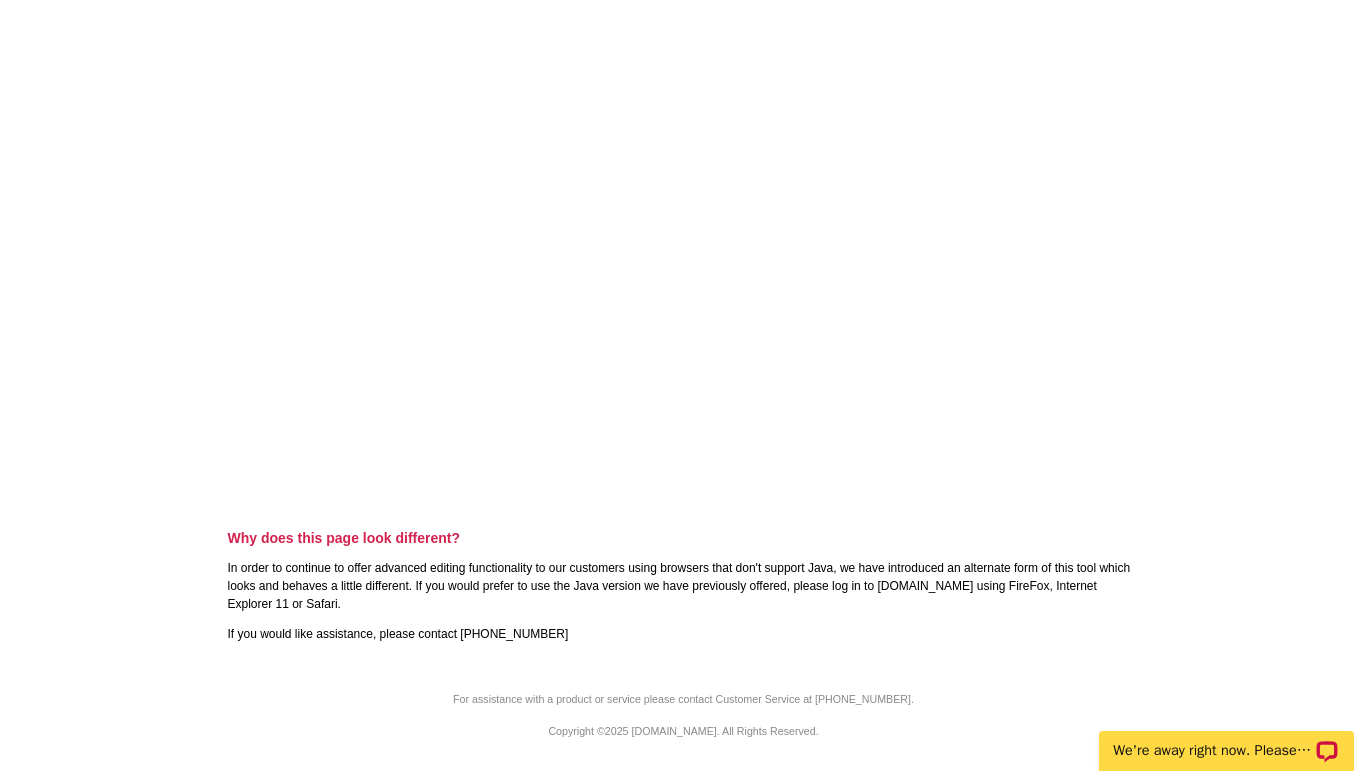 scroll, scrollTop: 0, scrollLeft: 0, axis: both 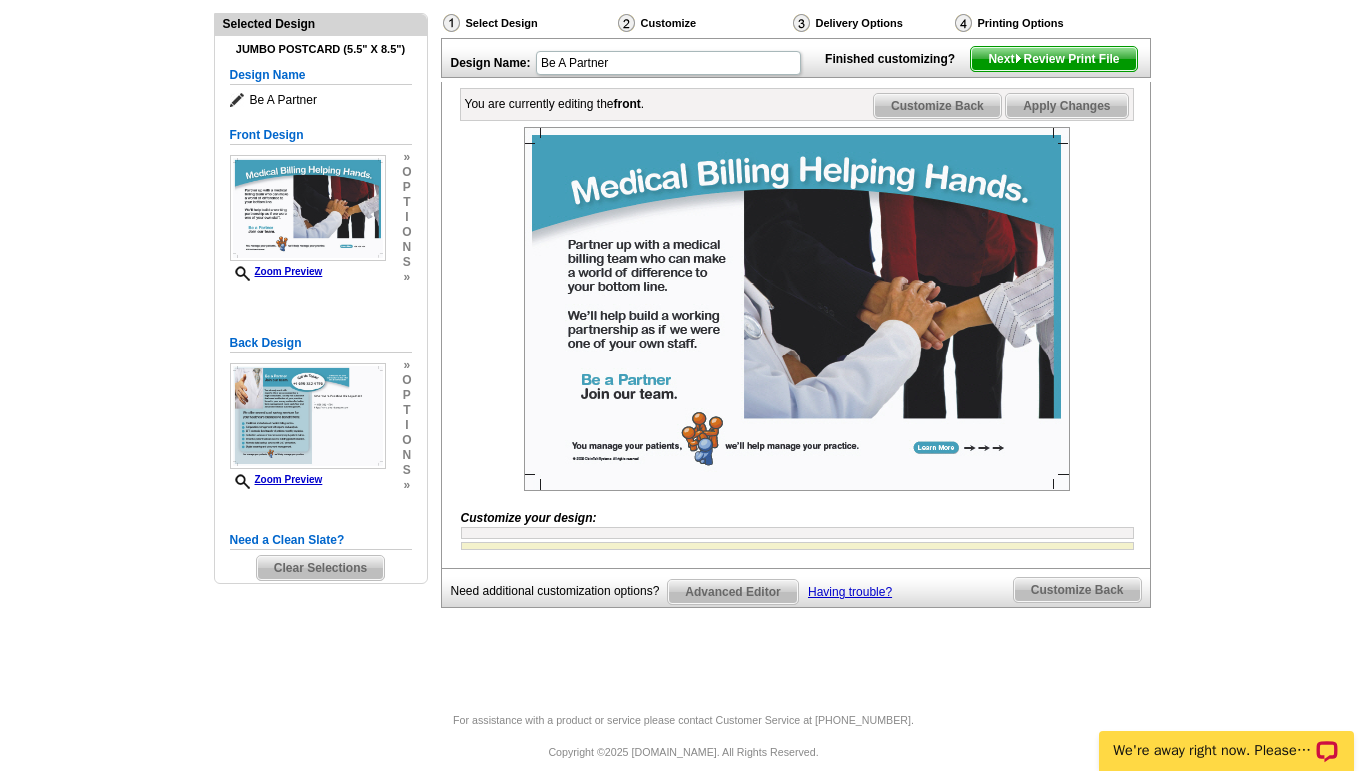 click on "Advanced Editor" at bounding box center [732, 592] 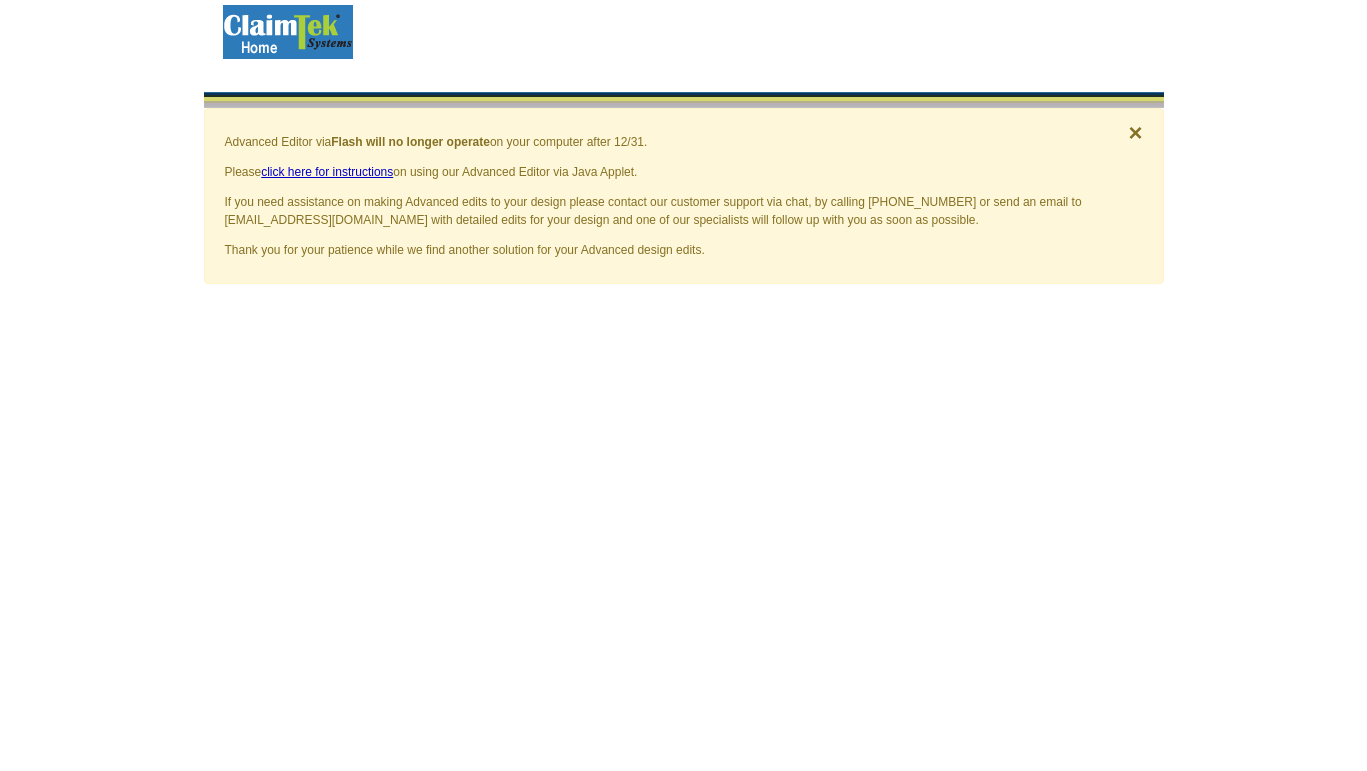 scroll, scrollTop: 0, scrollLeft: 0, axis: both 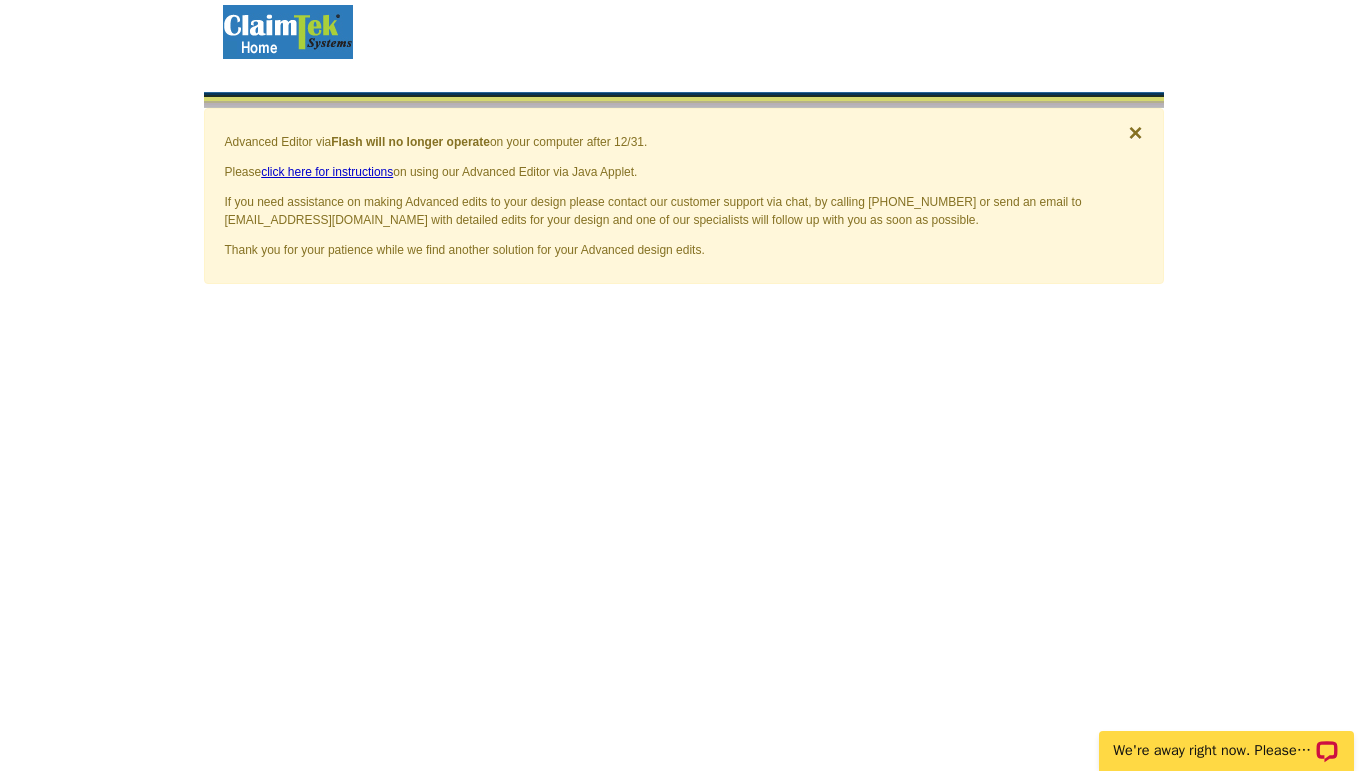 click on "Please  click here for instructions  on using our Advanced Editor via Java Applet." at bounding box center (662, 172) 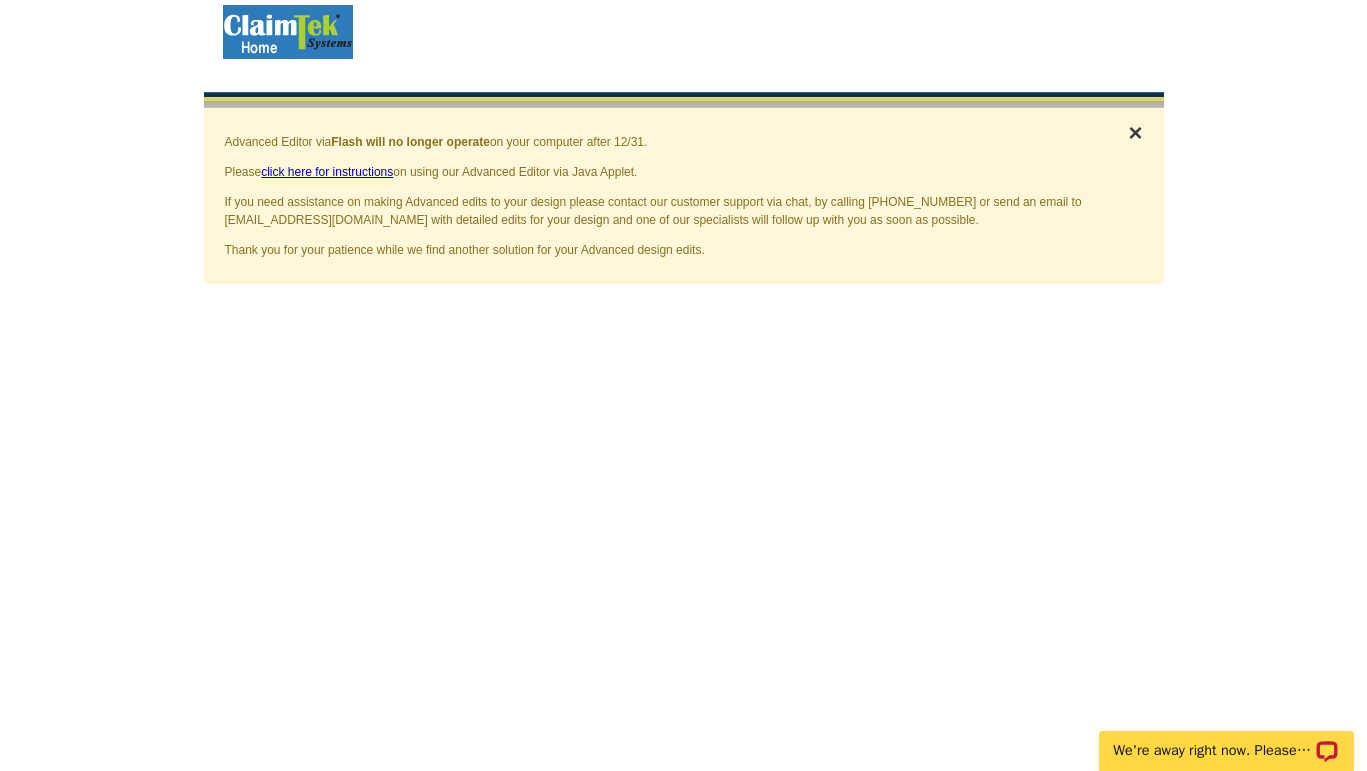 click on "×" at bounding box center [1135, 132] 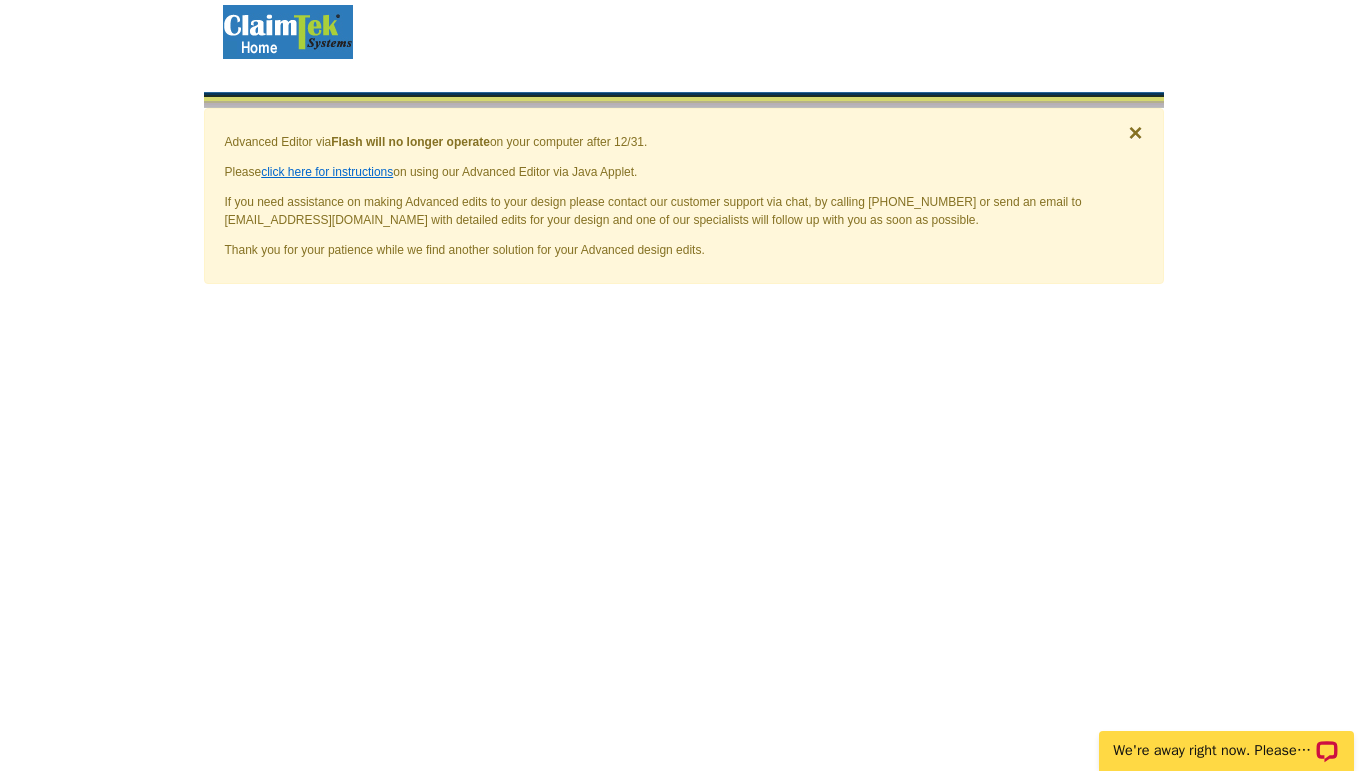 click on "click here for instructions" at bounding box center (327, 172) 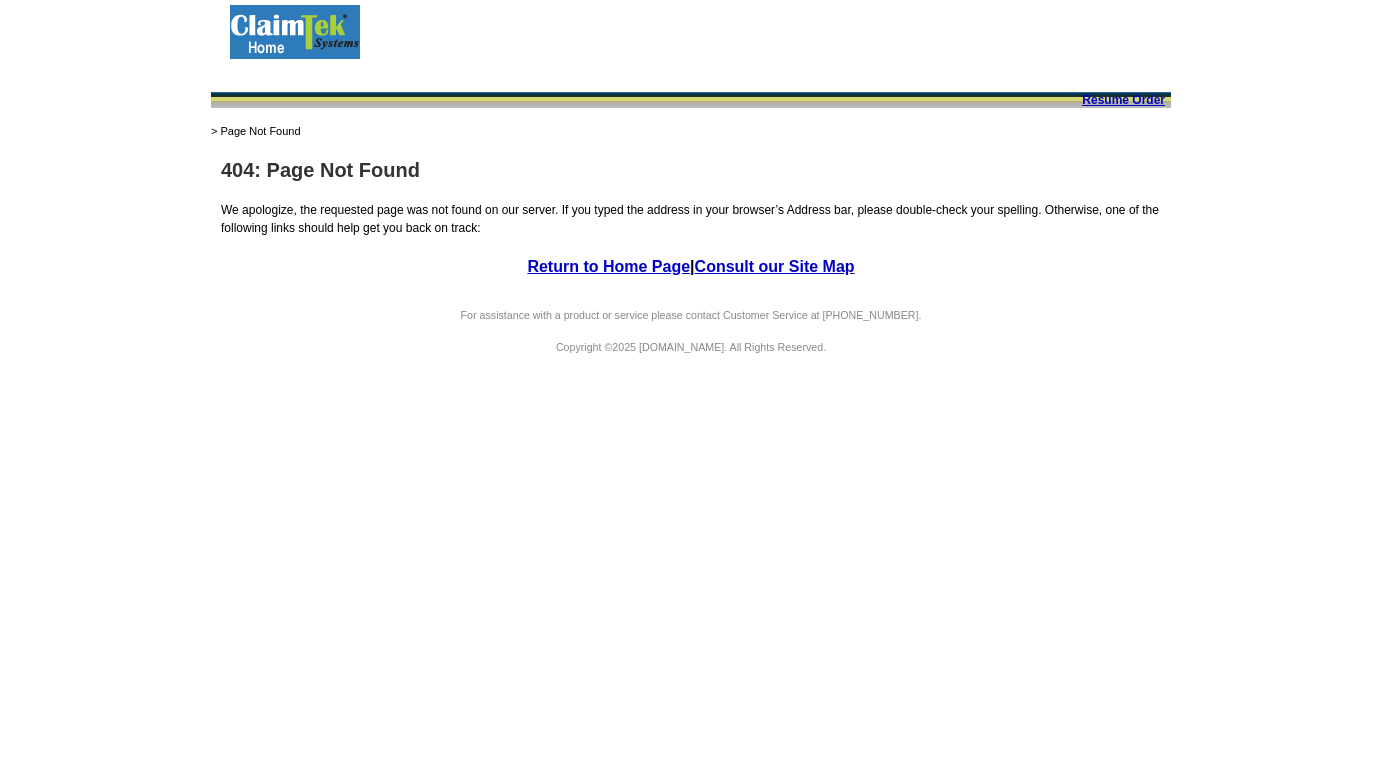 scroll, scrollTop: 0, scrollLeft: 0, axis: both 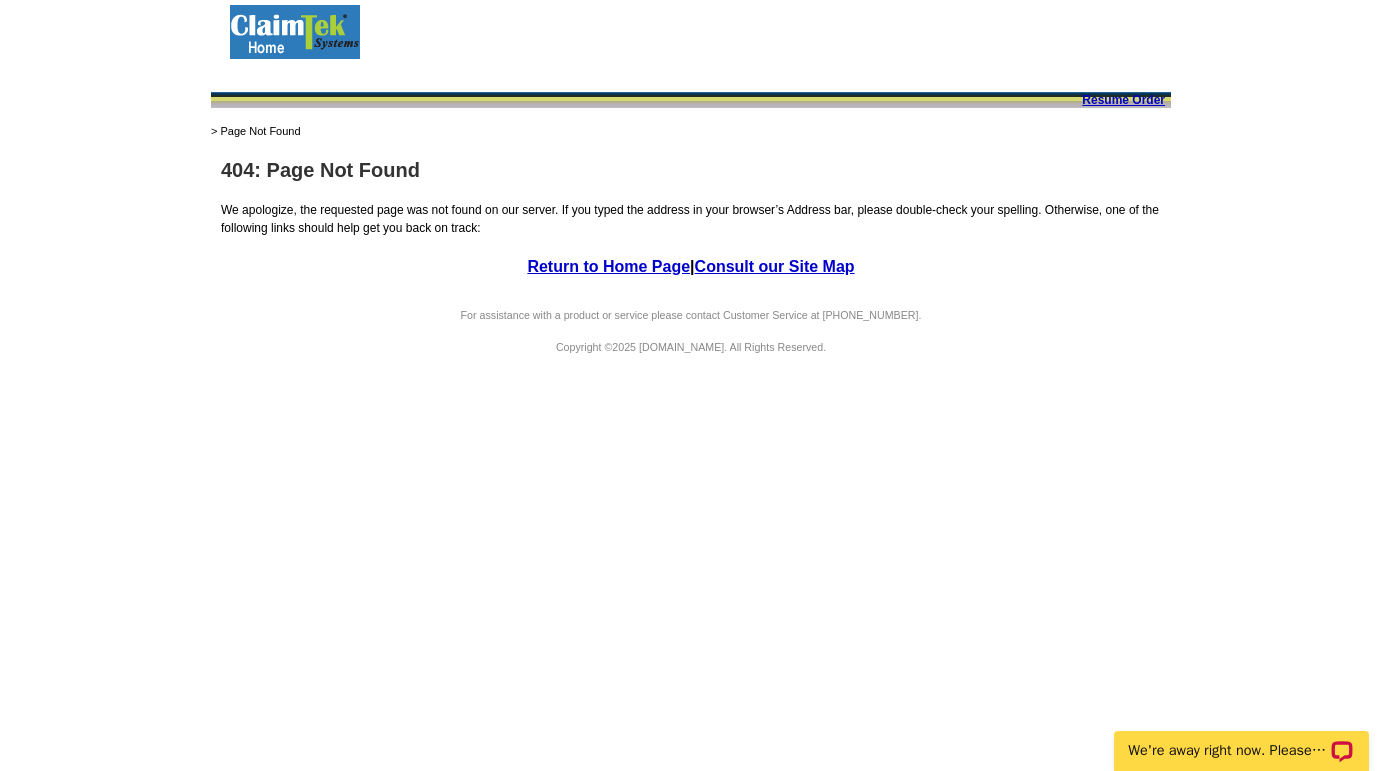click on "Return to Home Page   |  Consult our Site Map" at bounding box center (691, 267) 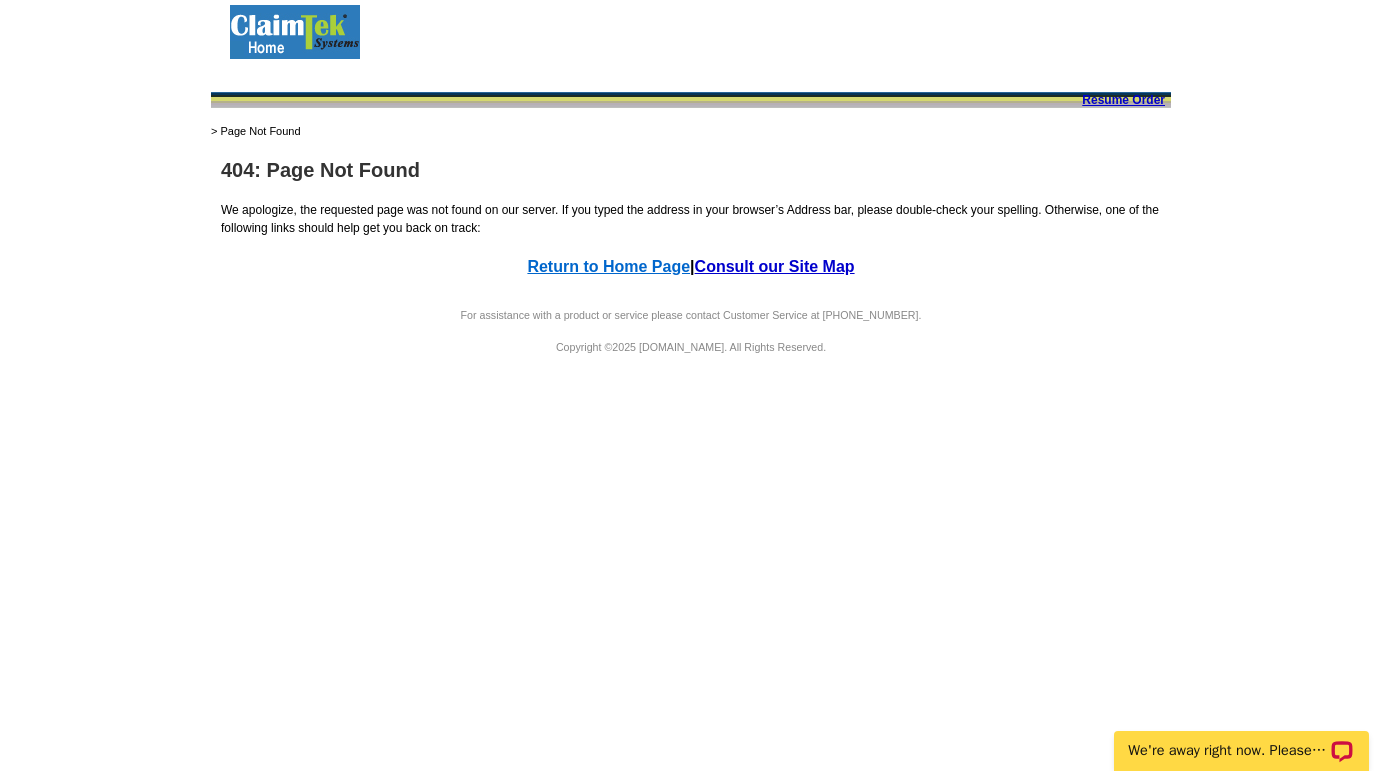 click on "Return to Home Page" at bounding box center (608, 266) 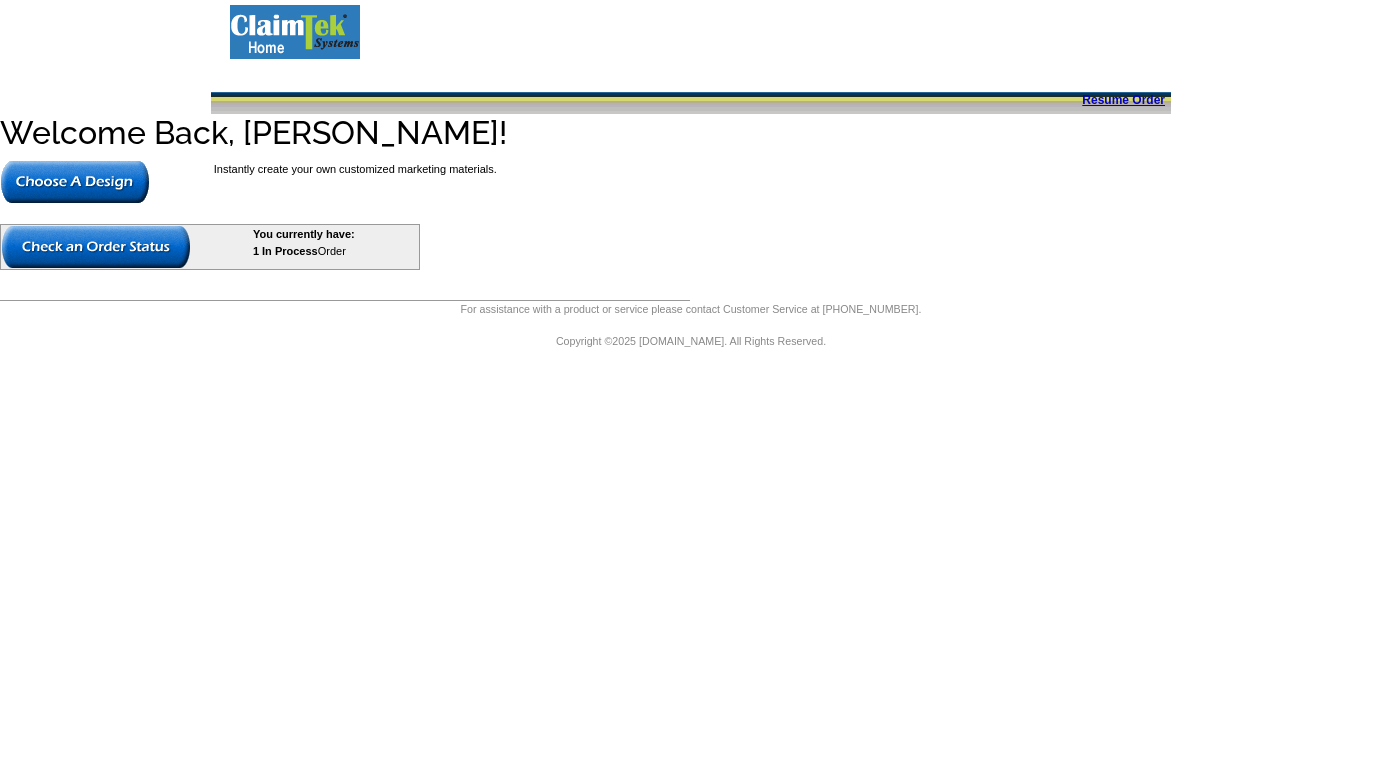 scroll, scrollTop: 0, scrollLeft: 0, axis: both 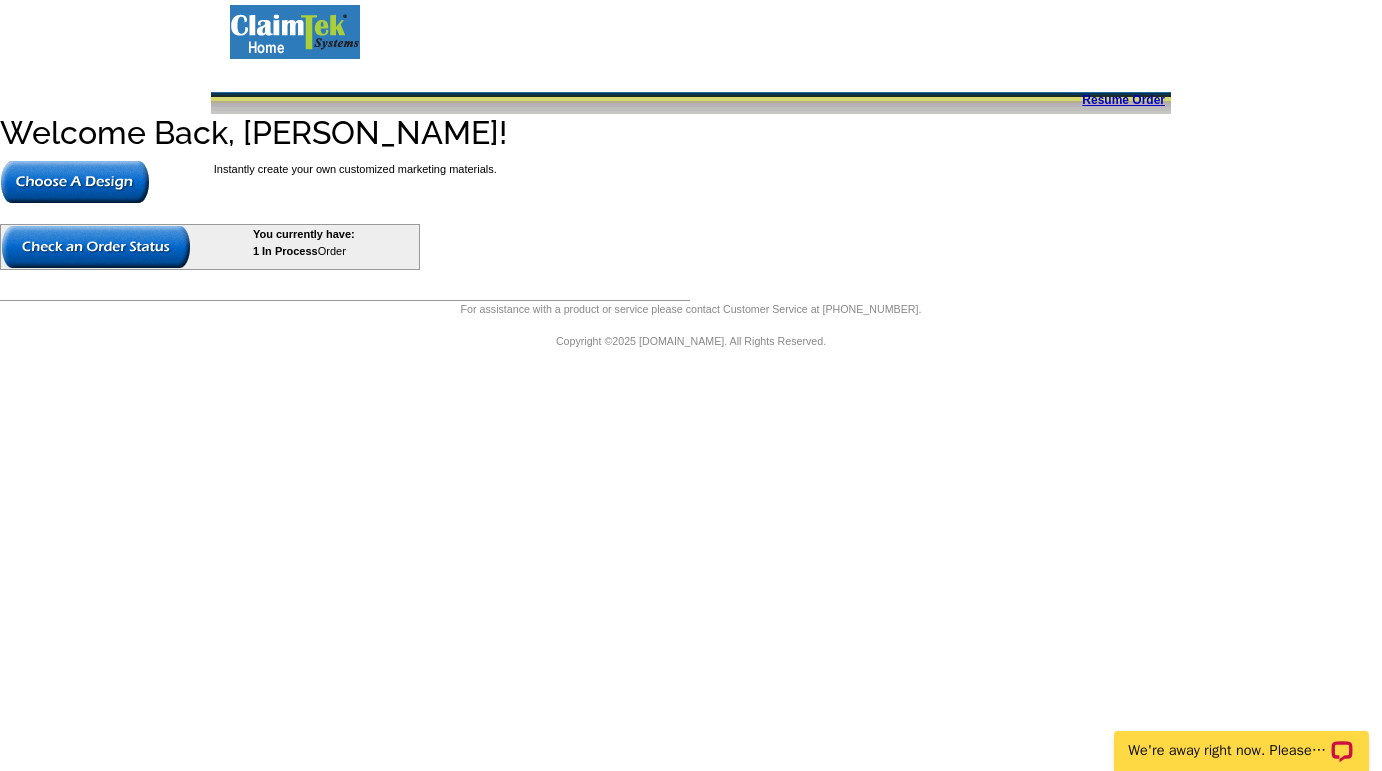click at bounding box center [96, 247] 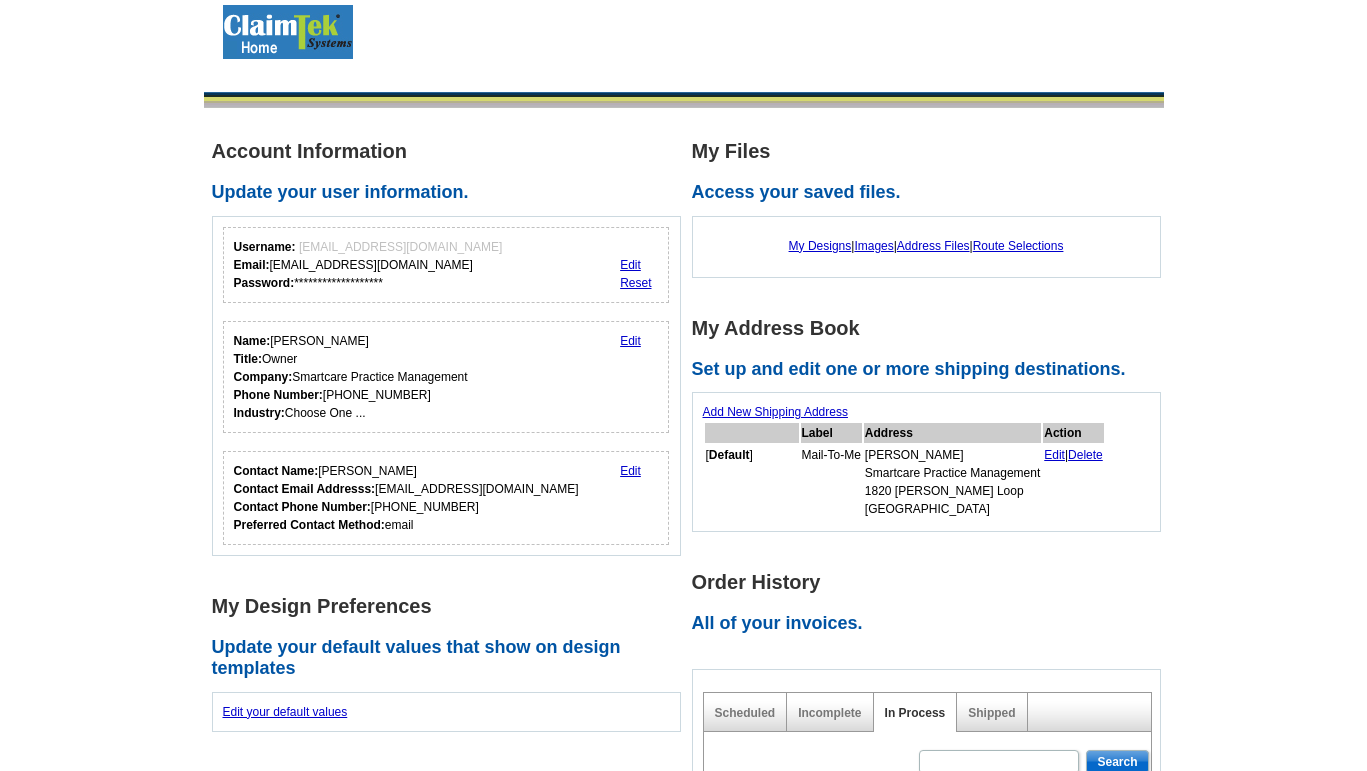 scroll, scrollTop: 0, scrollLeft: 0, axis: both 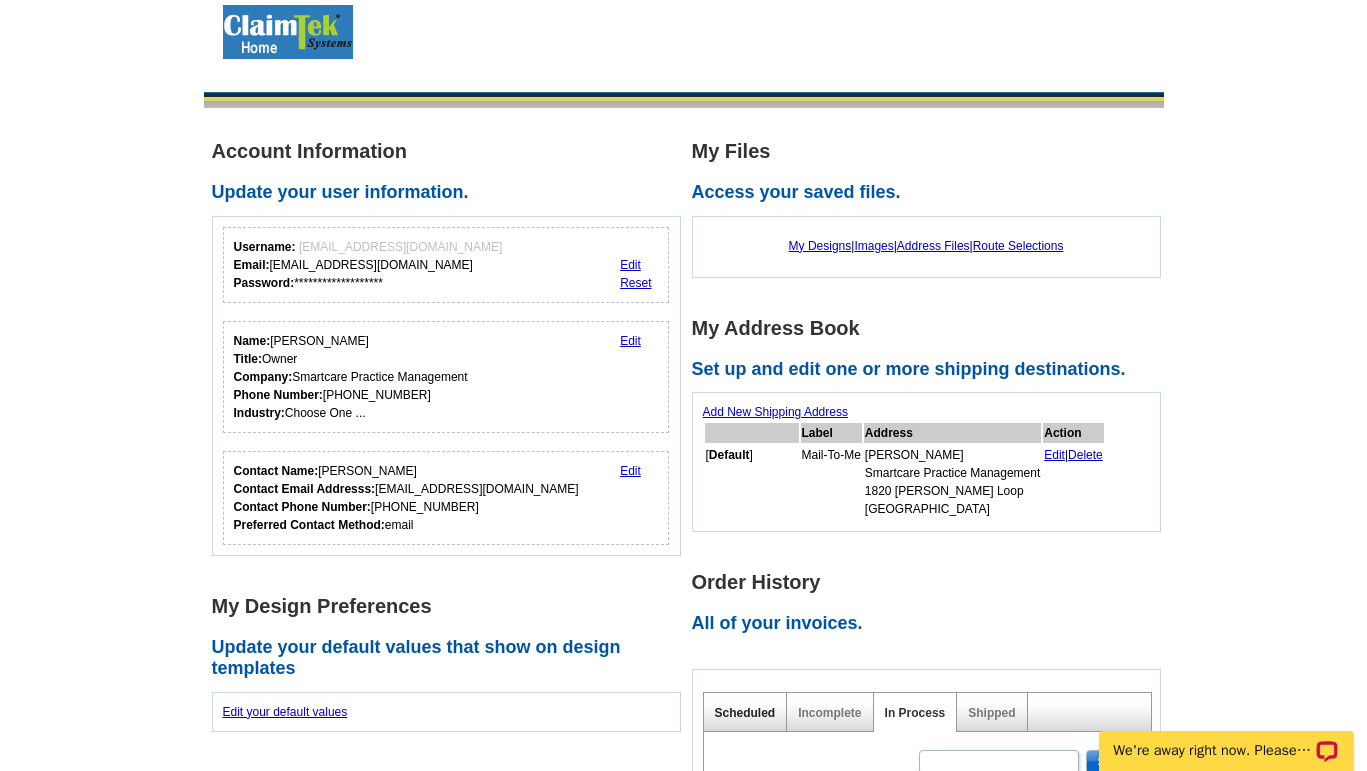 click on "Scheduled" at bounding box center (745, 713) 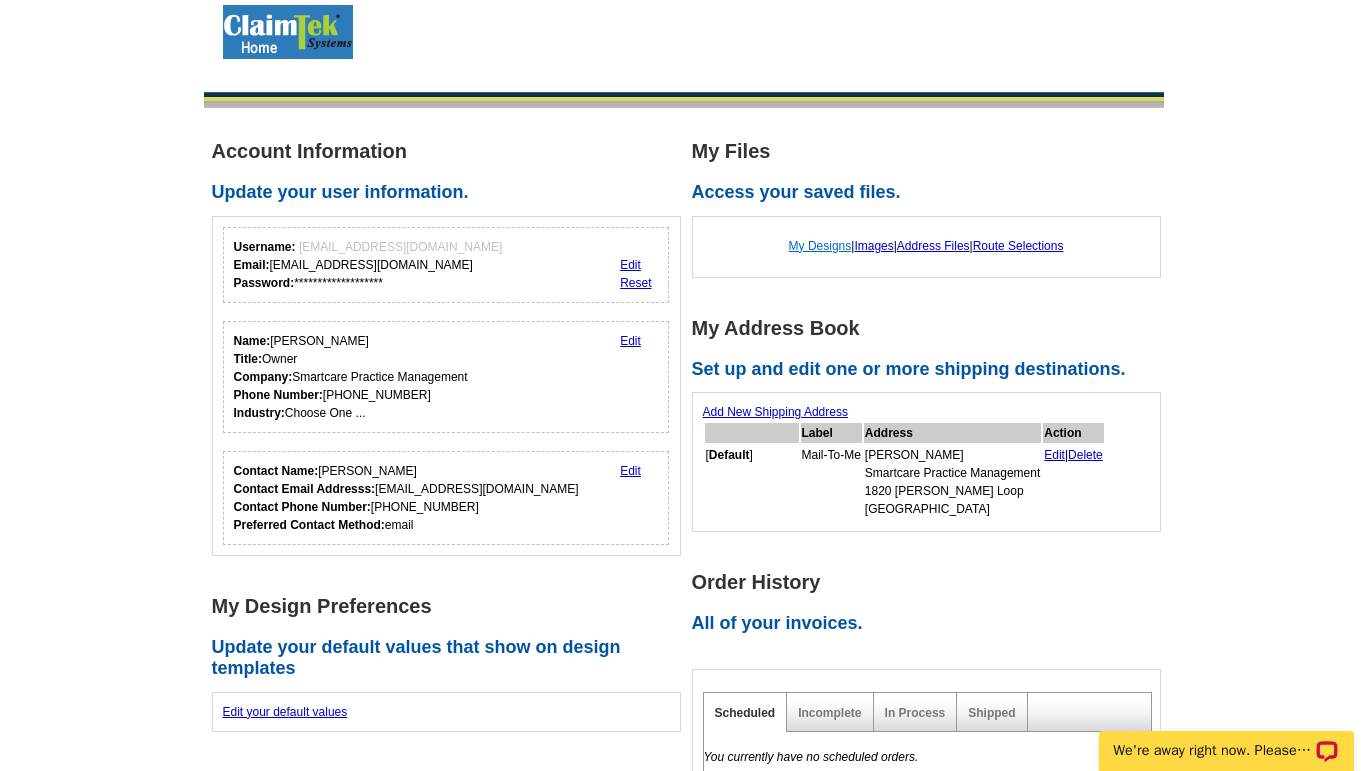 click on "My Designs" at bounding box center (820, 246) 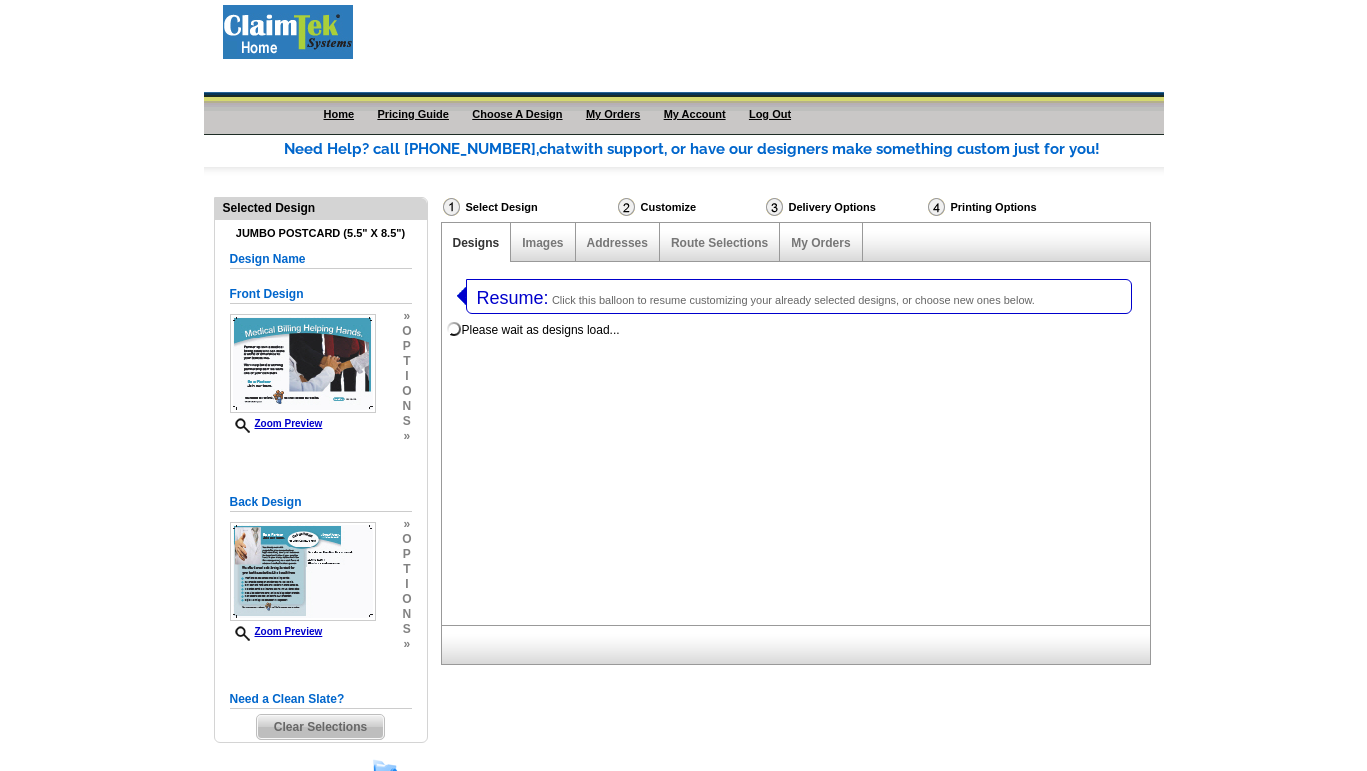 select on "1" 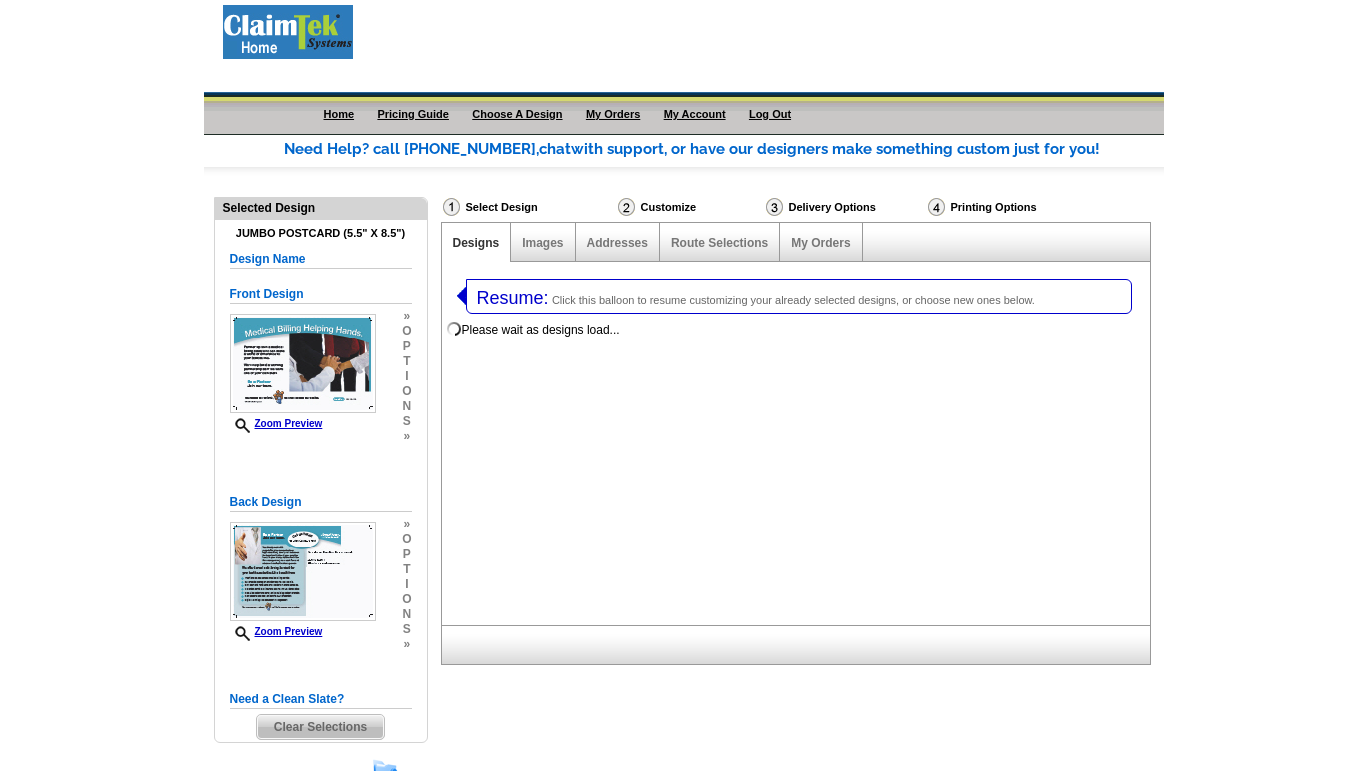 select on "2" 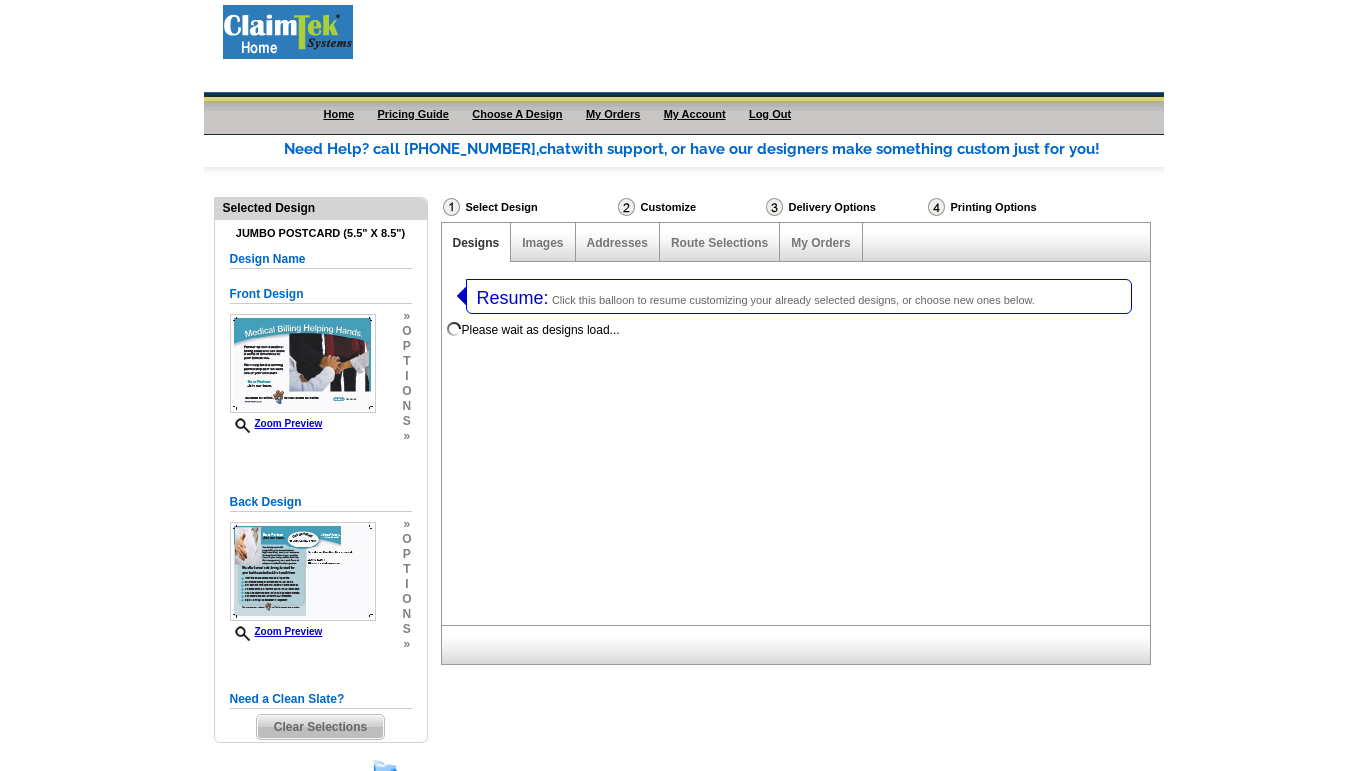 scroll, scrollTop: 0, scrollLeft: 0, axis: both 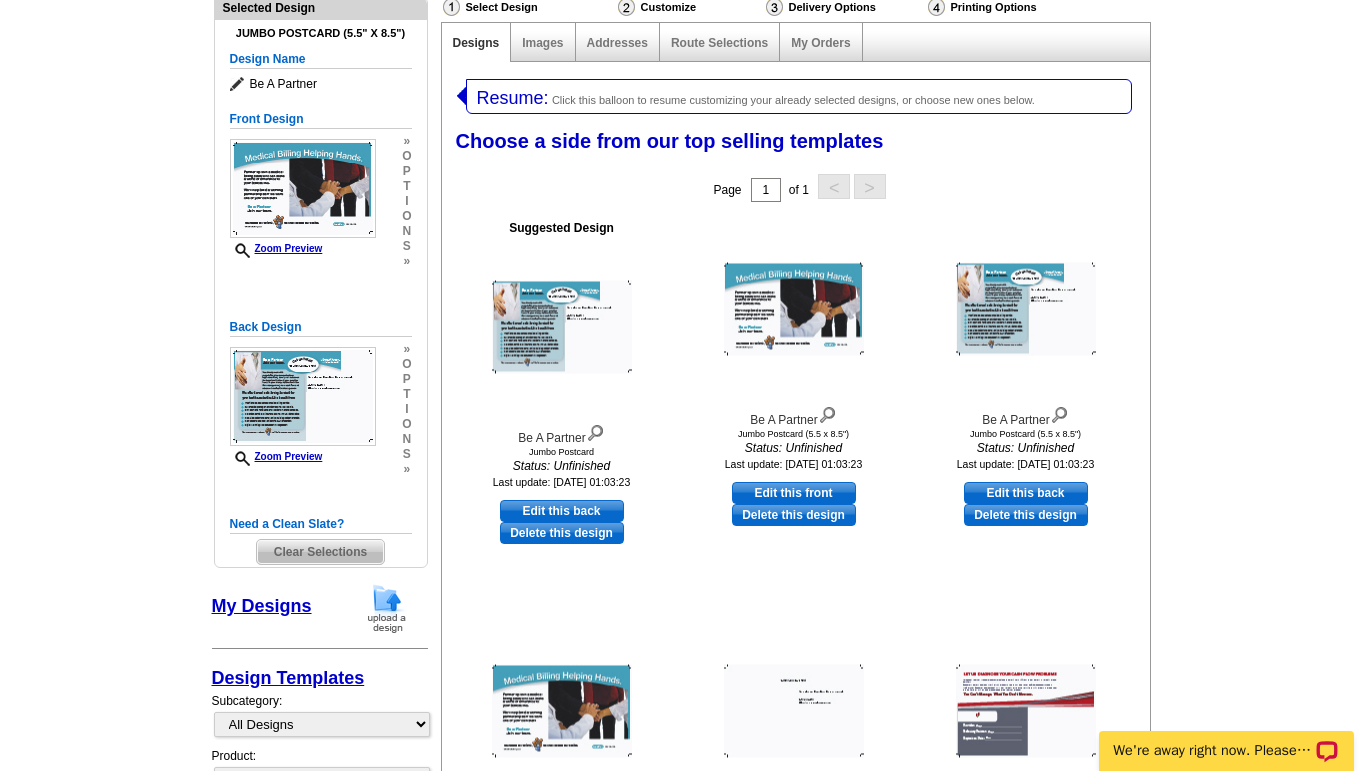 click on "Resume:" at bounding box center (513, 98) 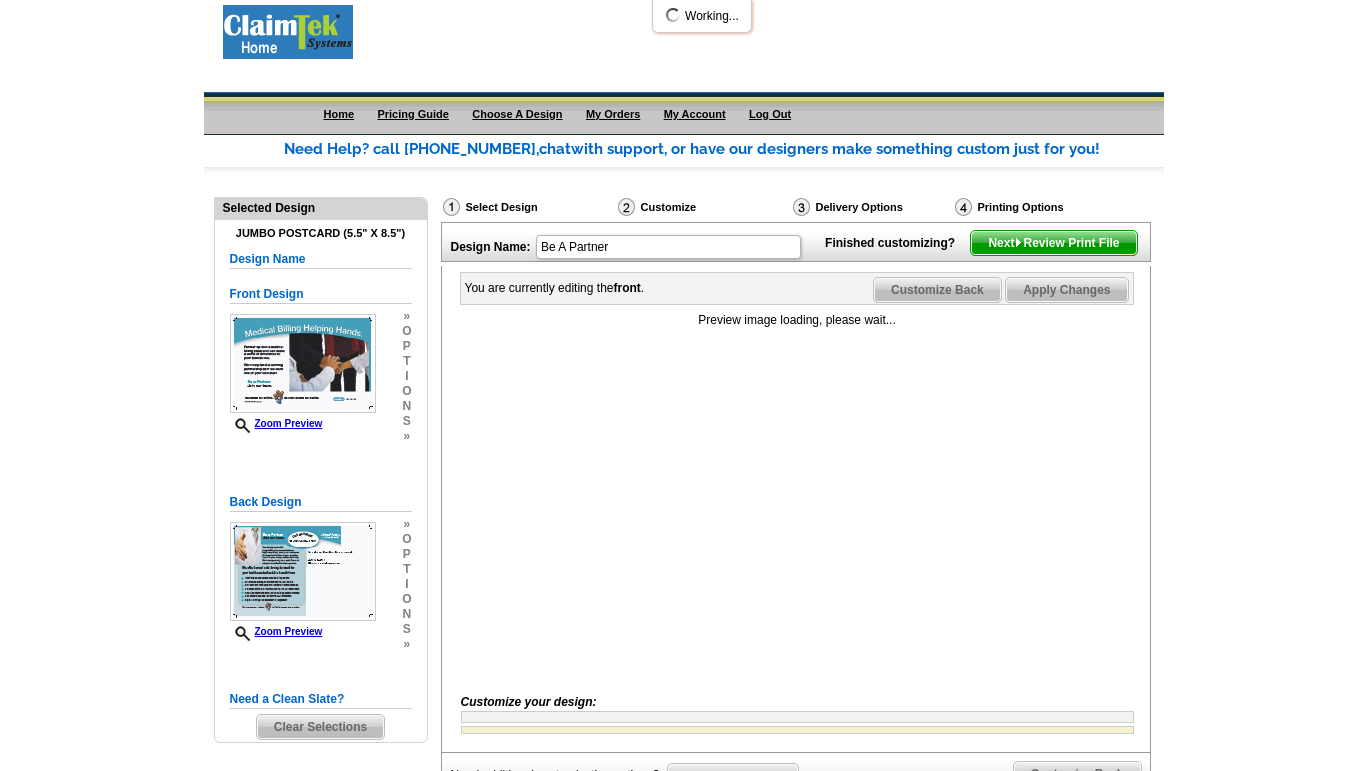 scroll, scrollTop: 0, scrollLeft: 0, axis: both 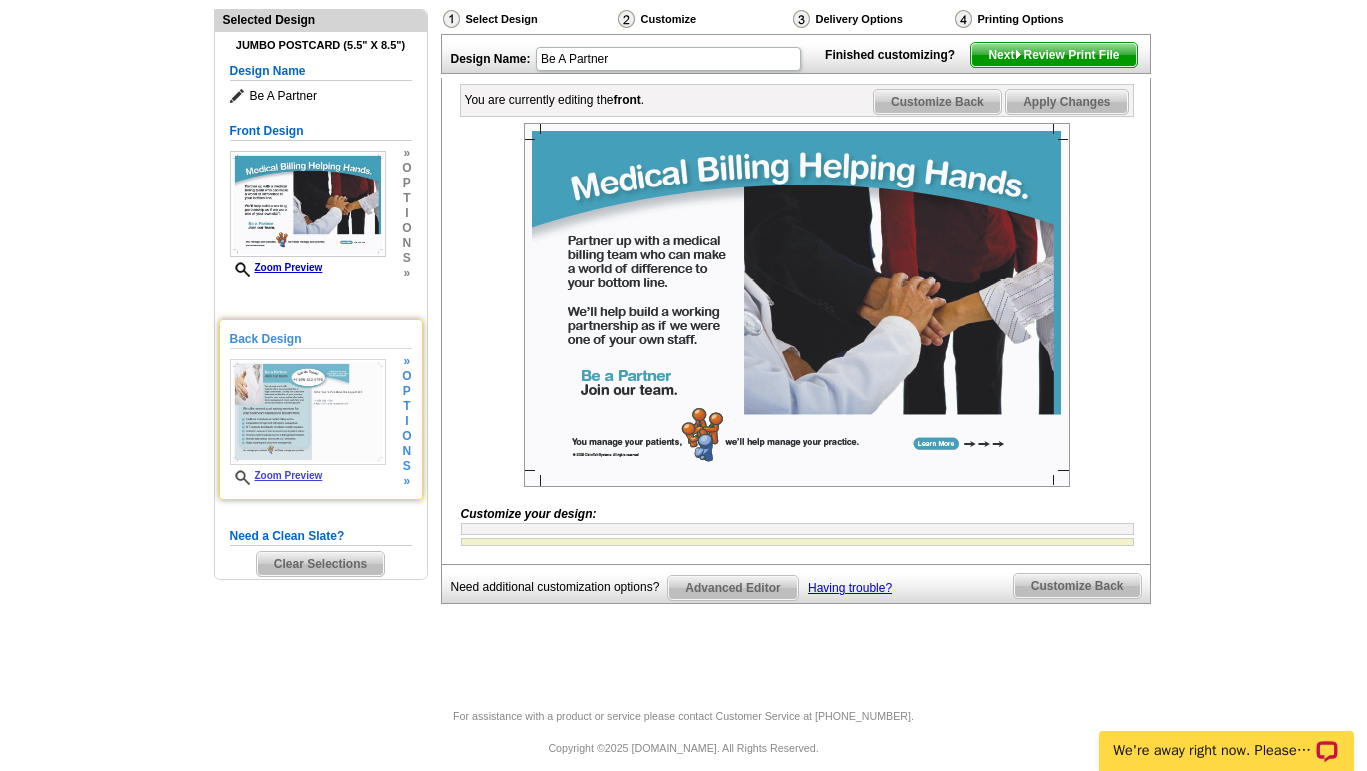 click at bounding box center [308, 412] 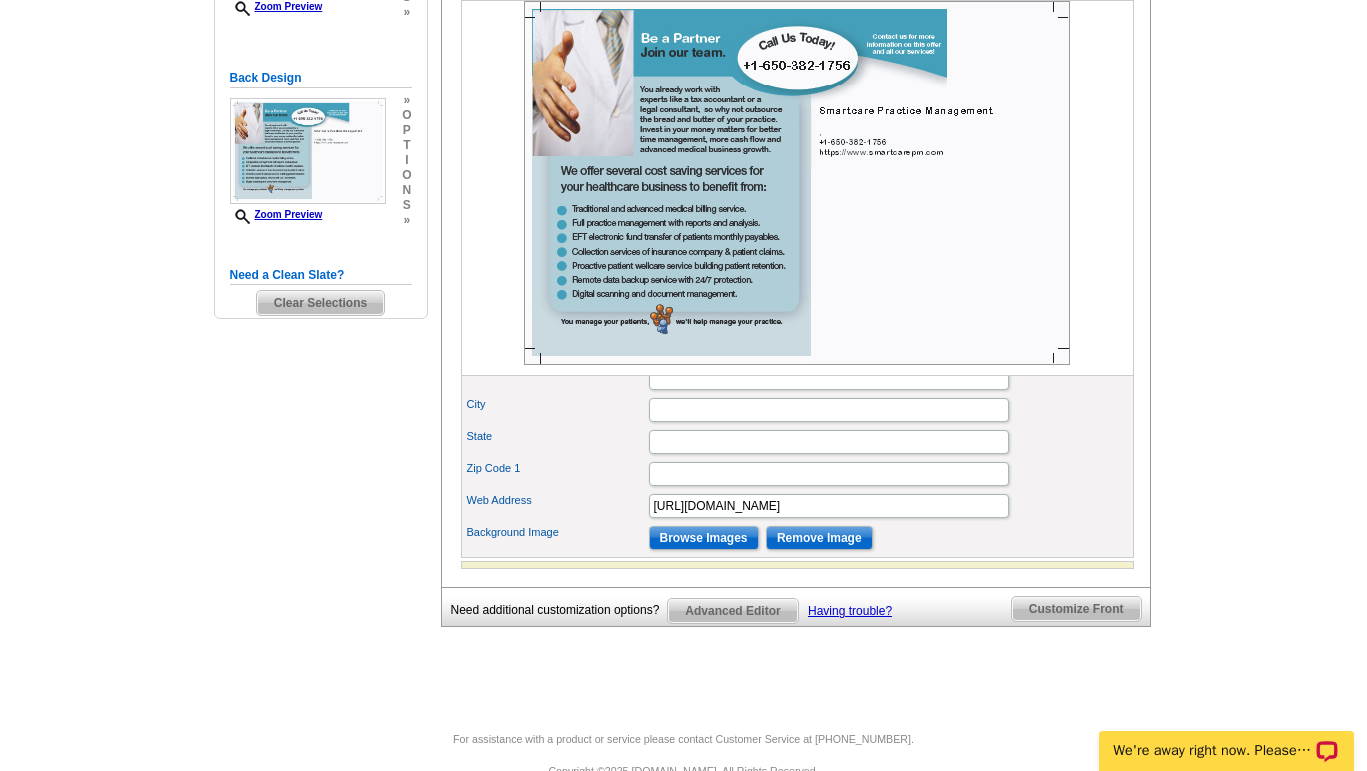scroll, scrollTop: 438, scrollLeft: 0, axis: vertical 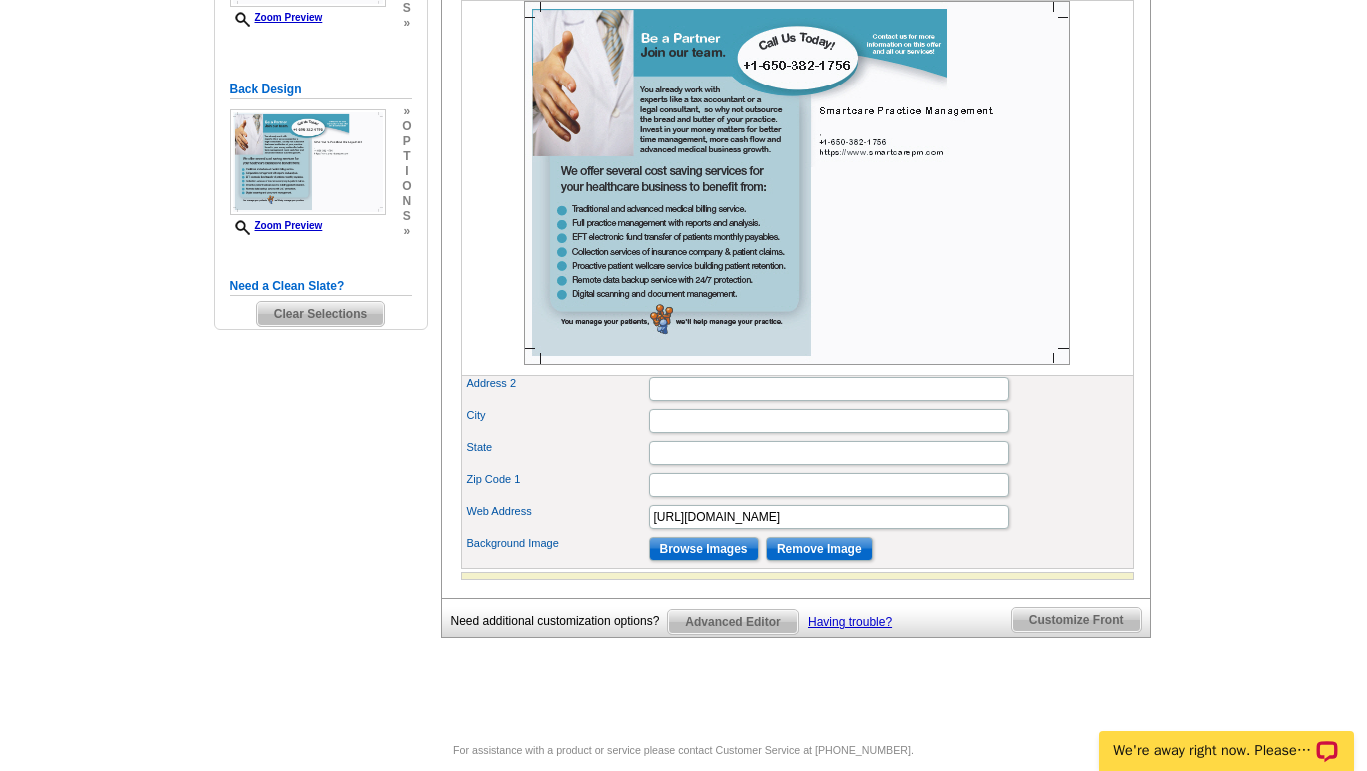 click on "Customize Front" at bounding box center (1076, 620) 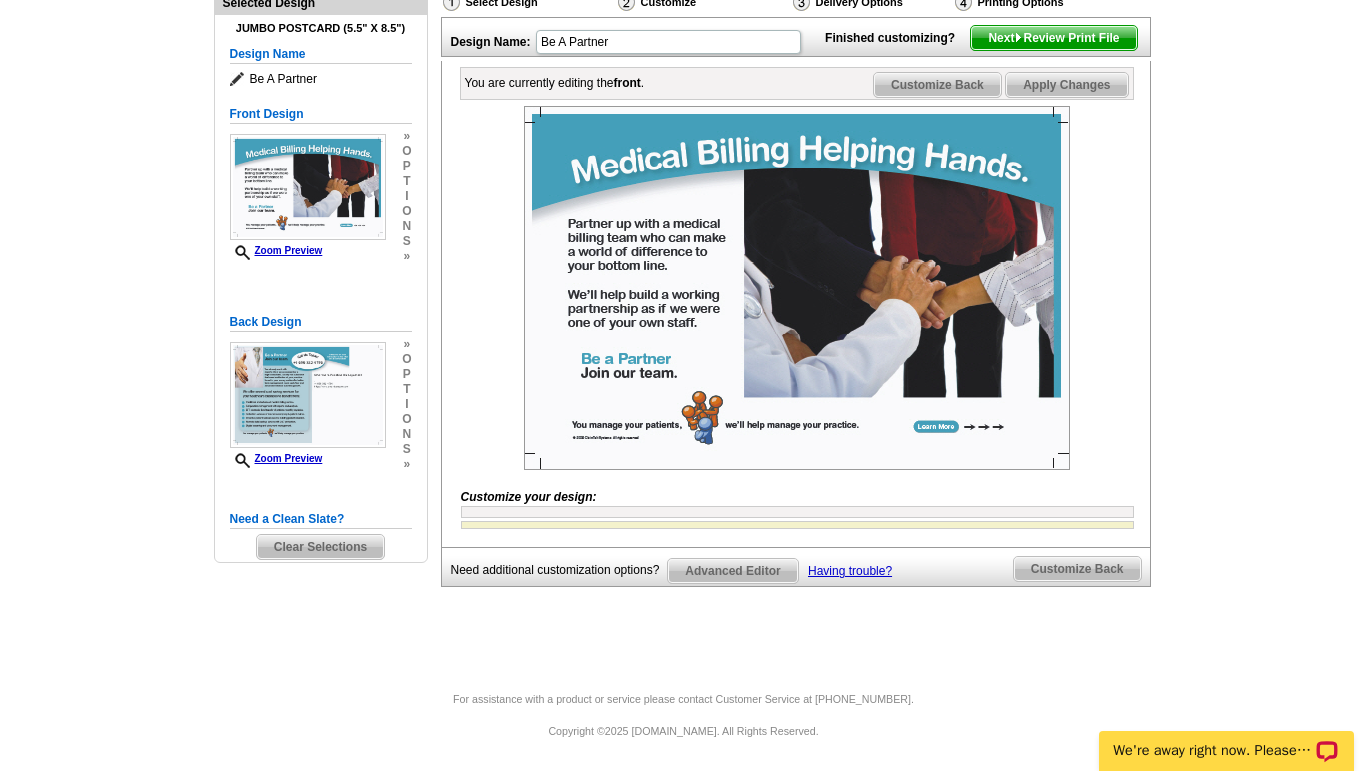 scroll, scrollTop: 238, scrollLeft: 0, axis: vertical 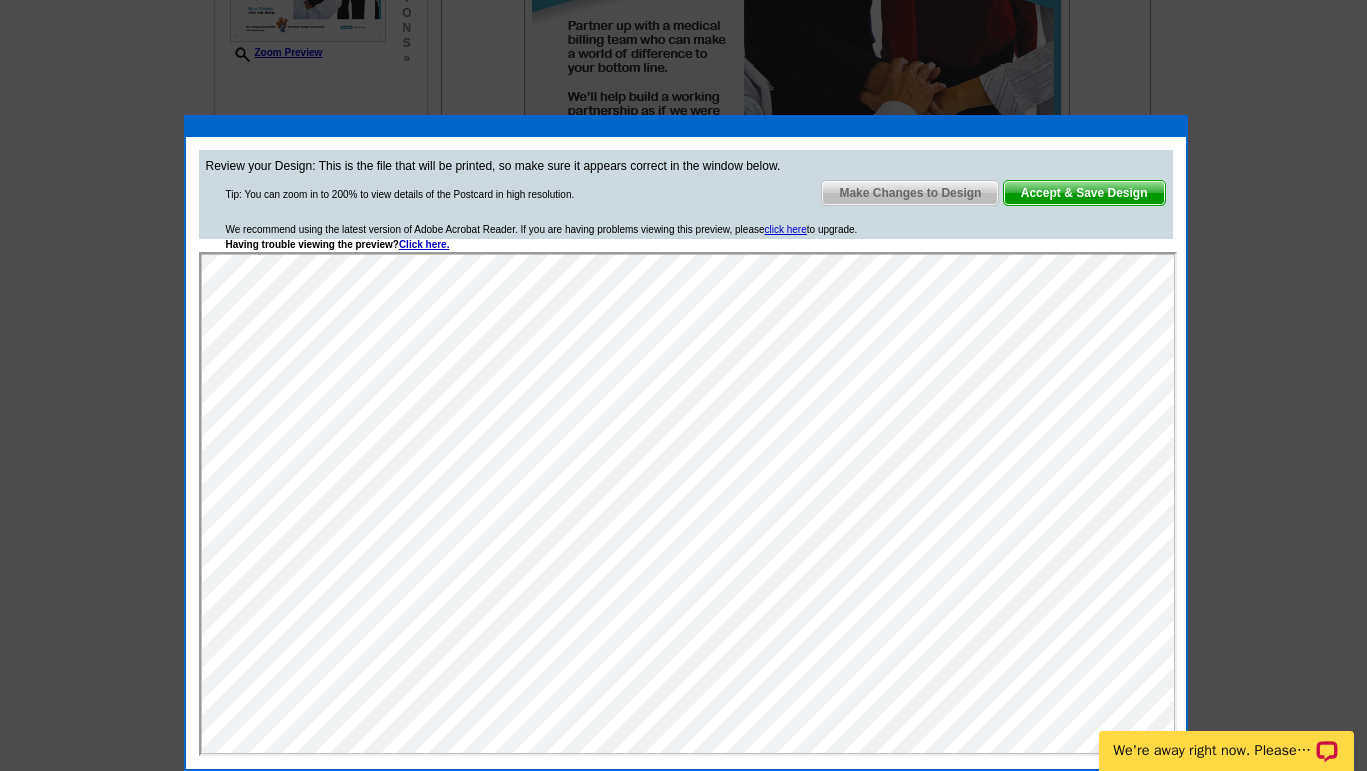 click on "Make Changes to Design" at bounding box center [910, 193] 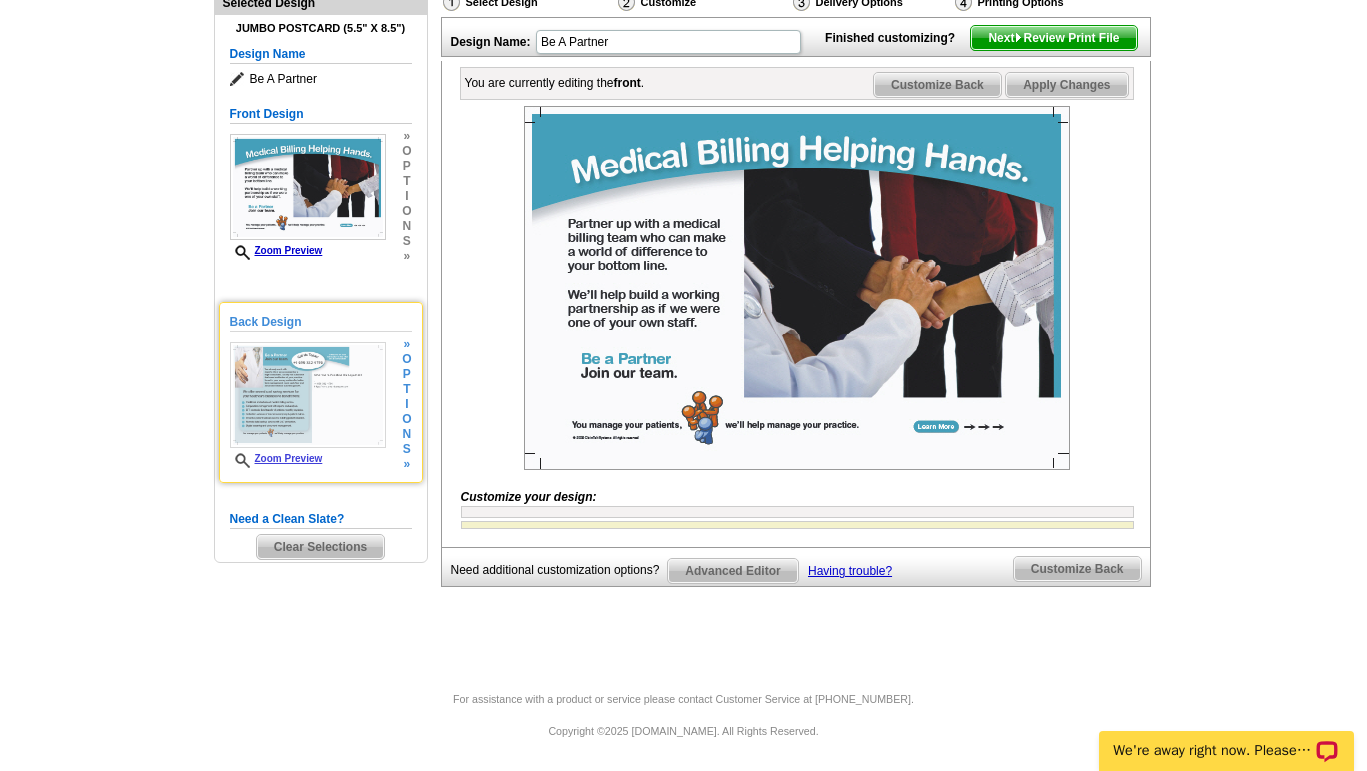 click at bounding box center [308, 395] 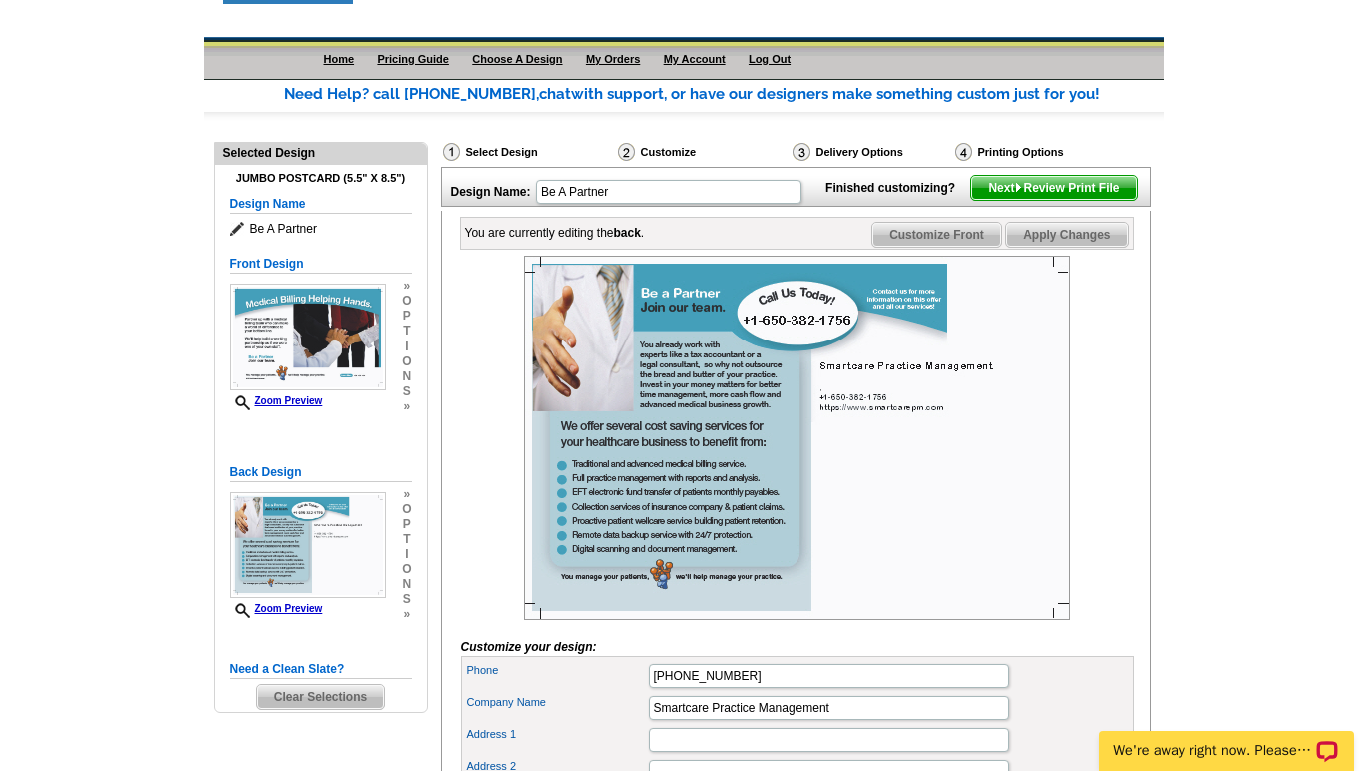 scroll, scrollTop: 50, scrollLeft: 0, axis: vertical 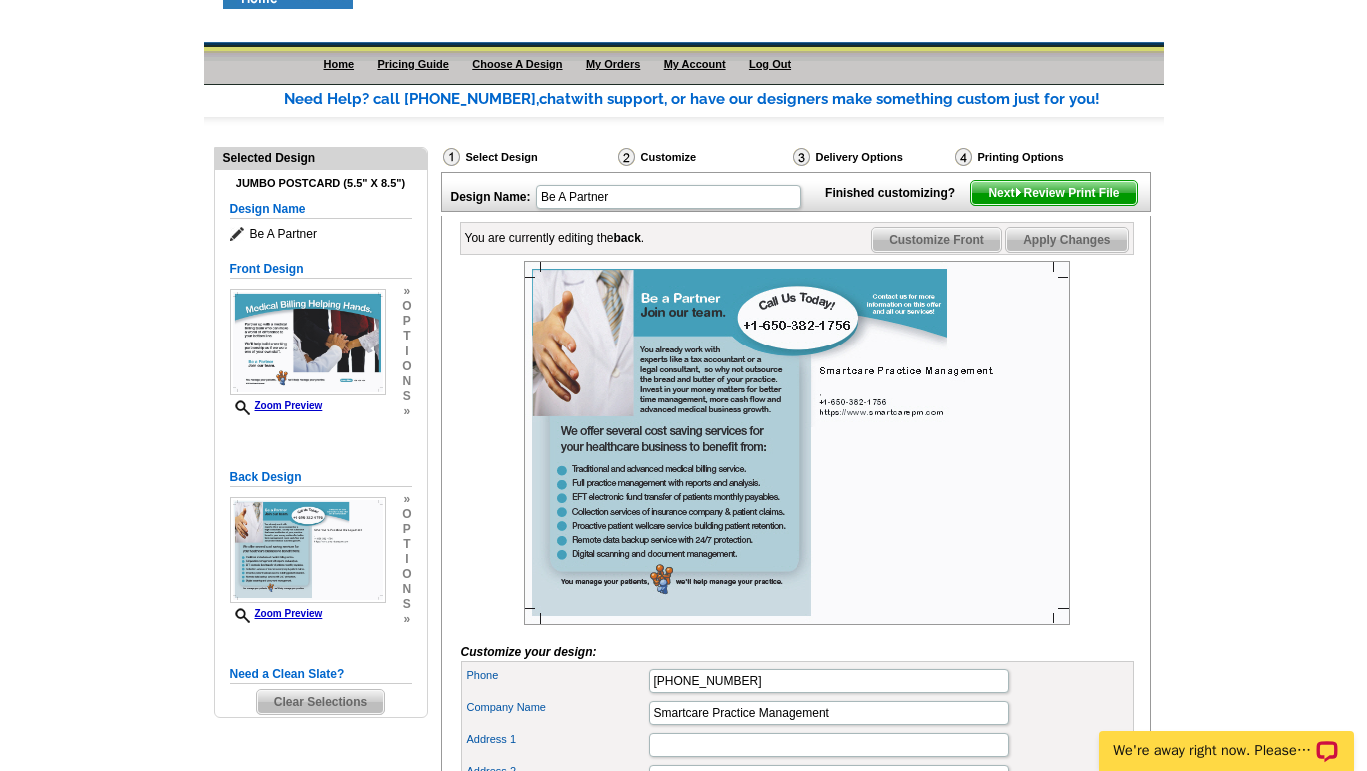 click on "Next   Review Print File" at bounding box center (1053, 193) 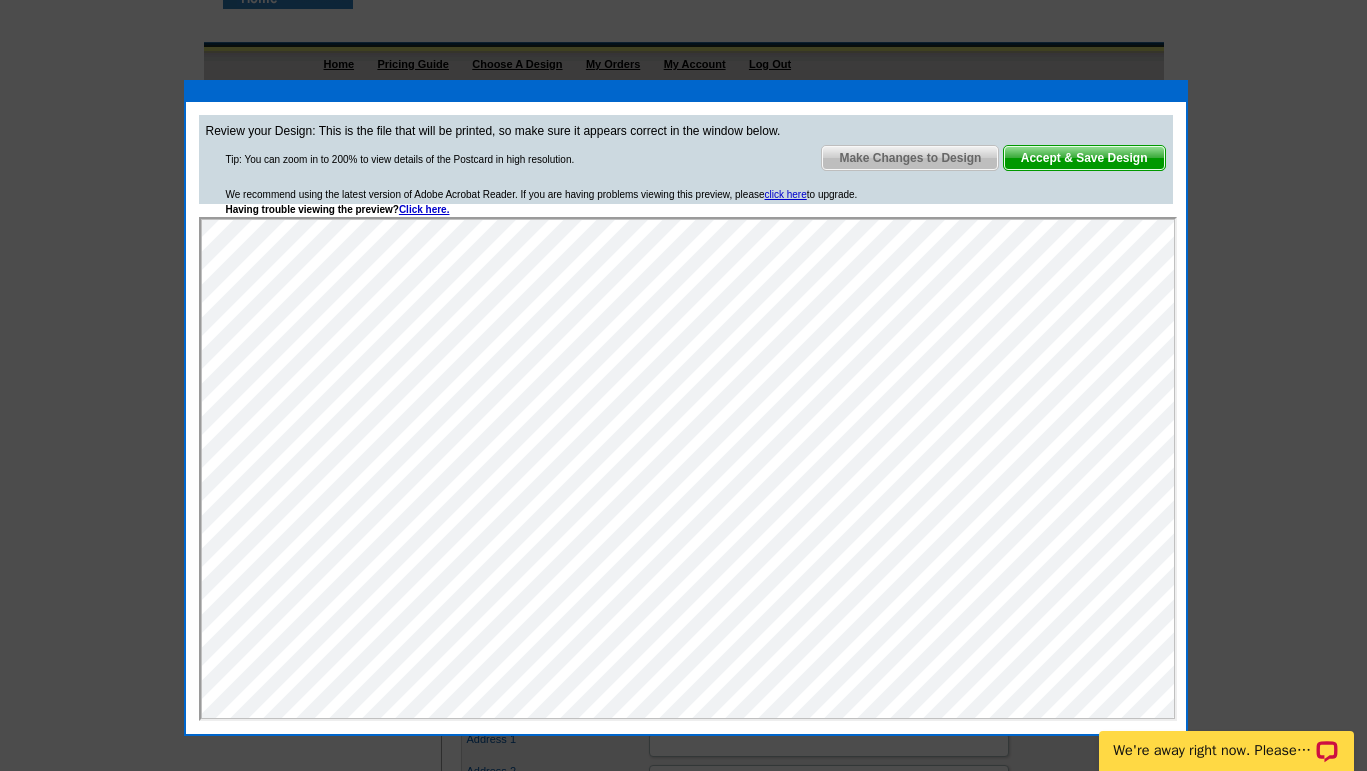 scroll, scrollTop: 0, scrollLeft: 0, axis: both 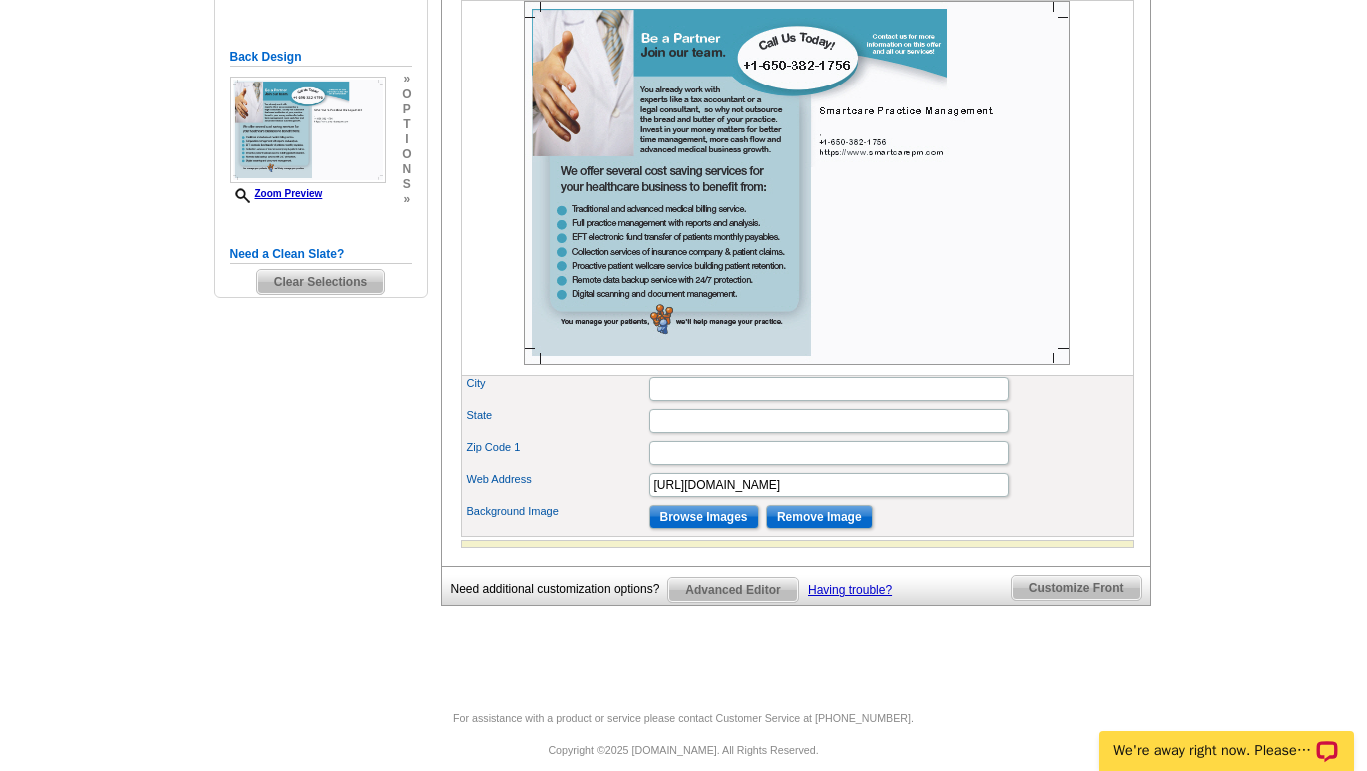 click at bounding box center (797, 183) 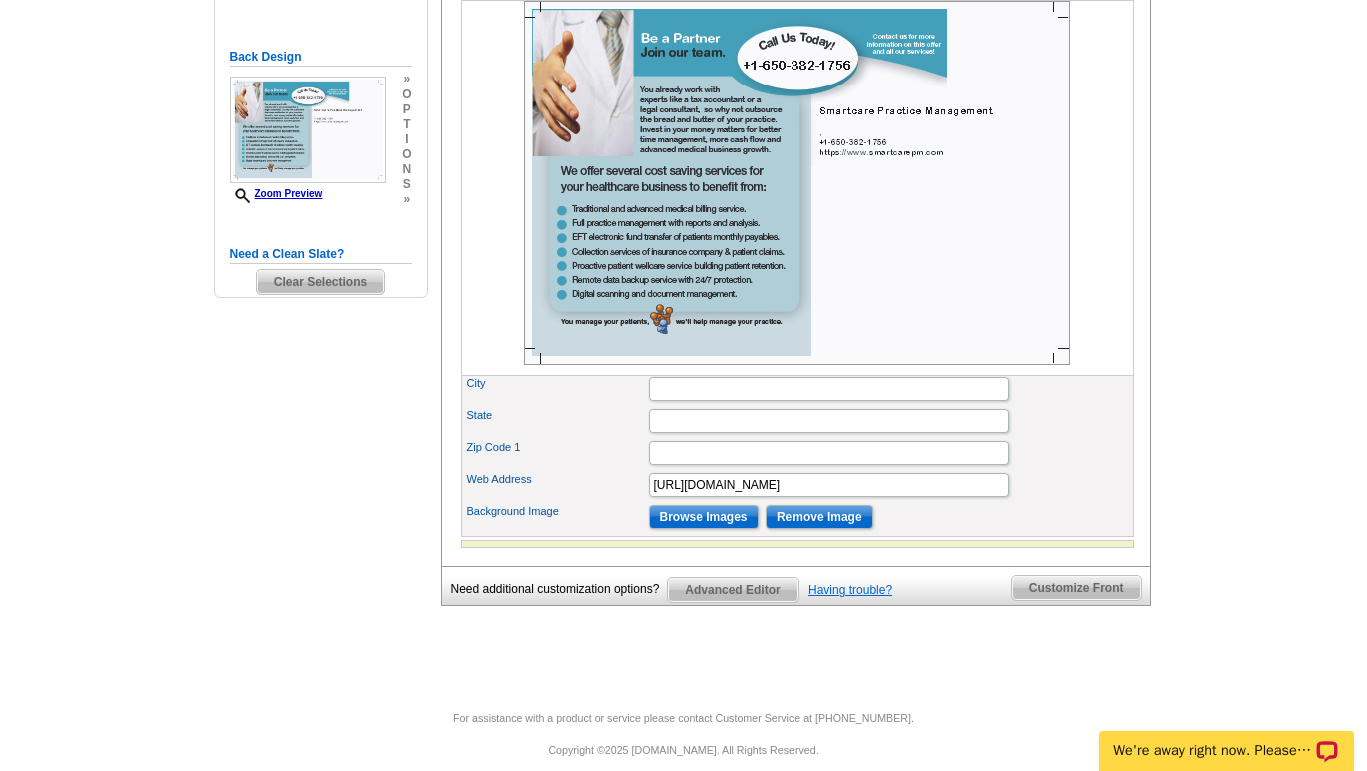 click on "Having trouble?" at bounding box center (850, 590) 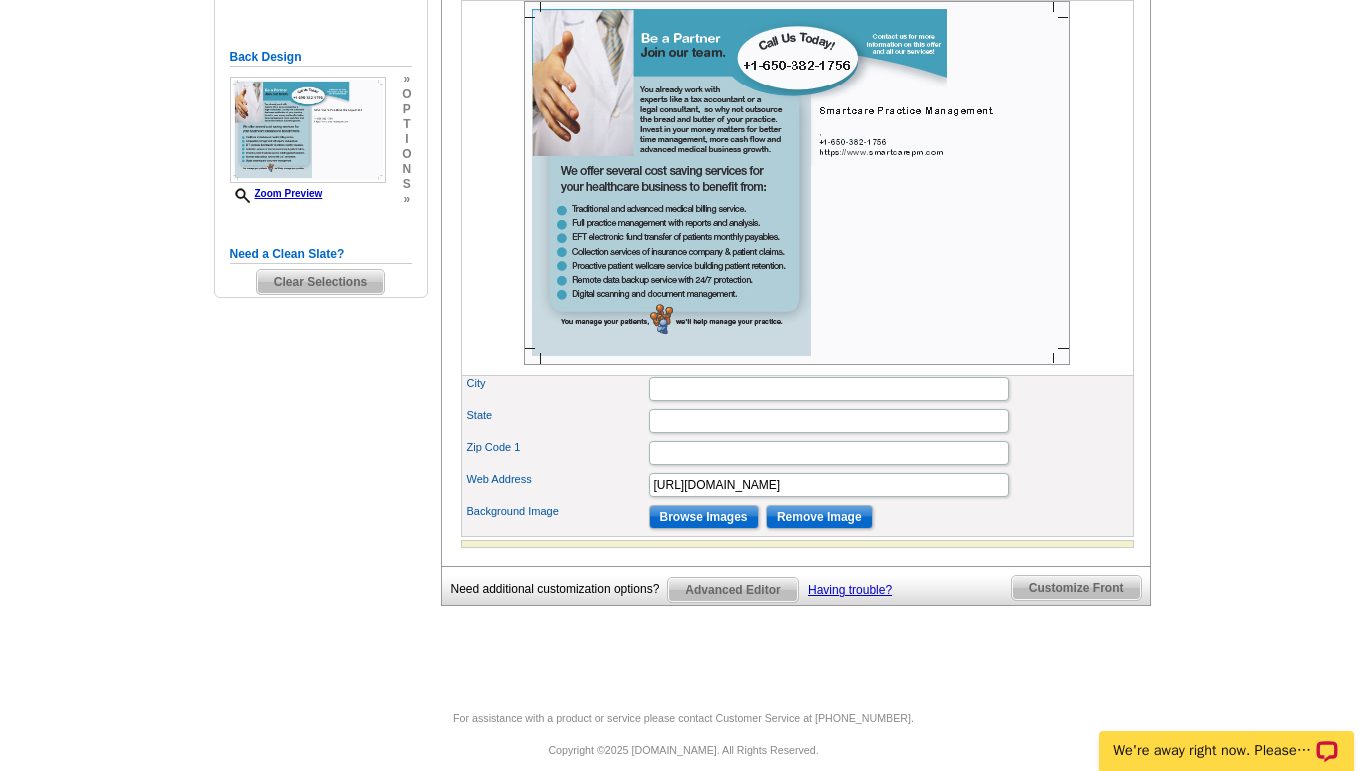 click on "Advanced Editor" at bounding box center (732, 590) 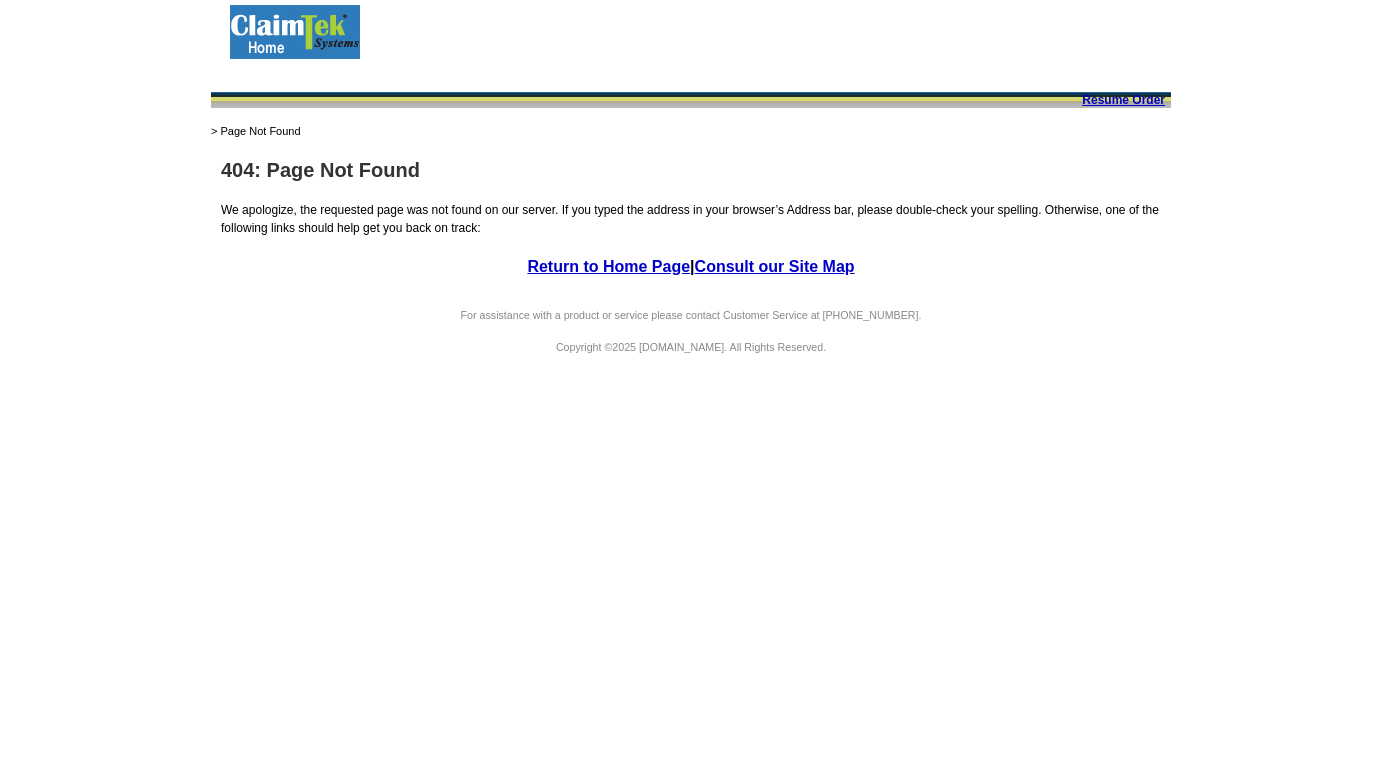 scroll, scrollTop: 0, scrollLeft: 0, axis: both 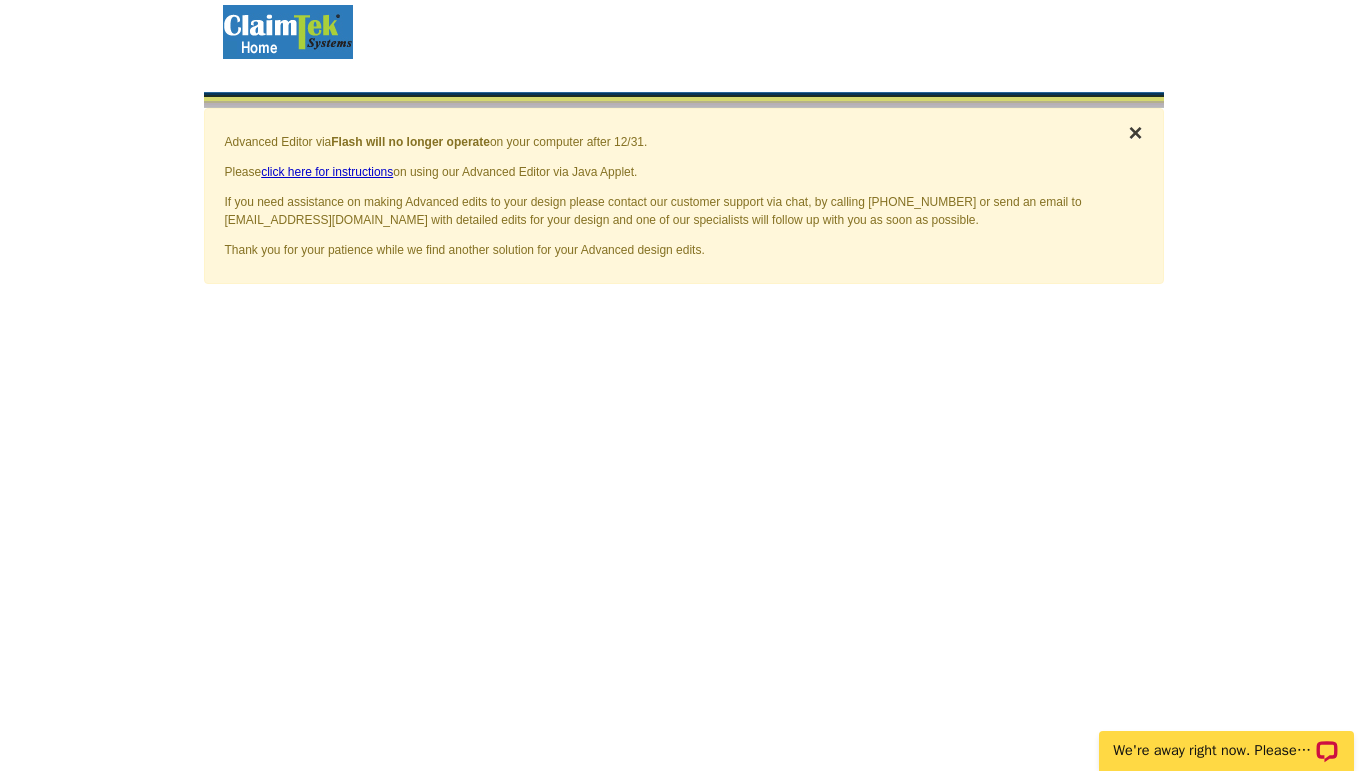 click on "×" at bounding box center (1135, 132) 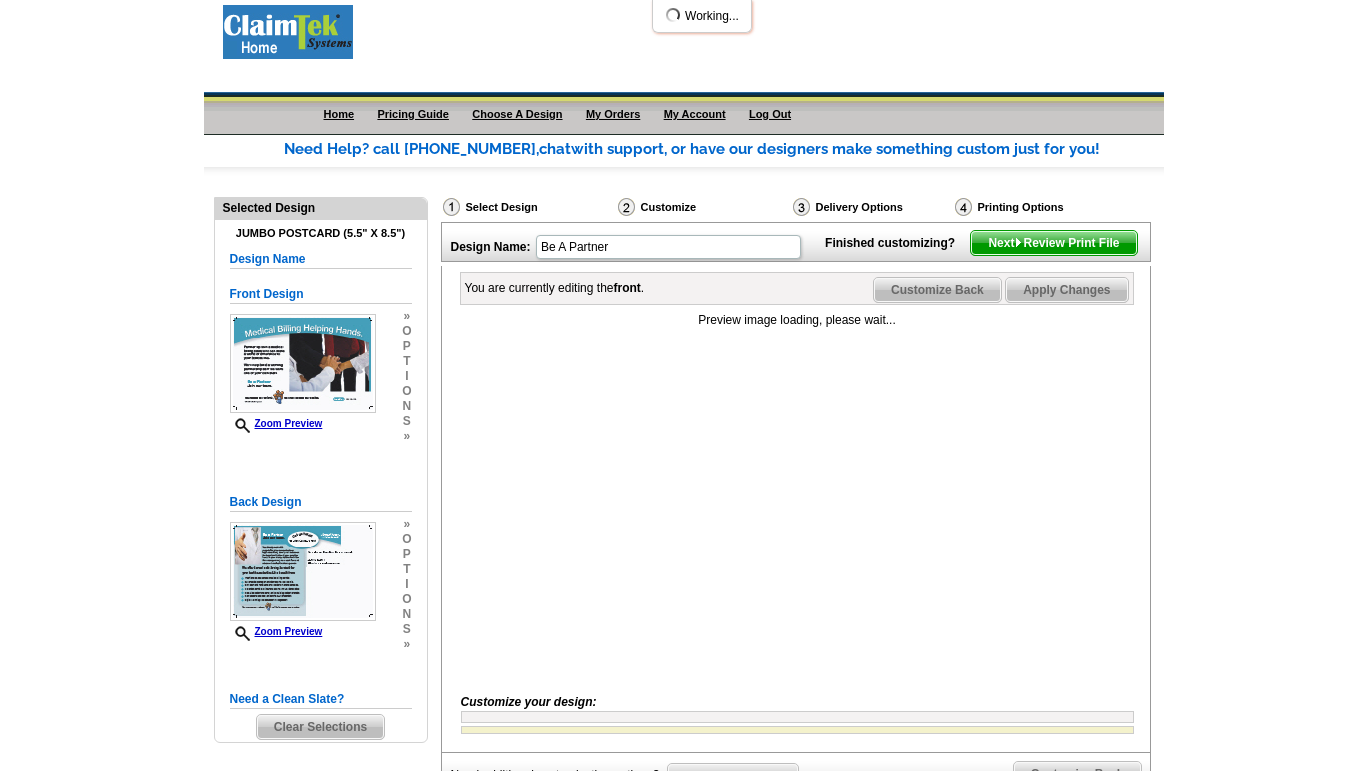 scroll, scrollTop: 238, scrollLeft: 0, axis: vertical 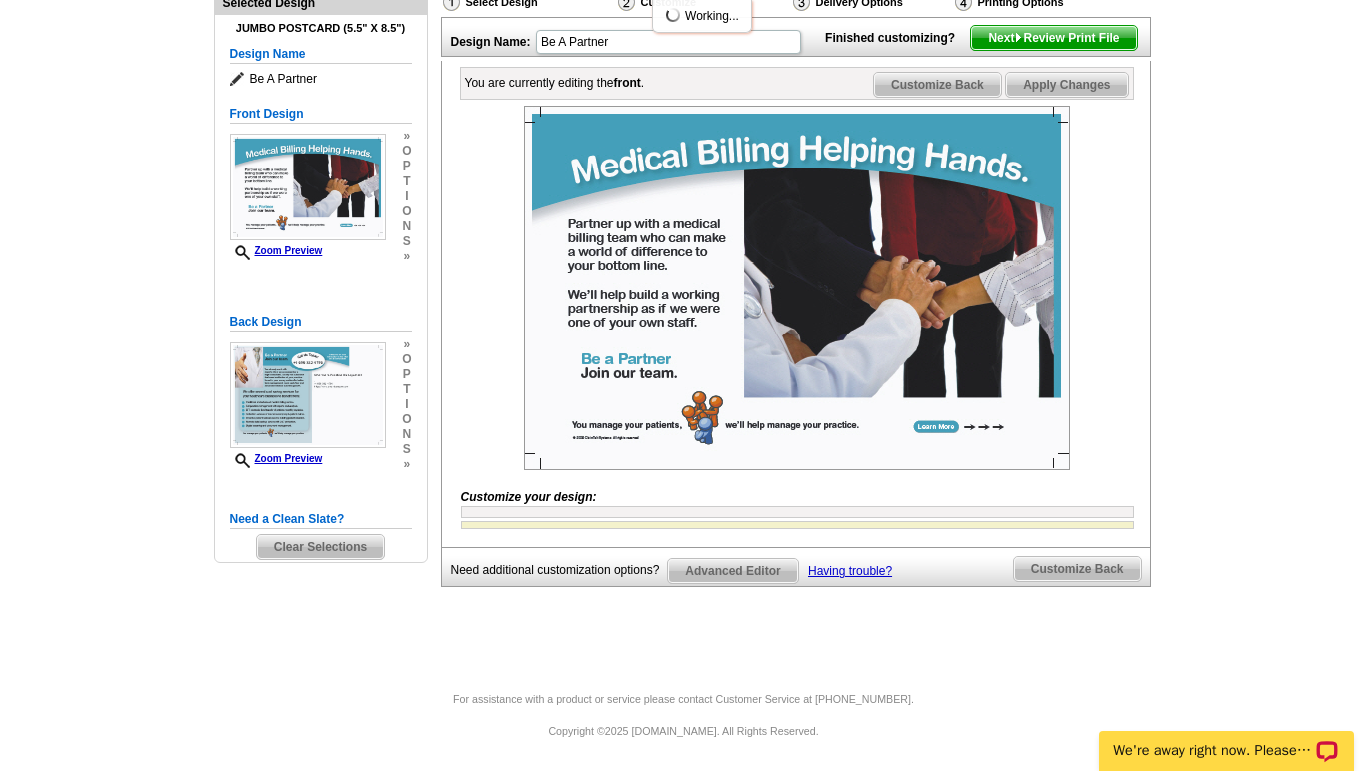 click on "Clear Selections" at bounding box center [320, 547] 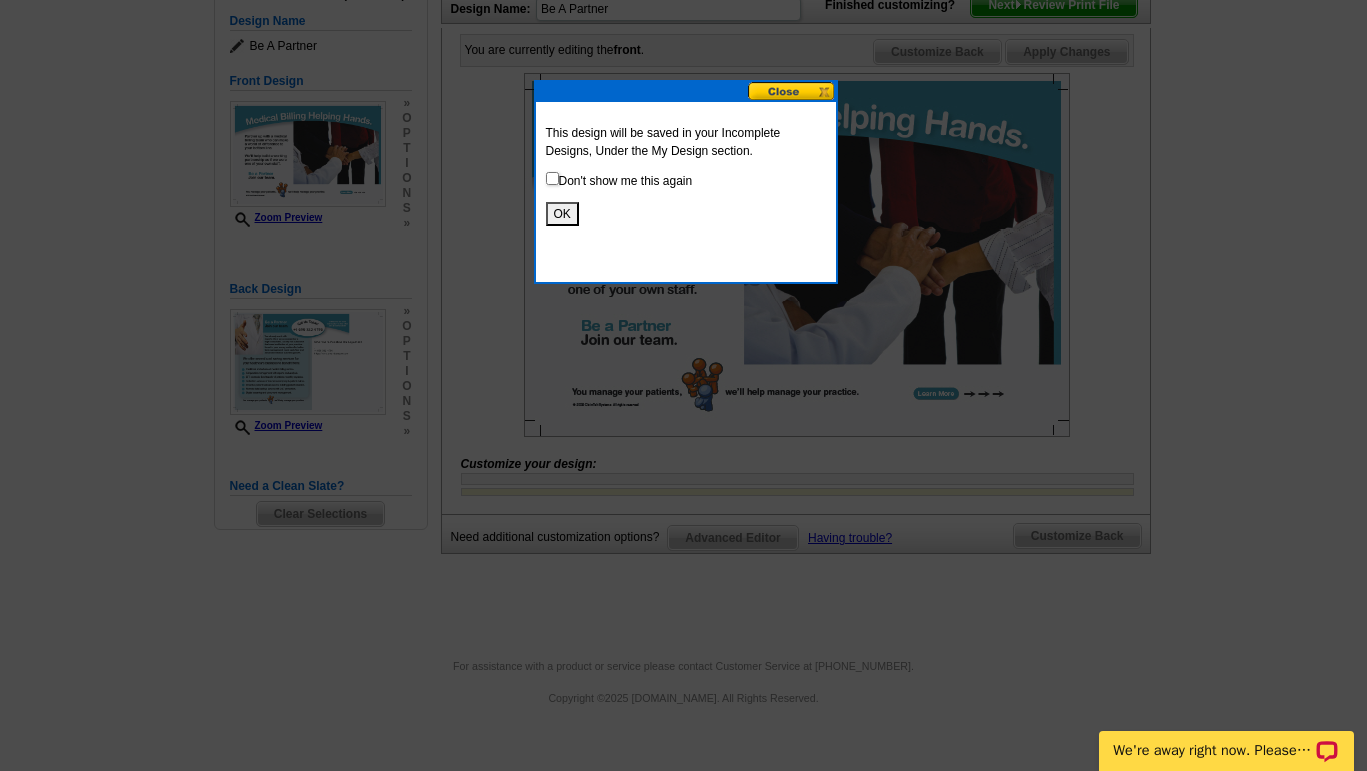 click on "OK" at bounding box center (562, 214) 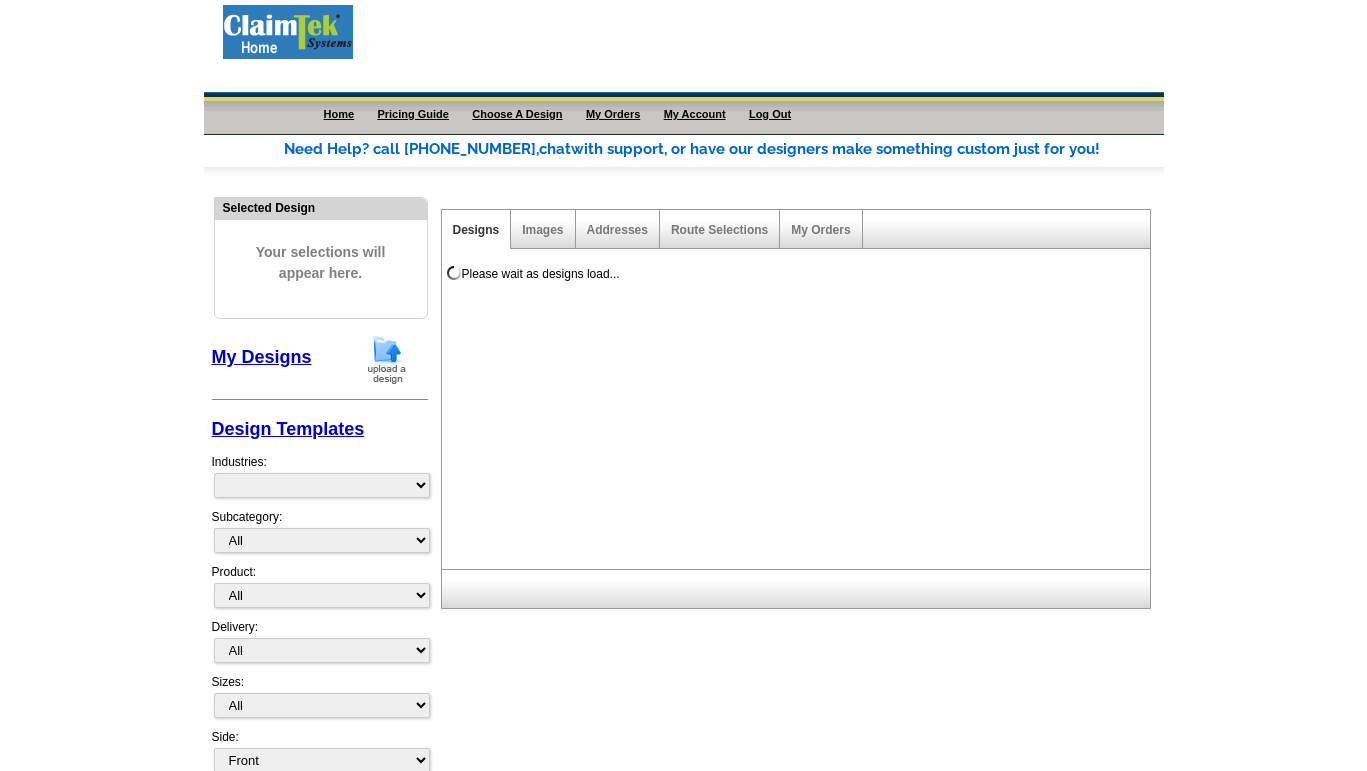 scroll, scrollTop: 0, scrollLeft: 0, axis: both 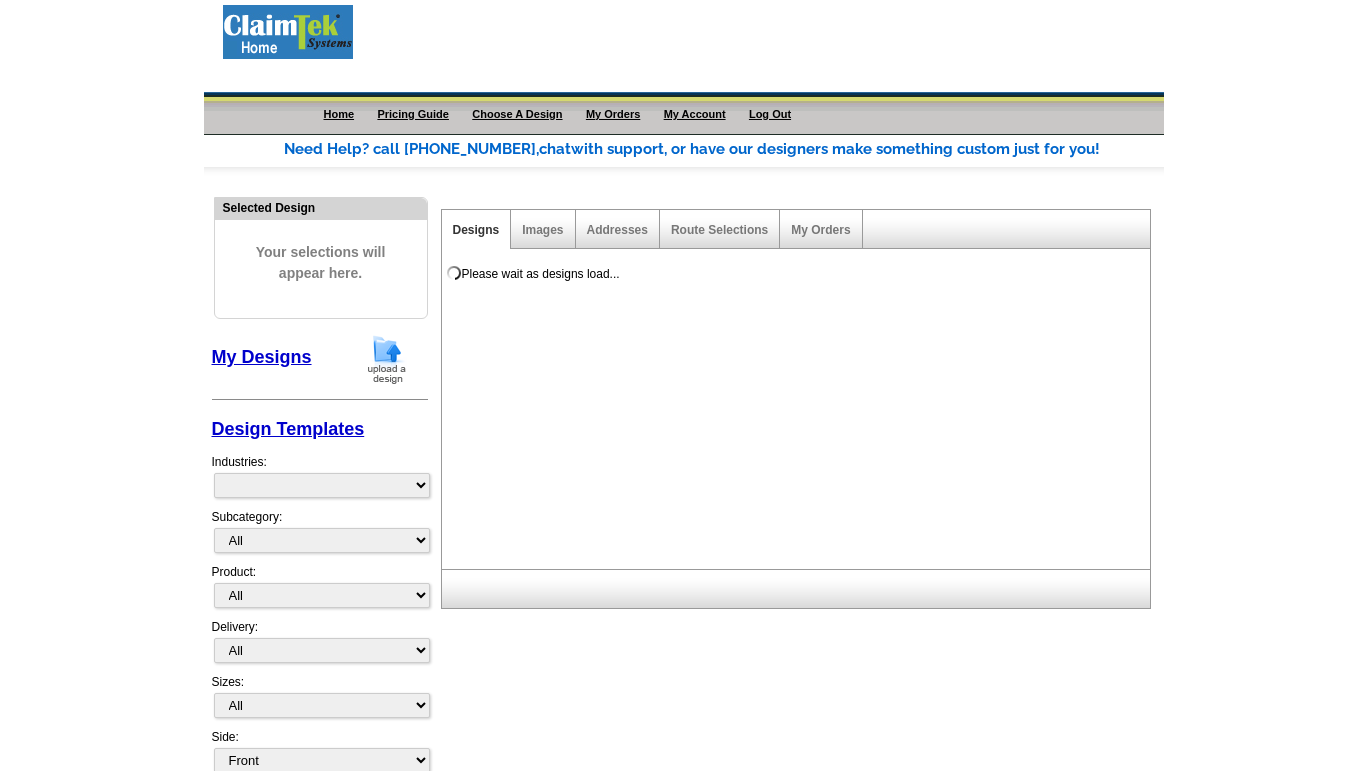 select on "1058" 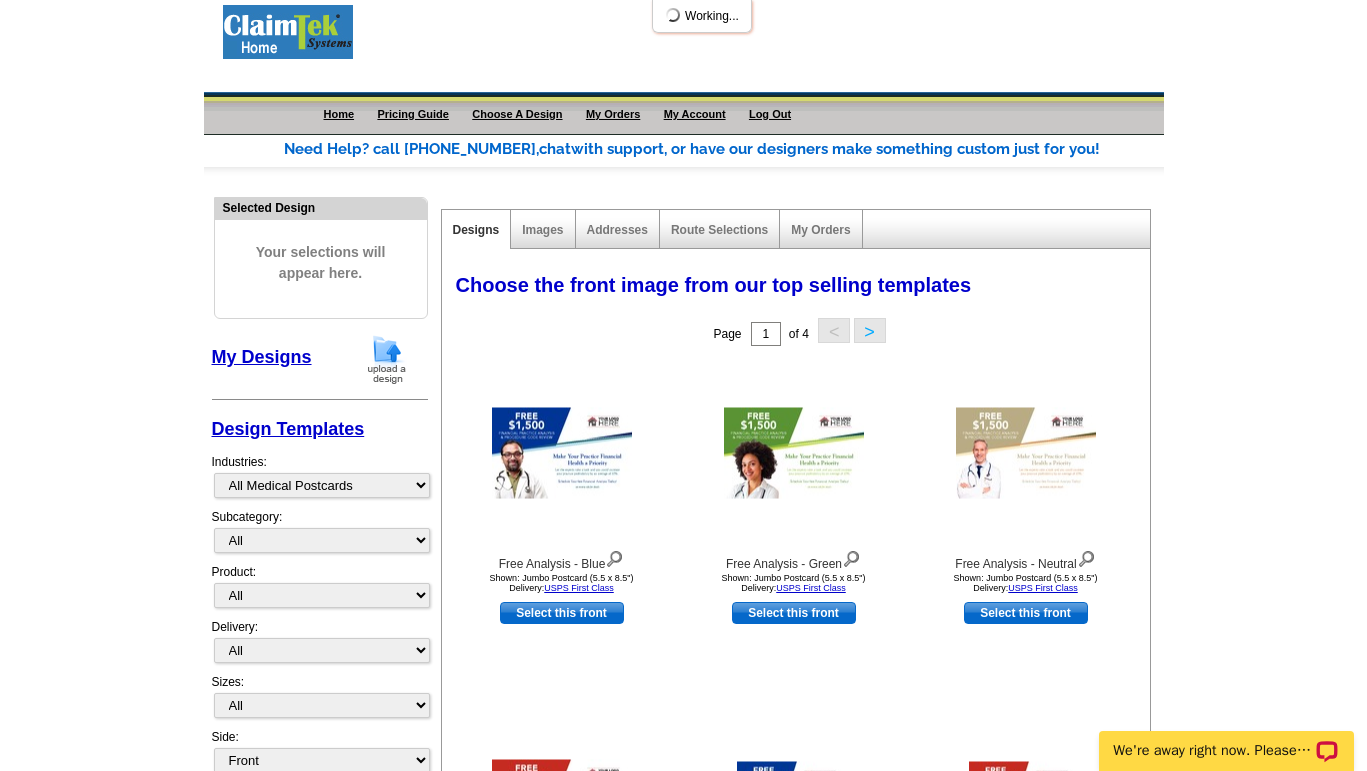 scroll, scrollTop: 0, scrollLeft: 0, axis: both 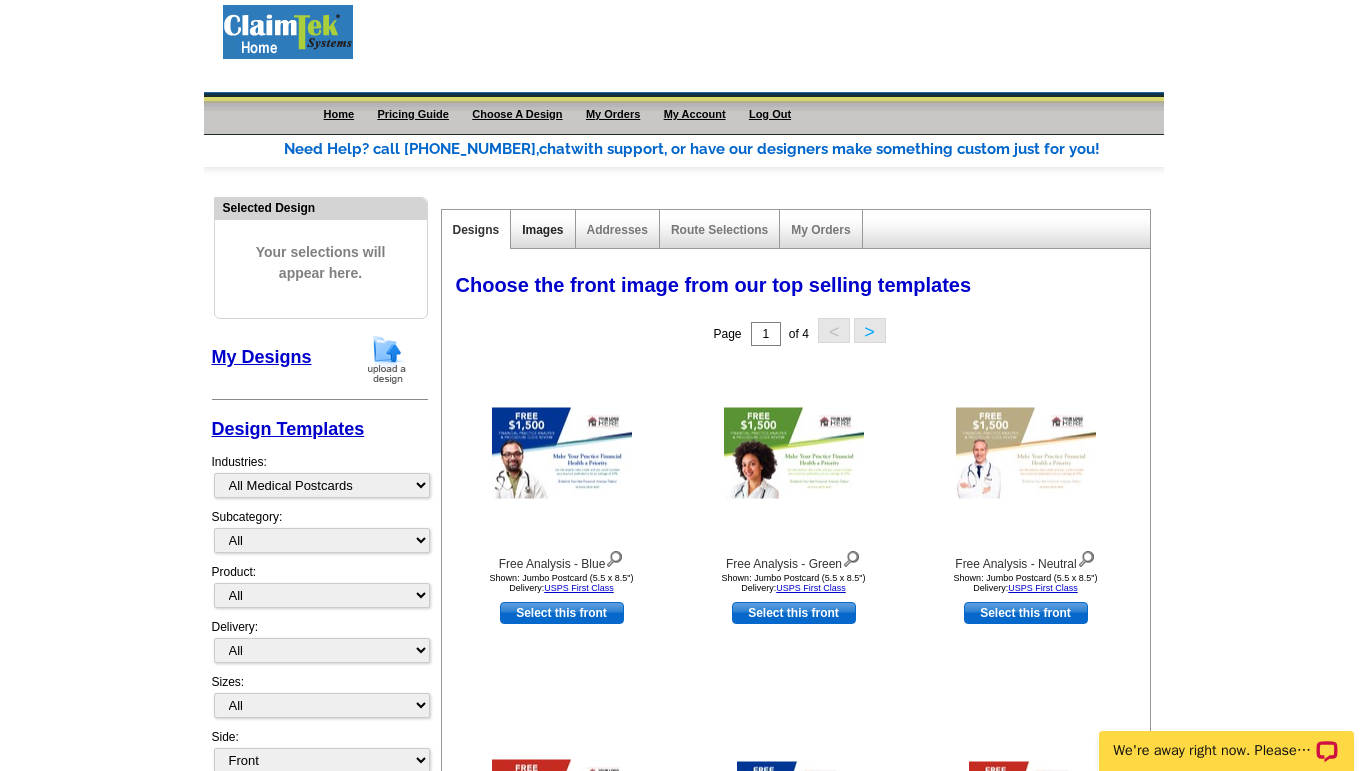 click on "Images" at bounding box center (542, 230) 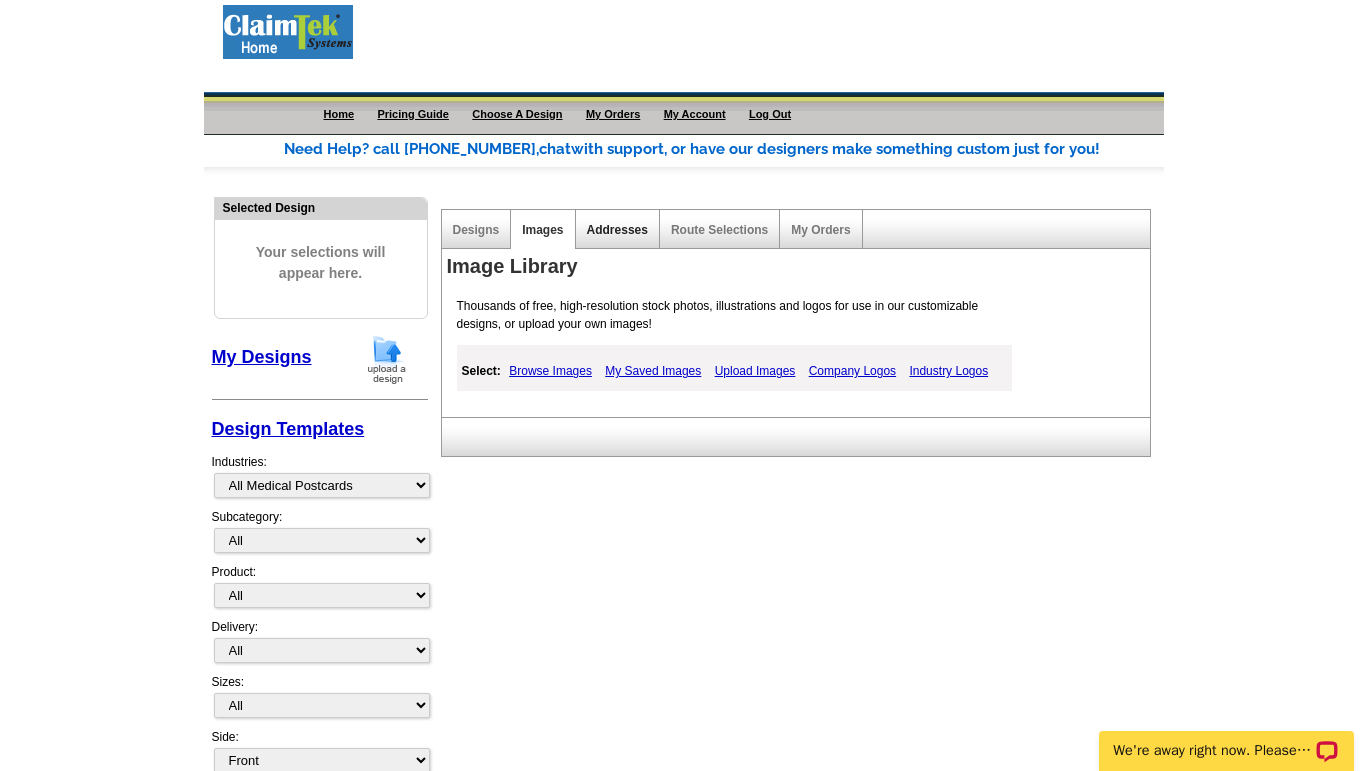 click on "Addresses" at bounding box center [617, 230] 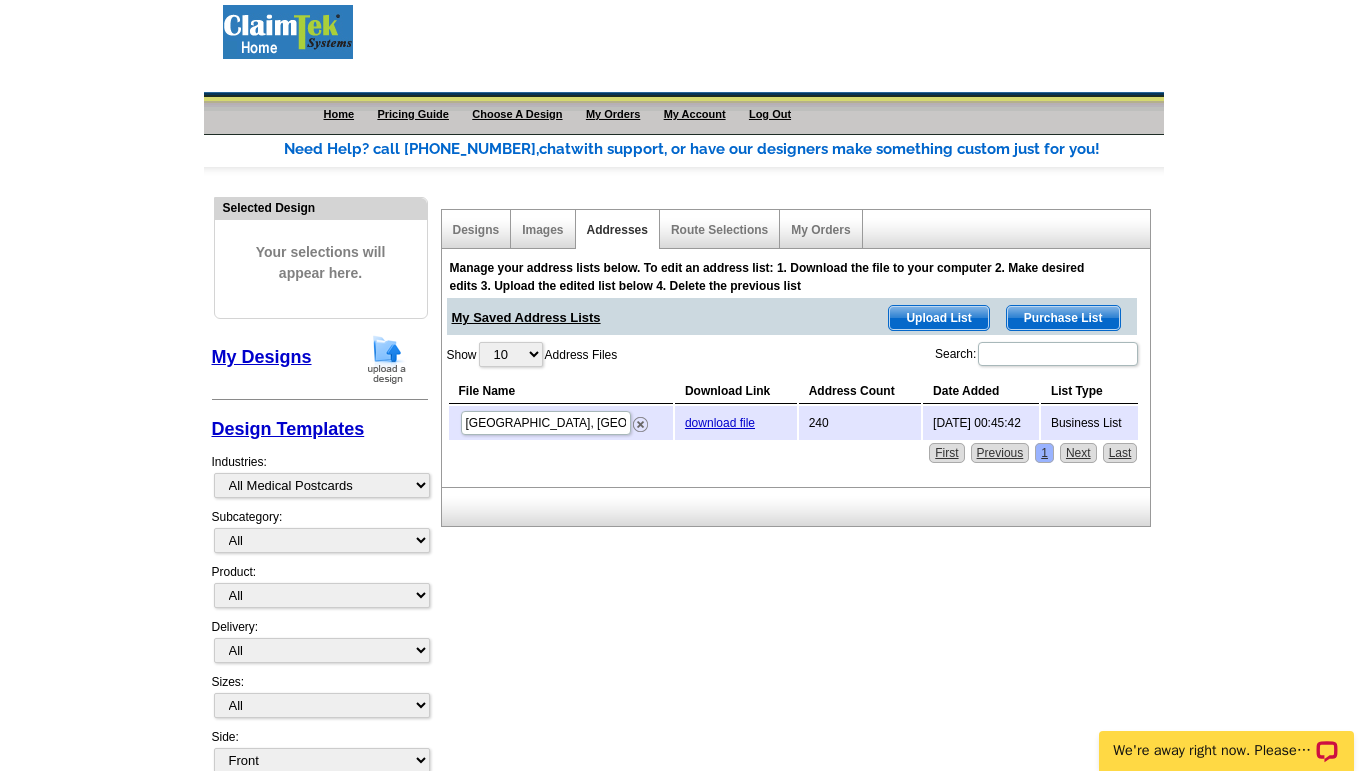 click on "Route Selections" at bounding box center (720, 229) 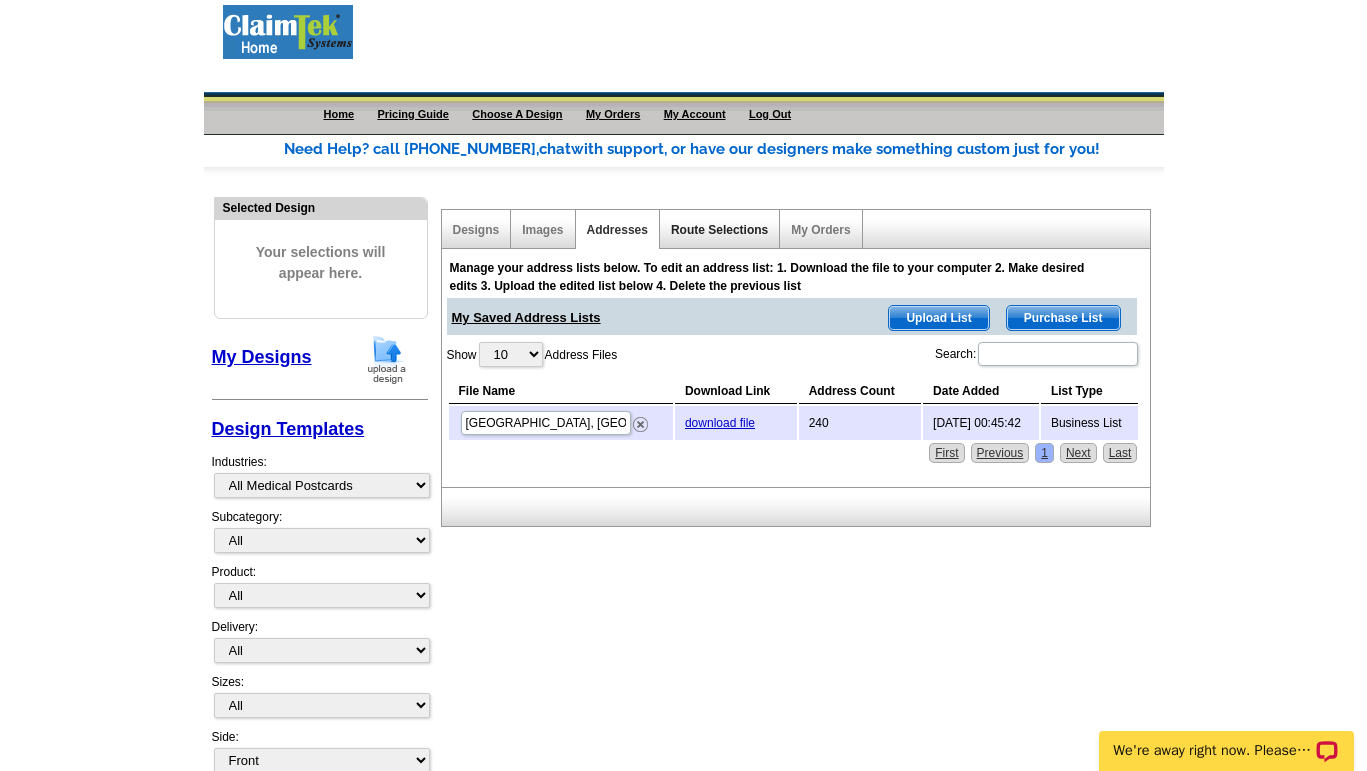 click on "Route Selections" at bounding box center [719, 230] 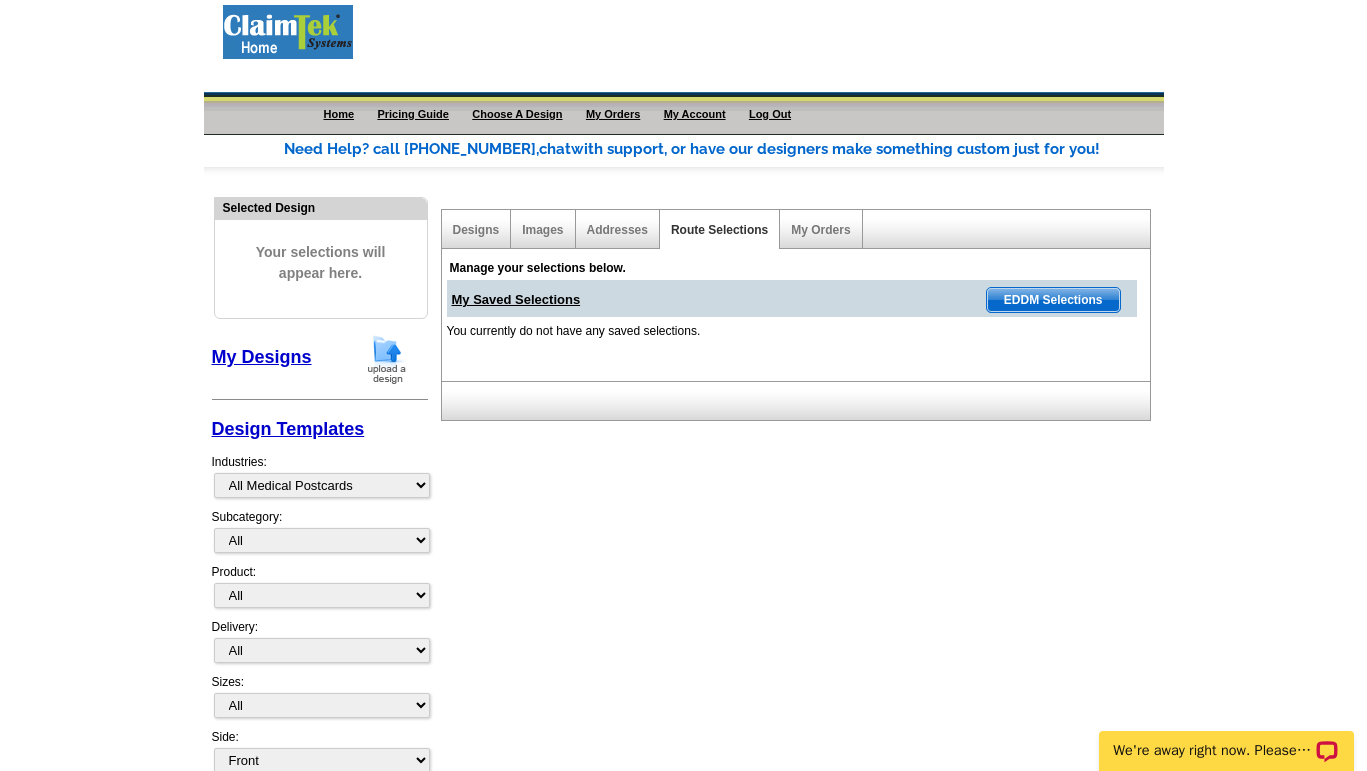 click on "EDDM Selections" at bounding box center (1053, 300) 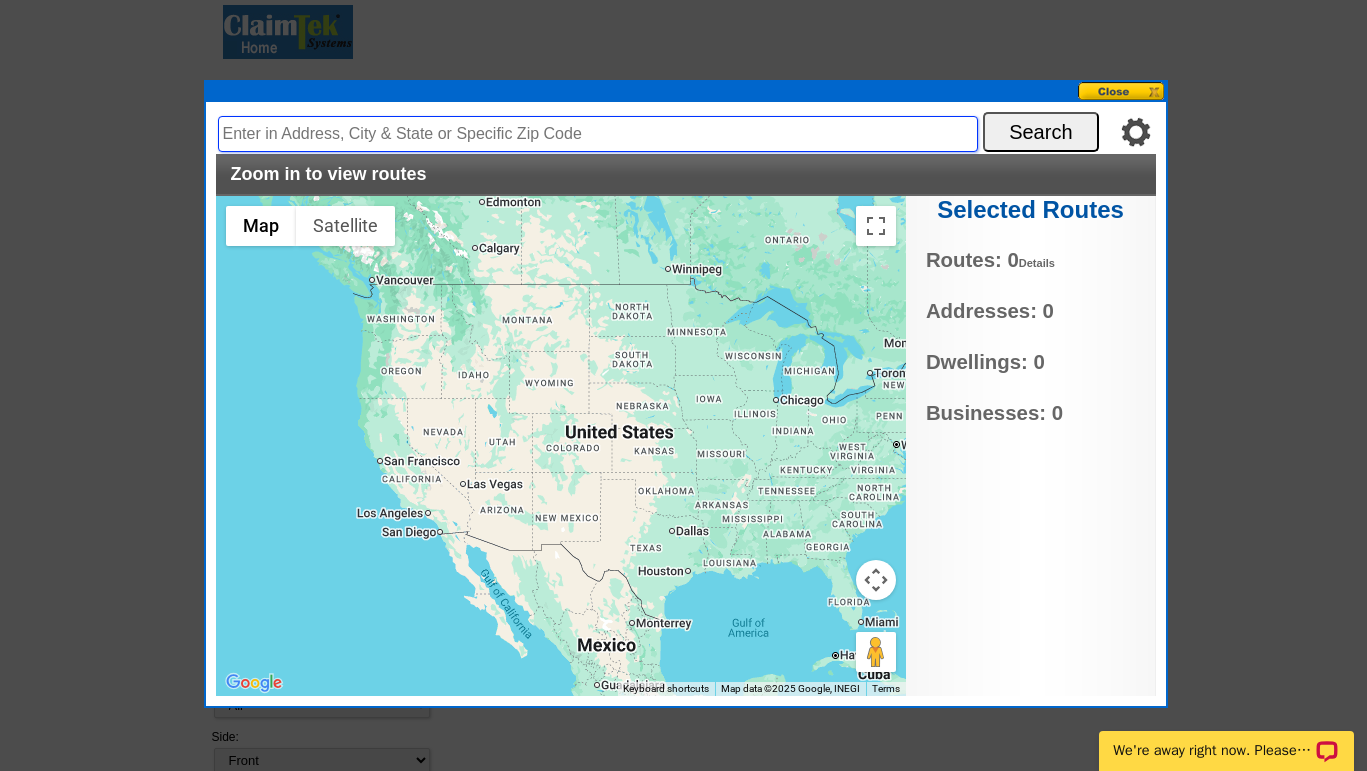 click at bounding box center (598, 134) 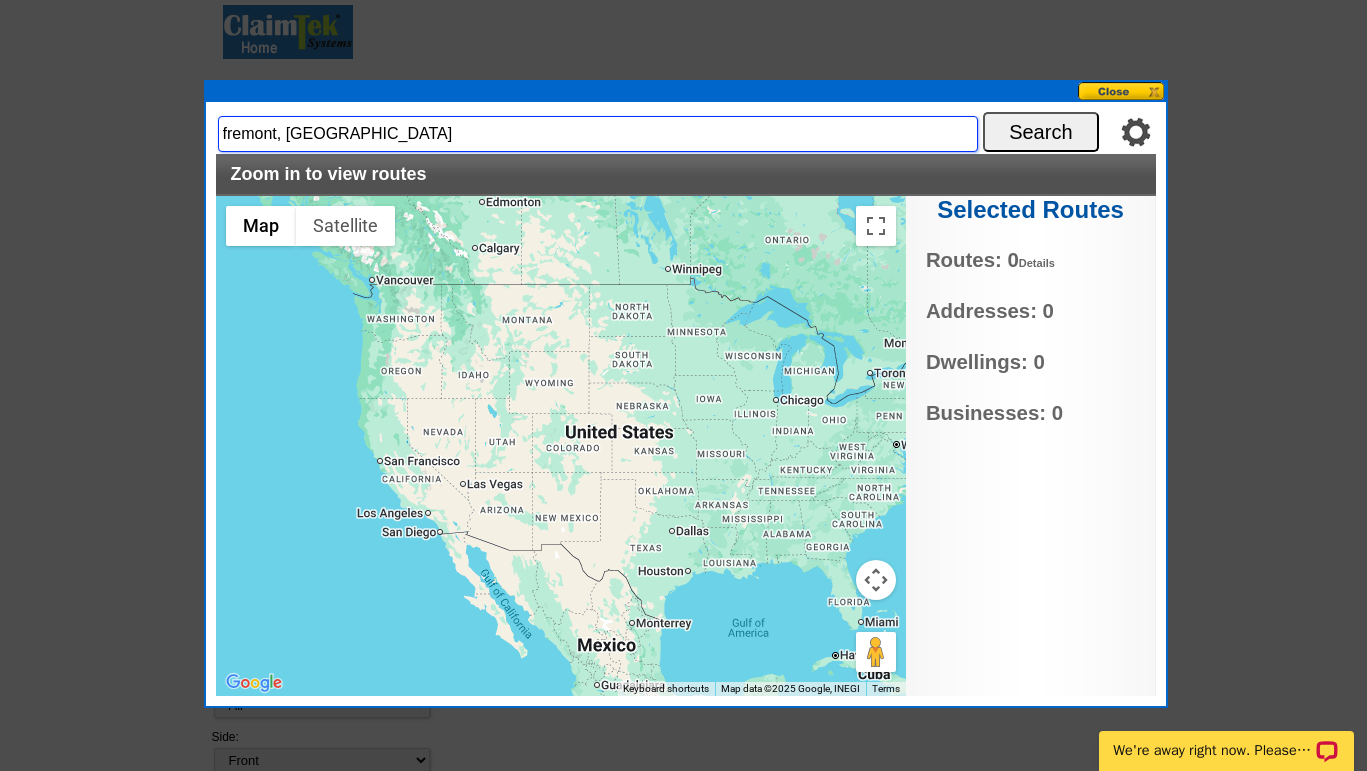 type on "fremont, [GEOGRAPHIC_DATA]" 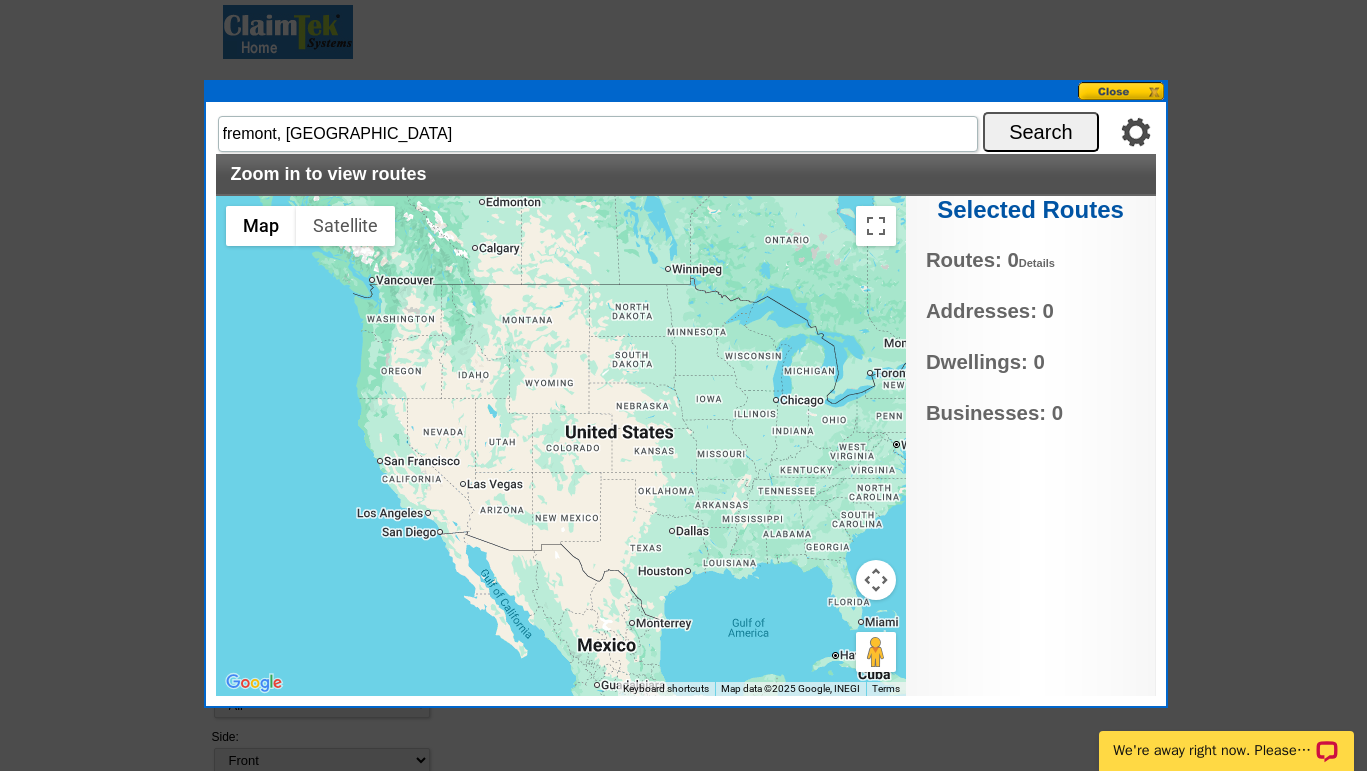 click on "Search" at bounding box center [1041, 132] 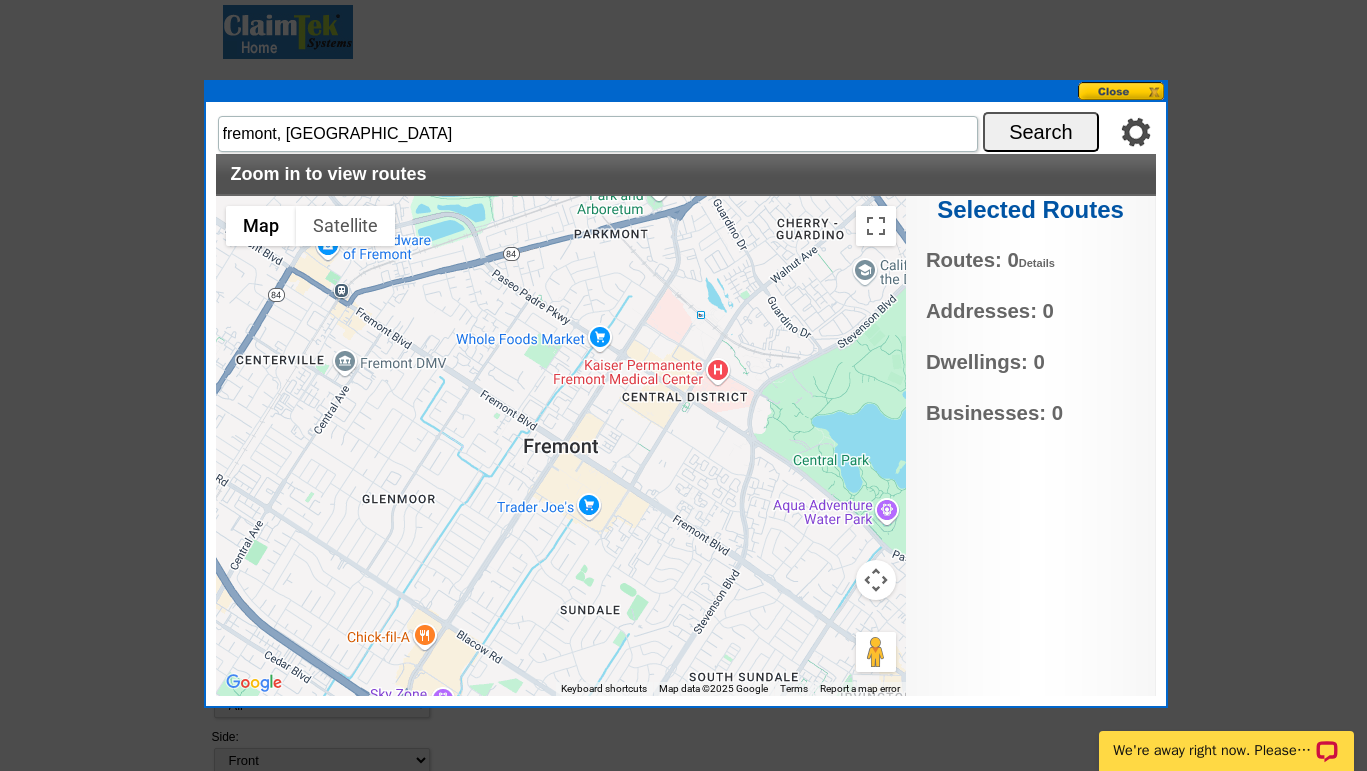 click at bounding box center (561, 446) 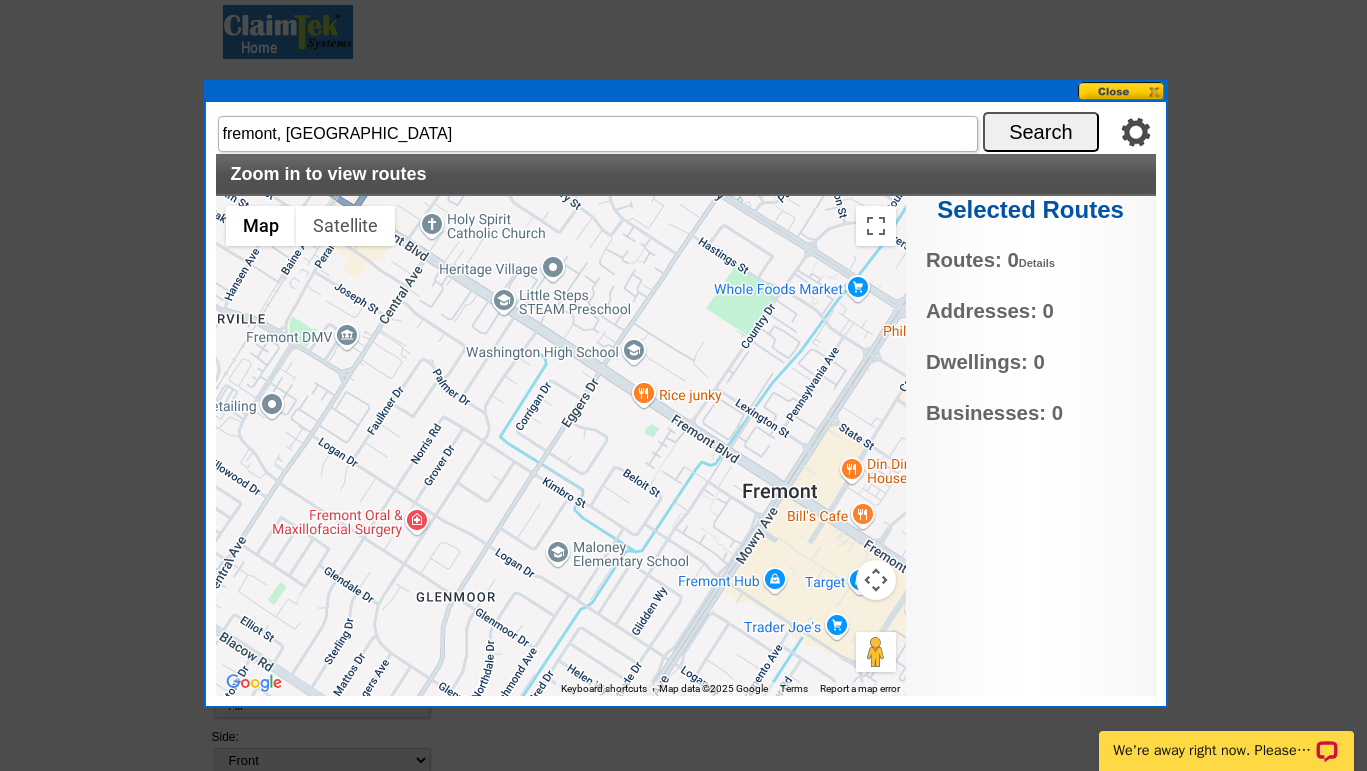 click at bounding box center (561, 446) 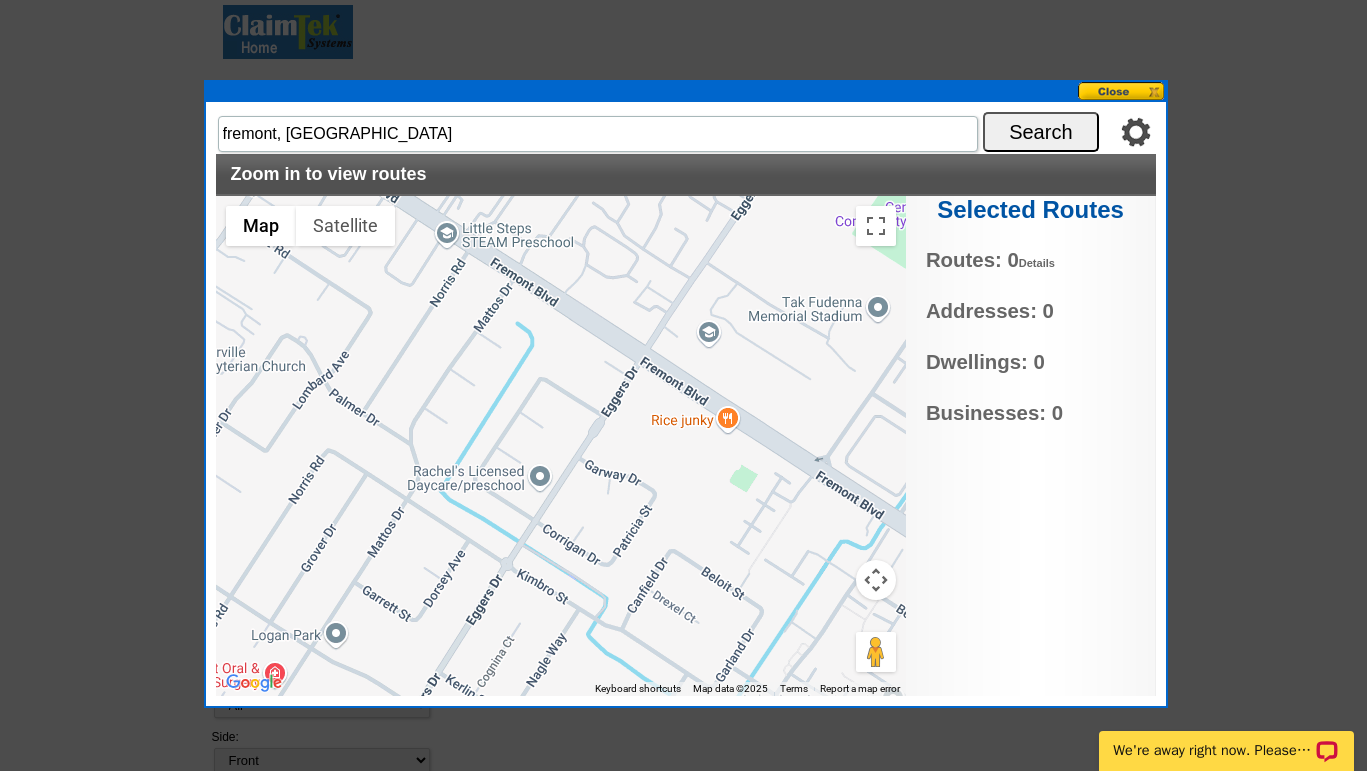 click at bounding box center (561, 446) 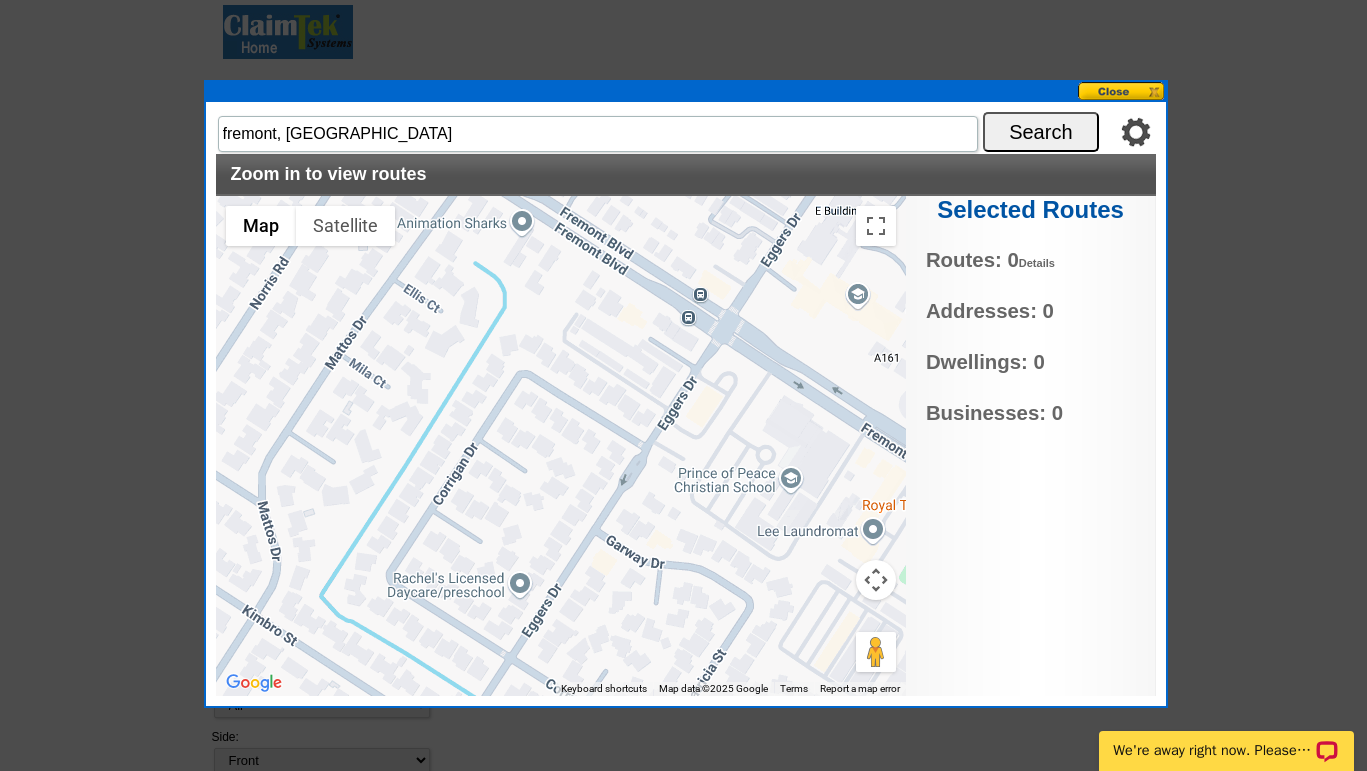 click at bounding box center [561, 446] 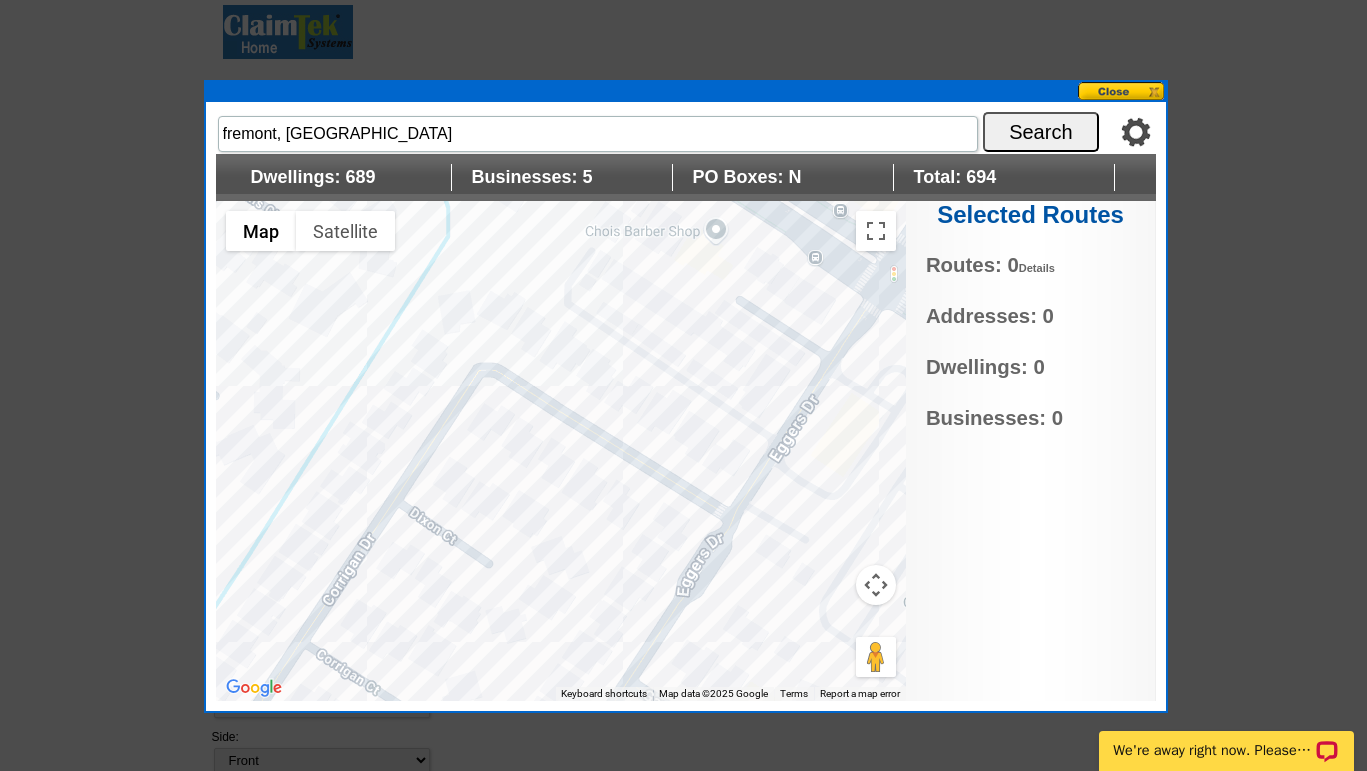 click at bounding box center [561, 451] 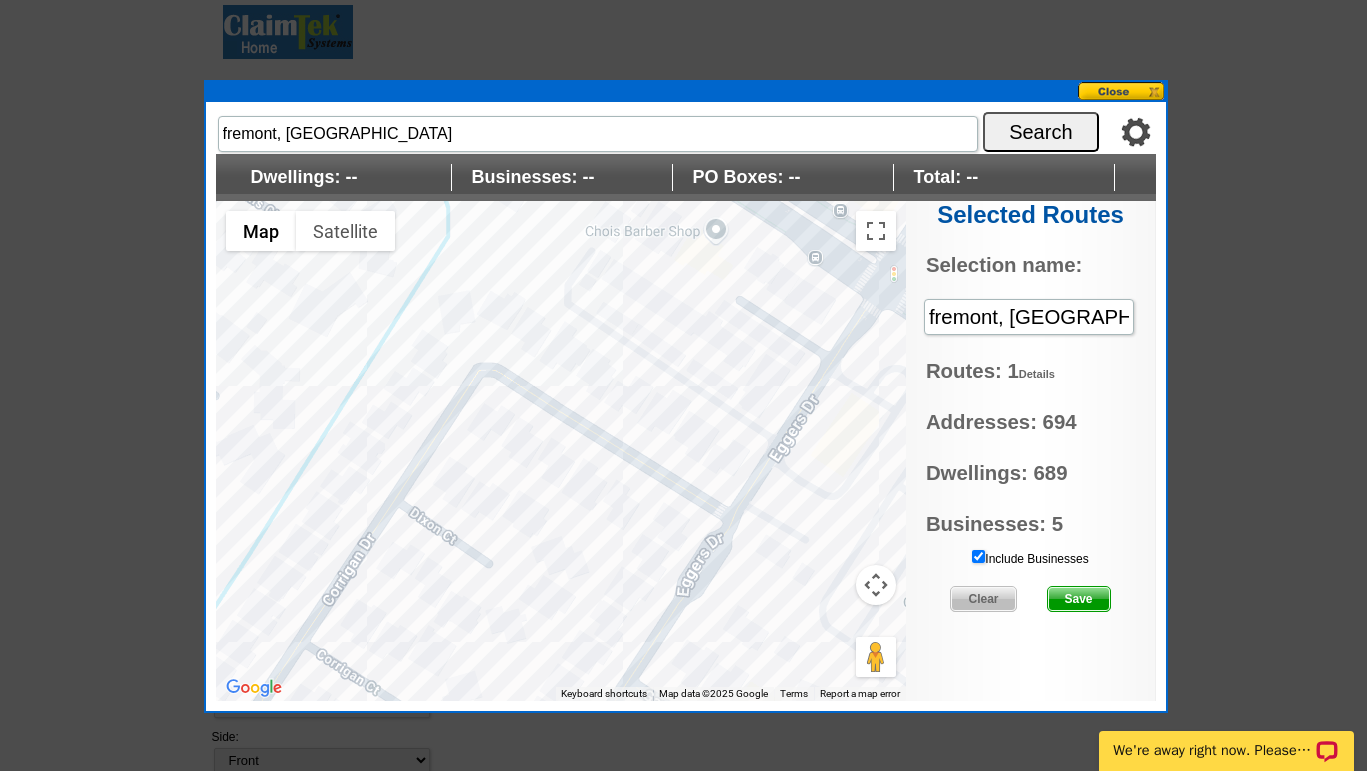 click on "Clear" at bounding box center (983, 599) 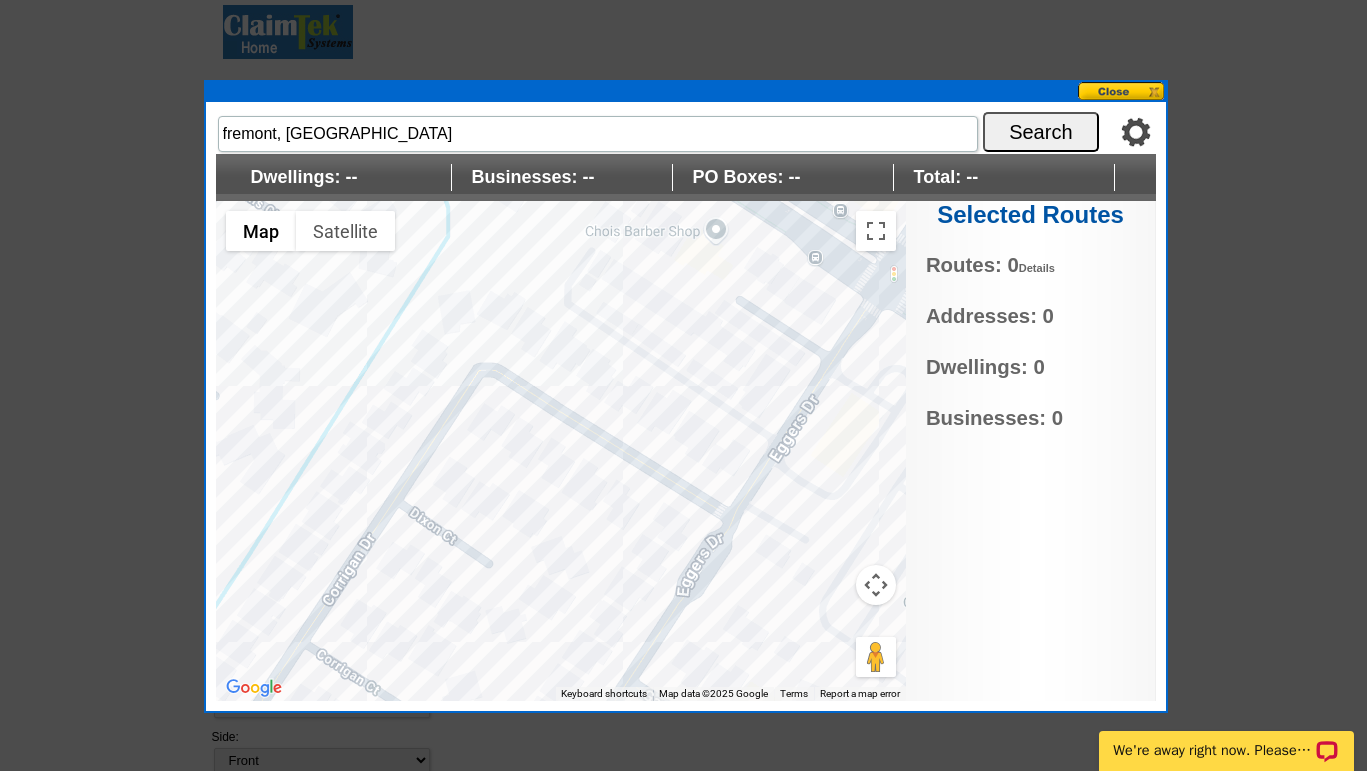click at bounding box center [1122, 91] 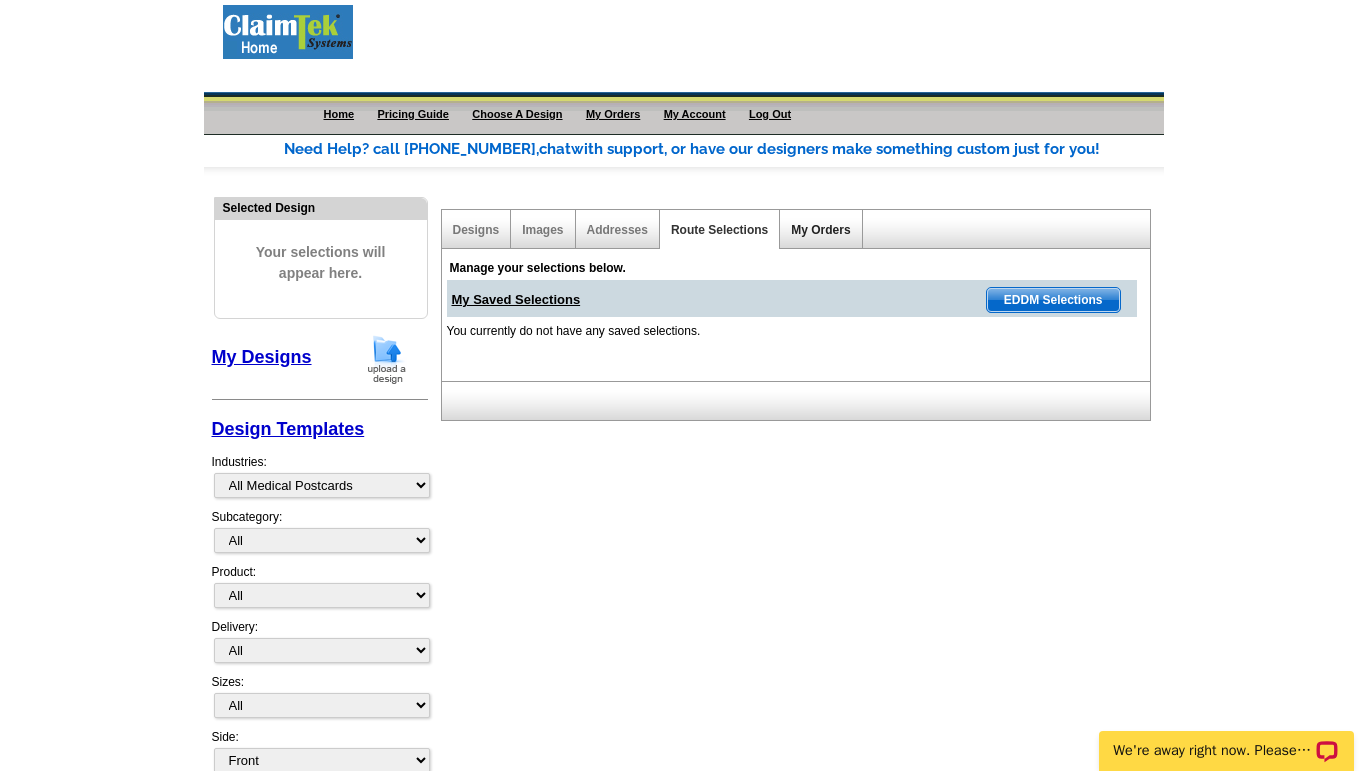 click on "My Orders" at bounding box center [820, 230] 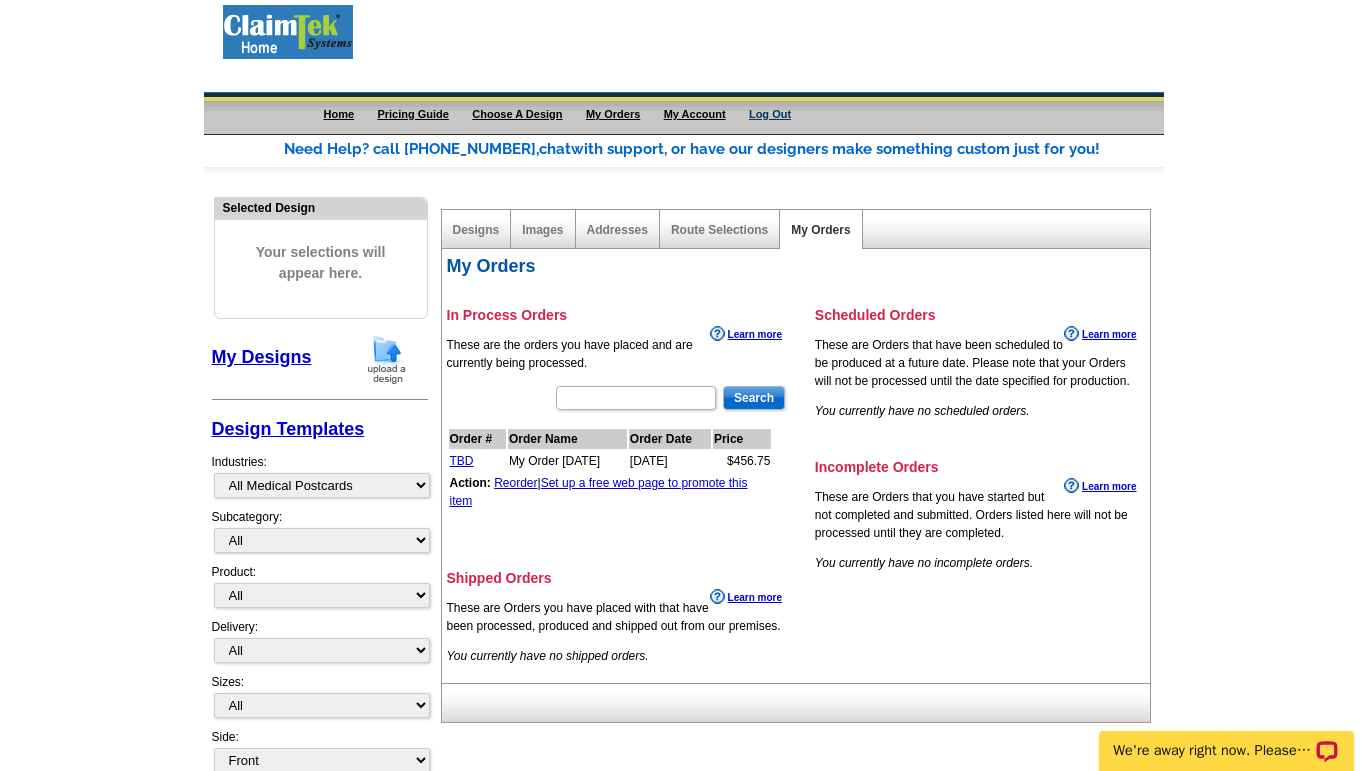 click on "Log Out" at bounding box center (770, 114) 